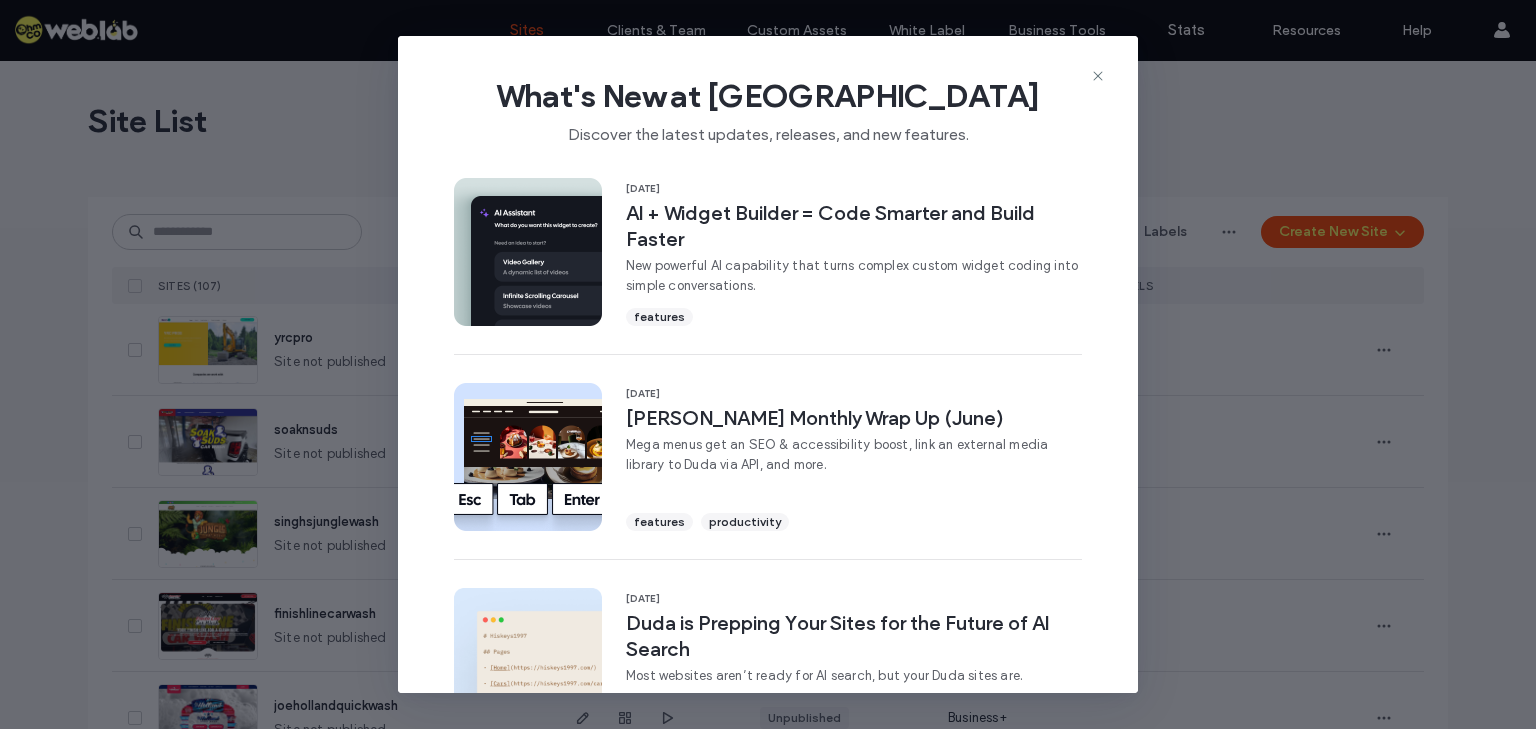 scroll, scrollTop: 0, scrollLeft: 0, axis: both 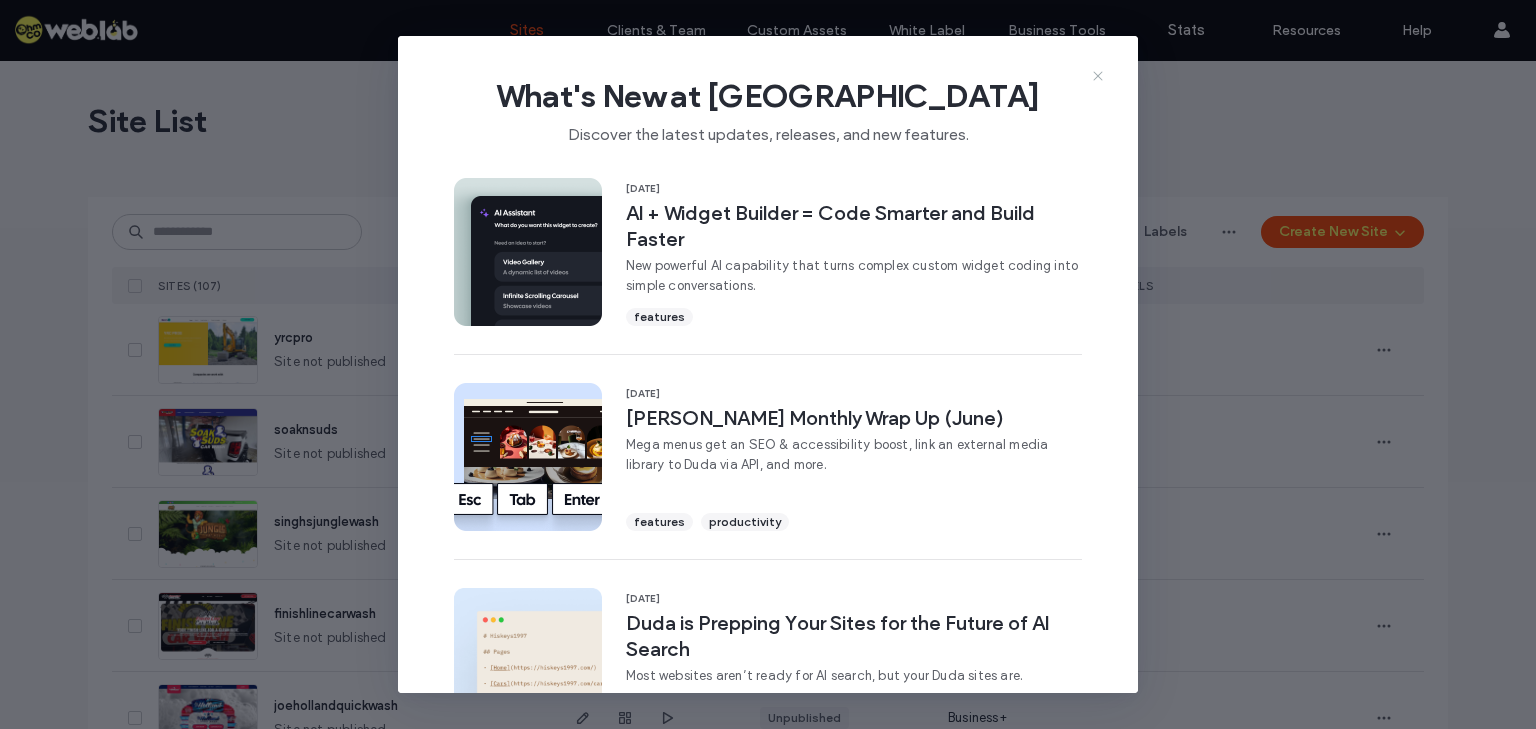 click 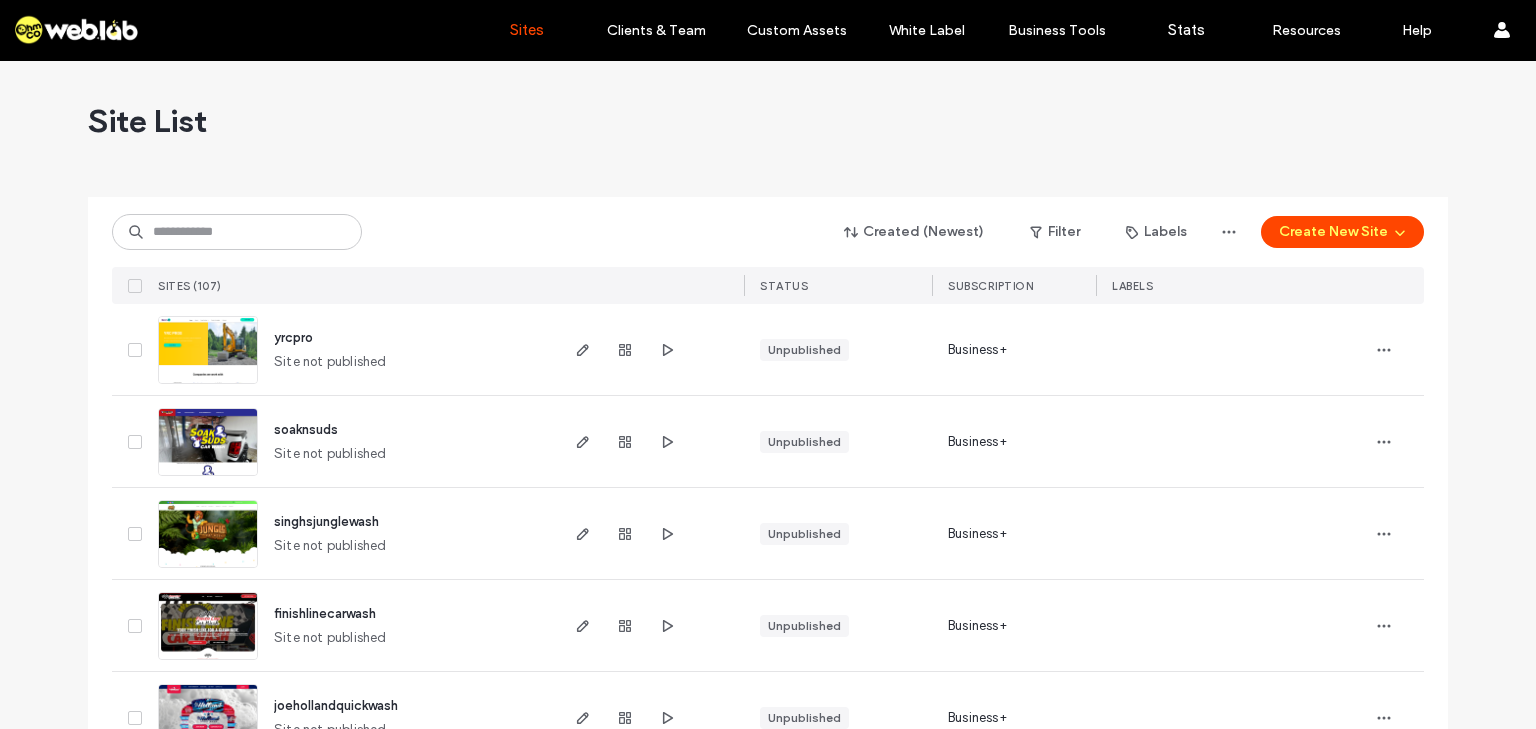 click on "Created (Newest) Filter Labels Create New Site SITES (107) STATUS SUBSCRIPTION LABELS" at bounding box center (768, 250) 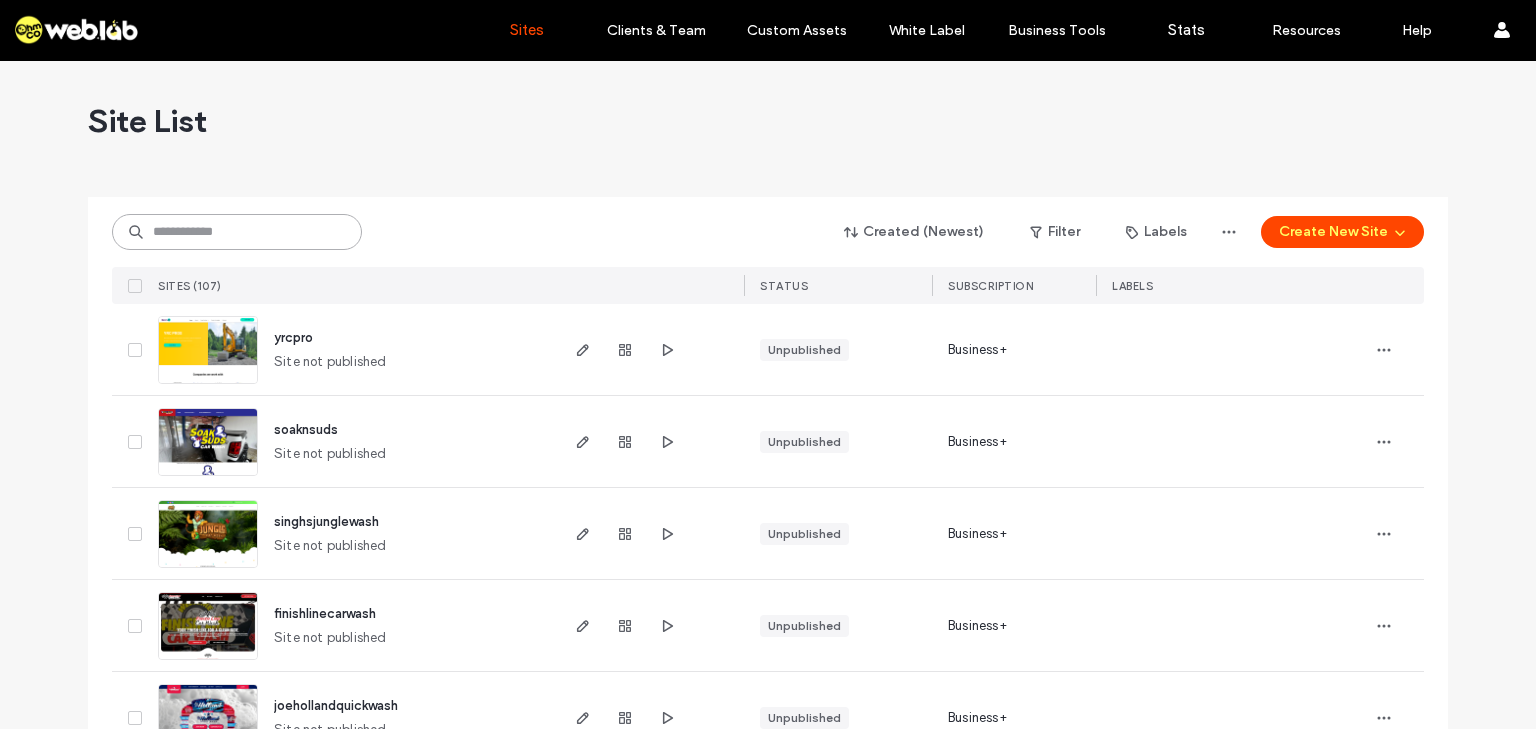 click at bounding box center [237, 232] 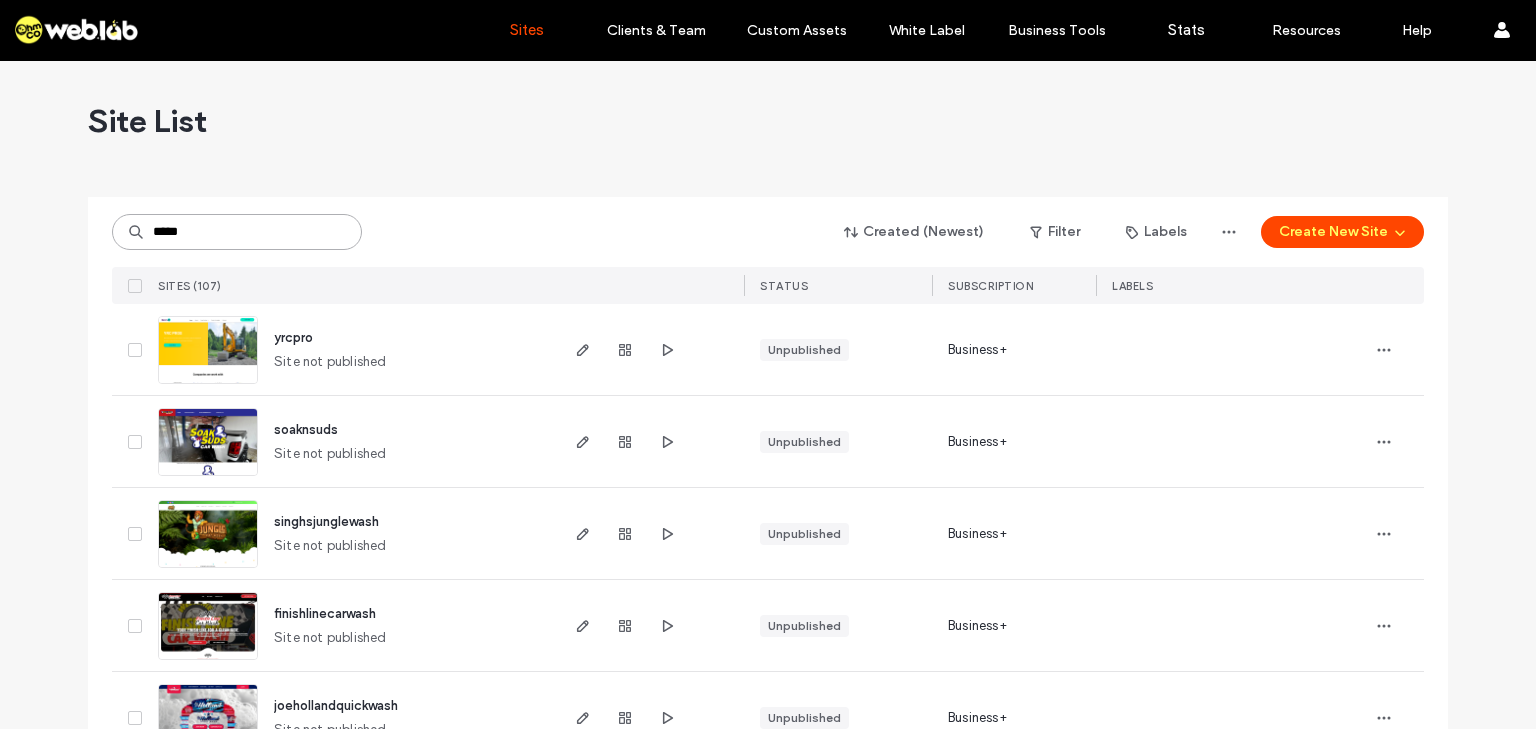 type on "*****" 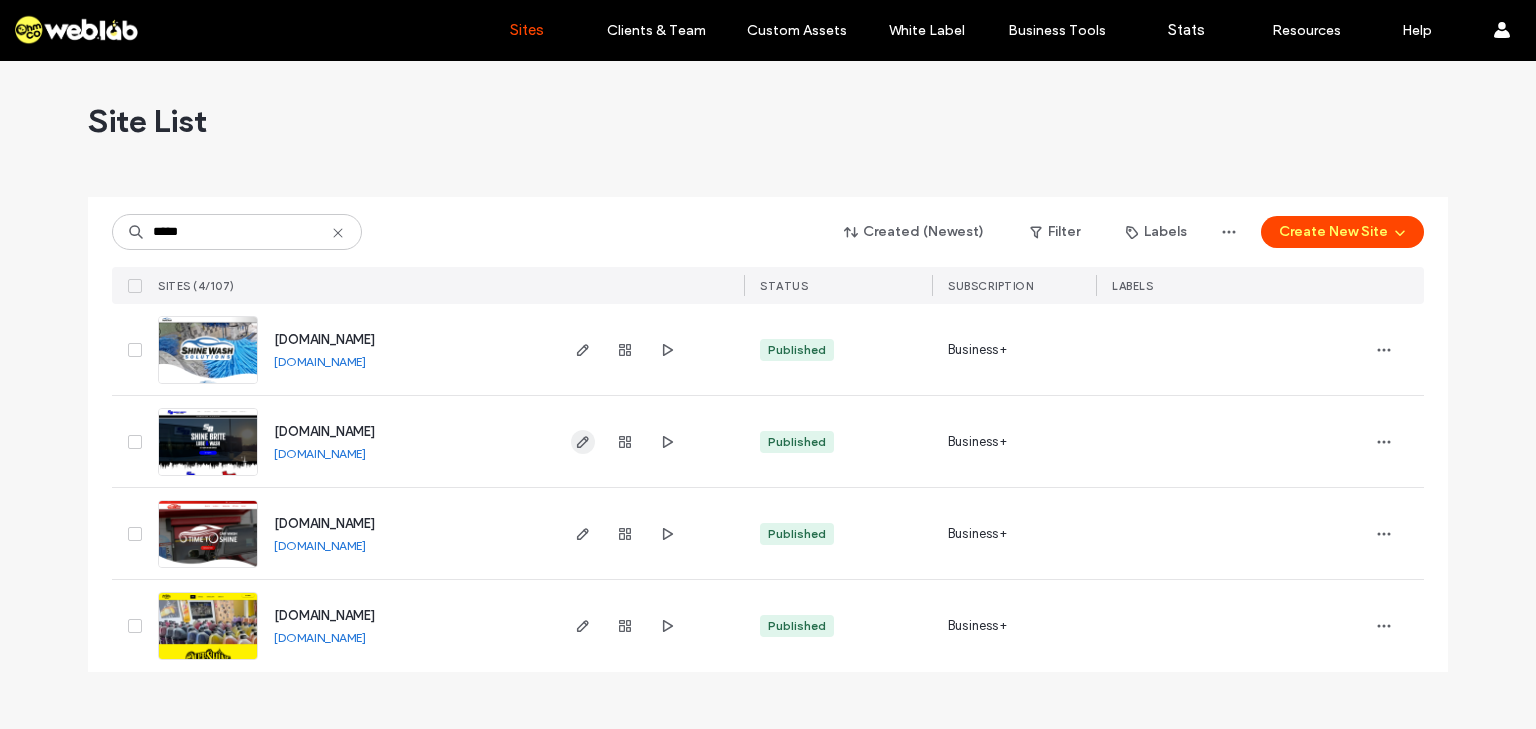click at bounding box center (583, 442) 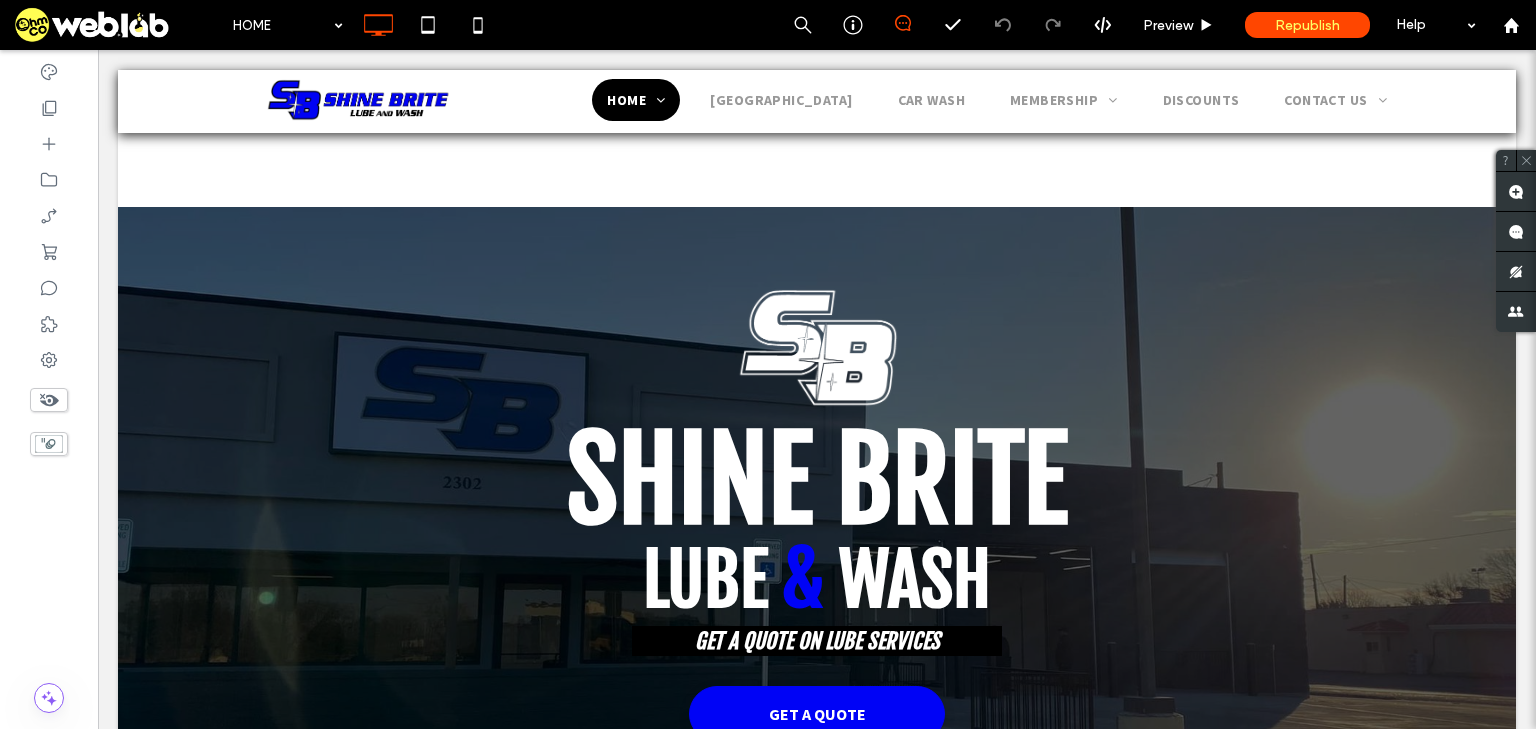 scroll, scrollTop: 880, scrollLeft: 0, axis: vertical 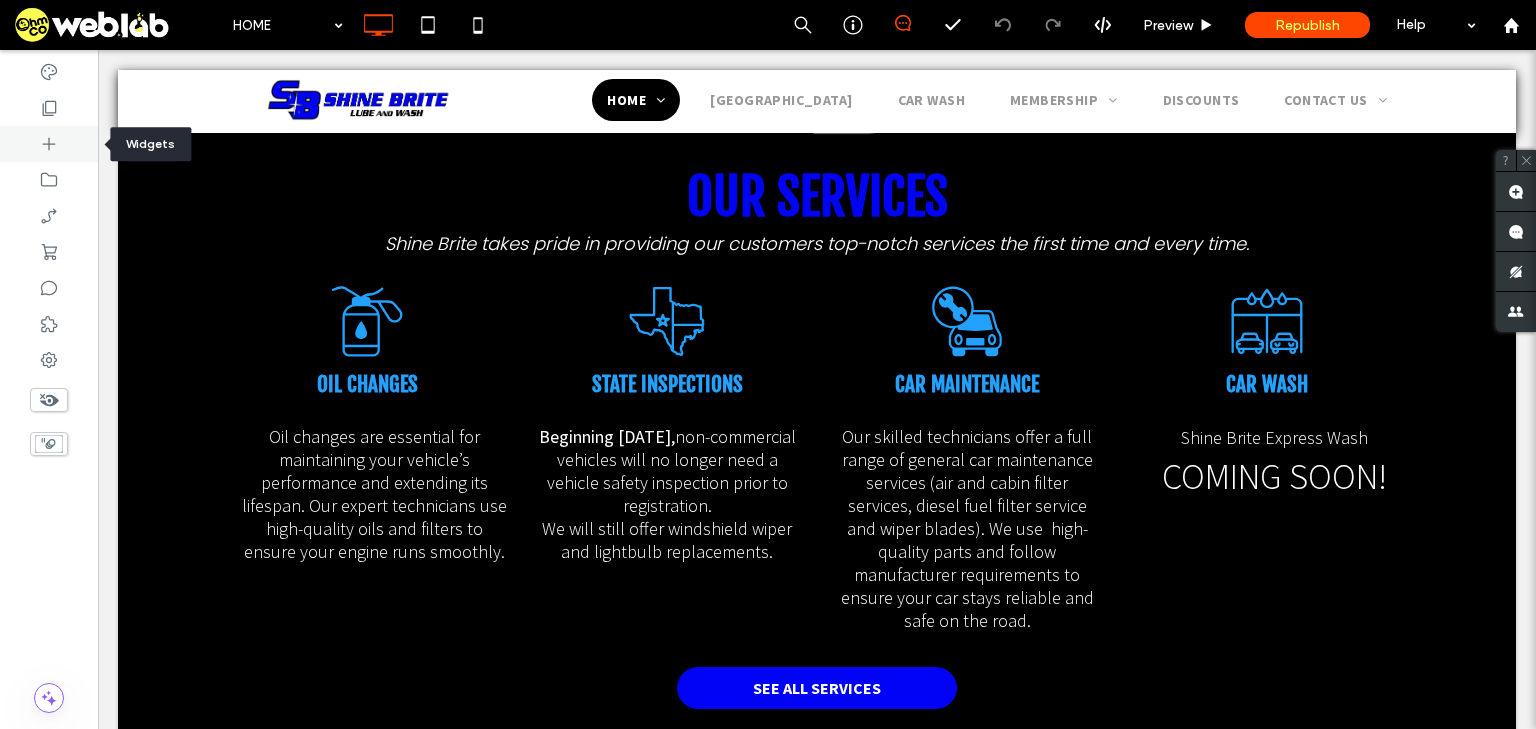 click at bounding box center (49, 144) 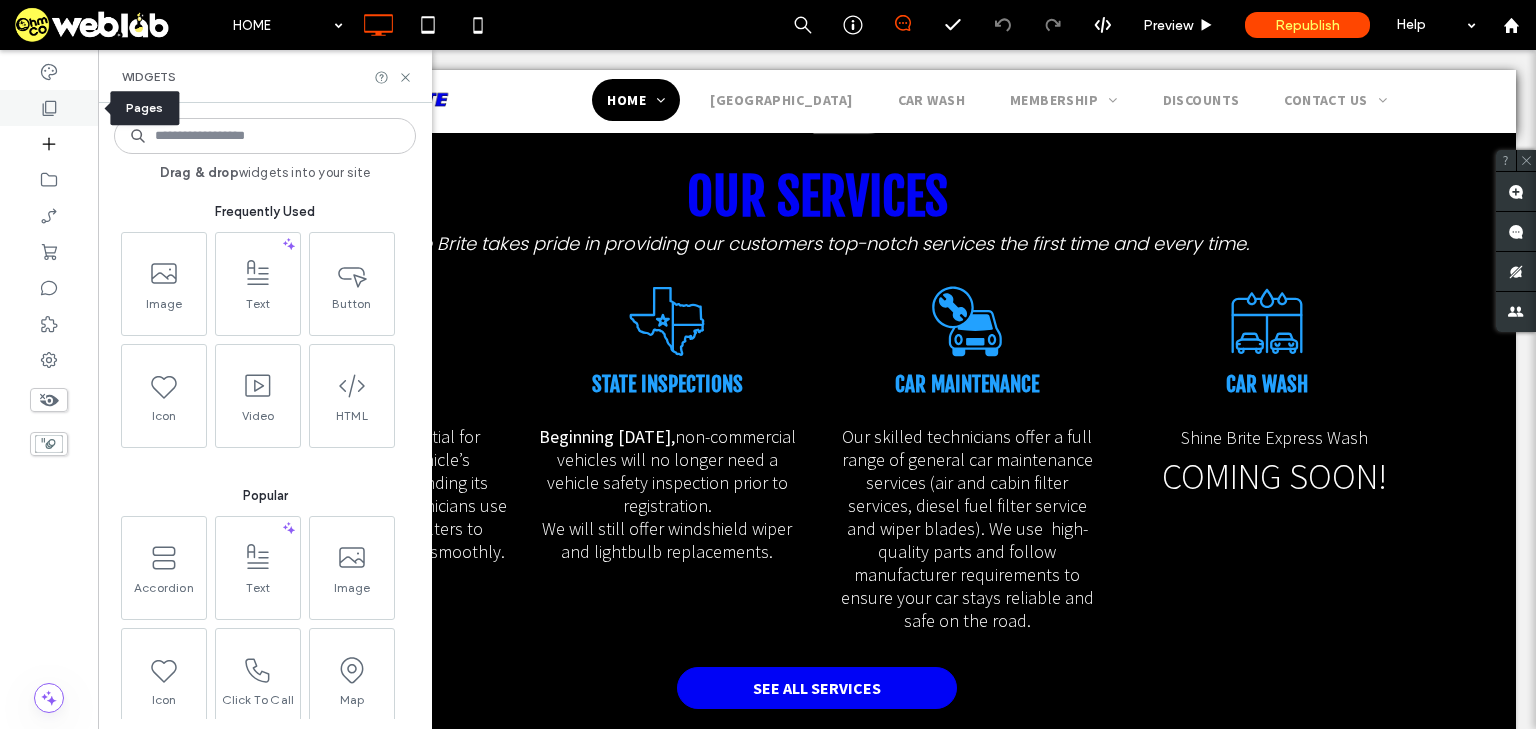 click 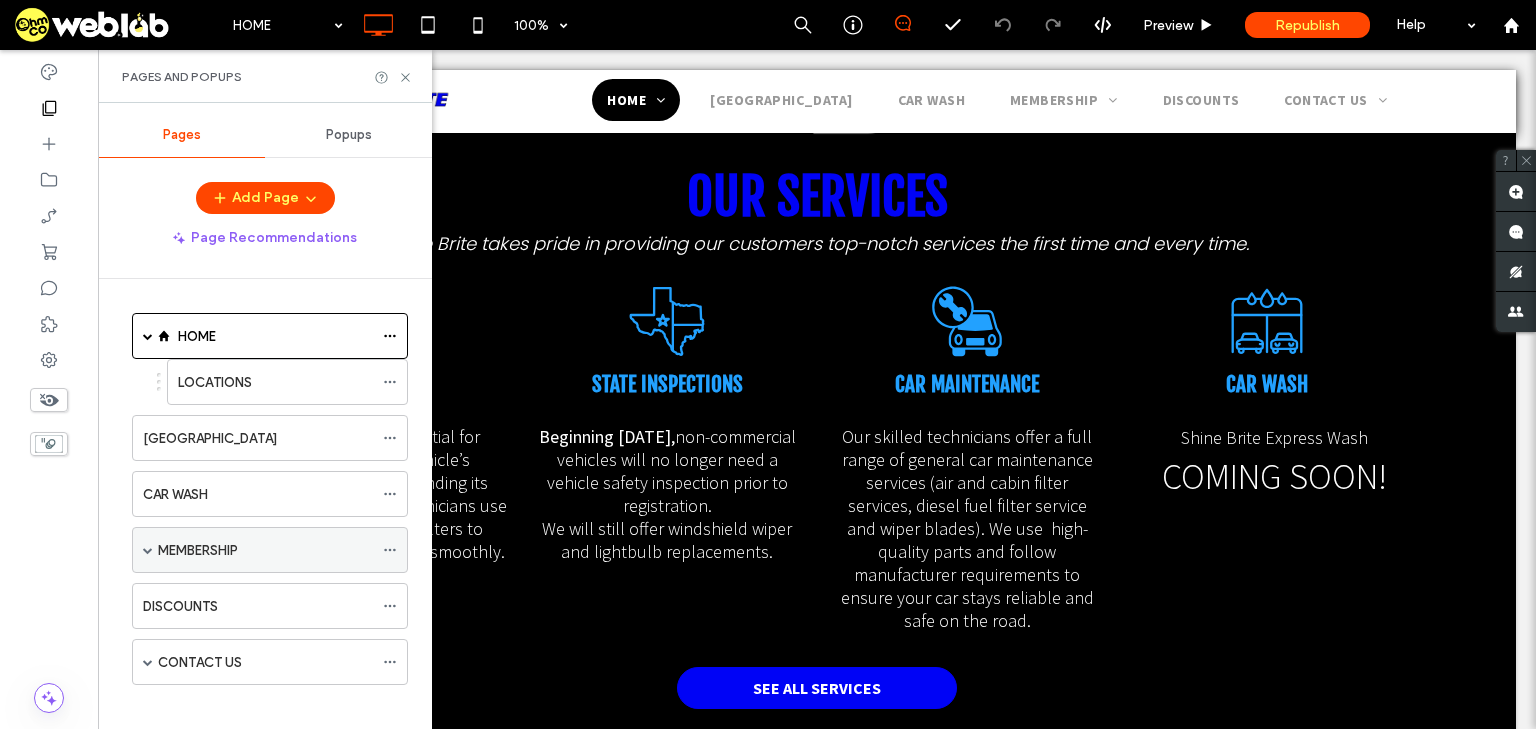 click on "MEMBERSHIP" at bounding box center [198, 550] 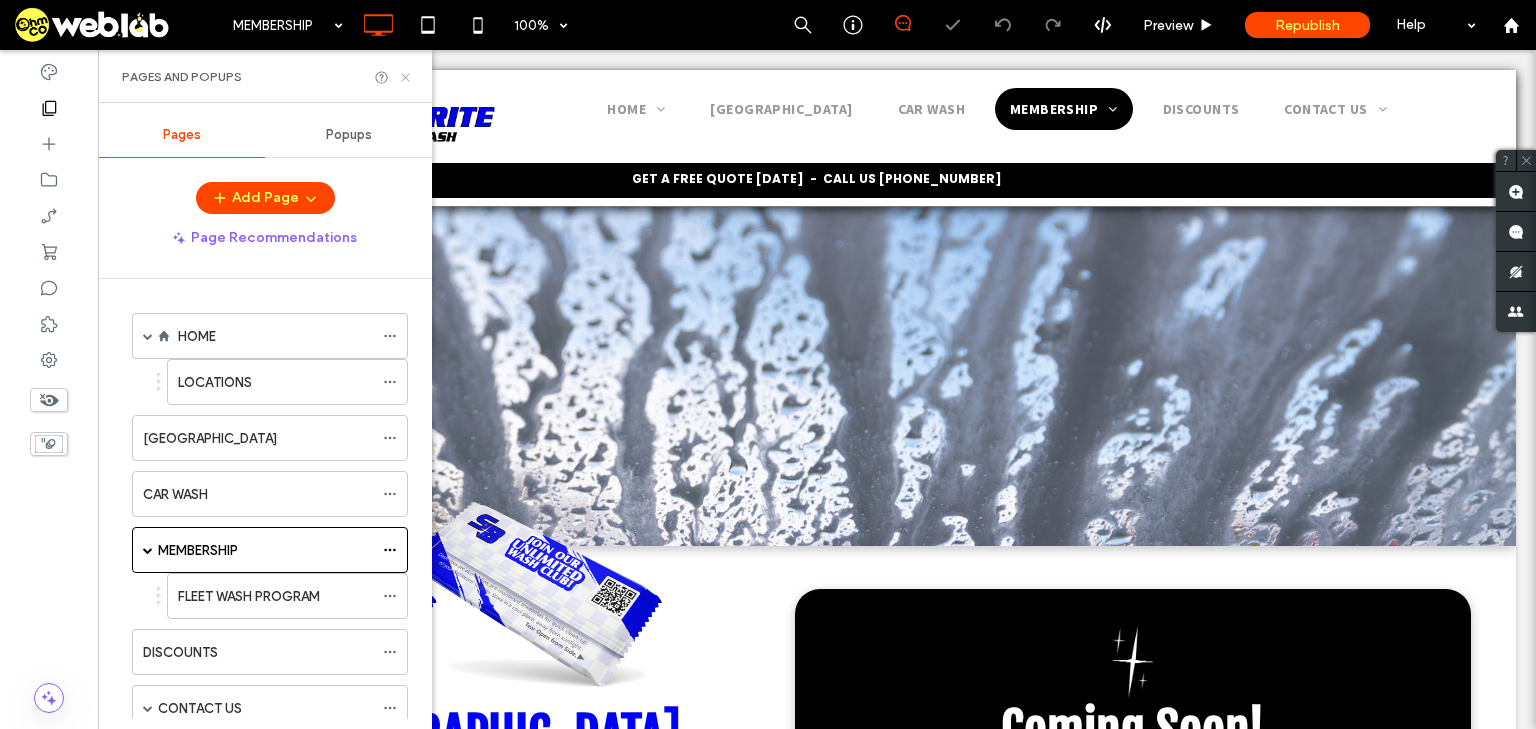 scroll, scrollTop: 0, scrollLeft: 0, axis: both 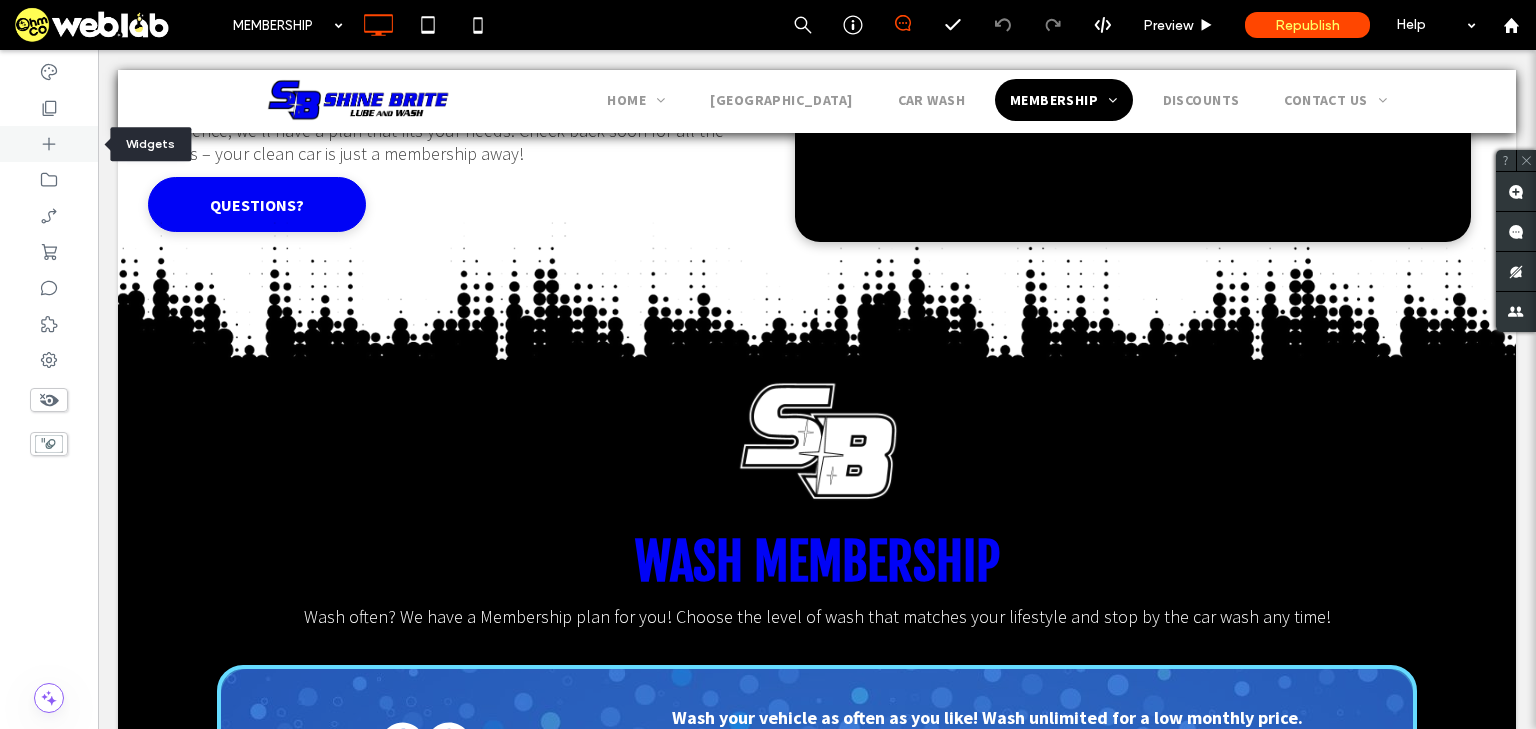click 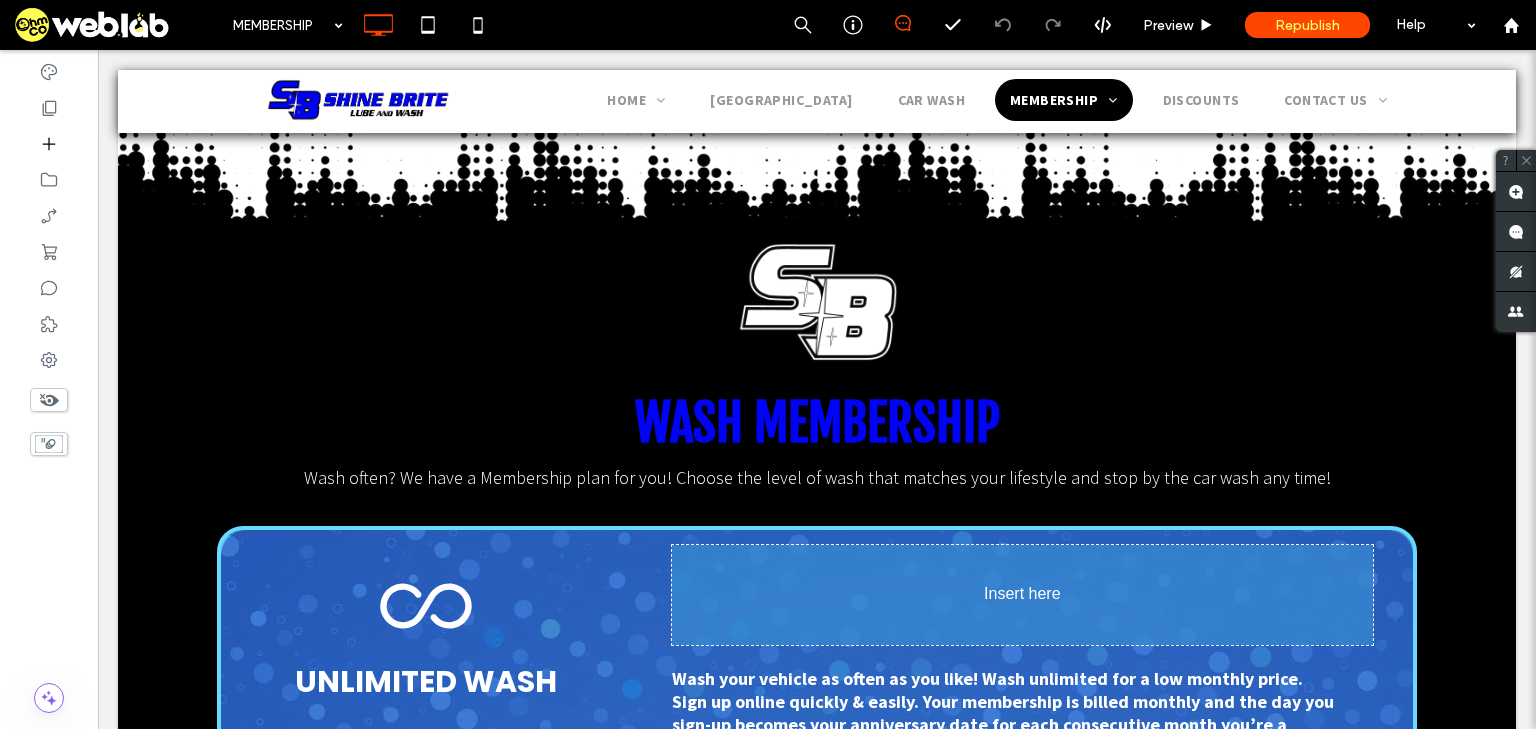 scroll, scrollTop: 1072, scrollLeft: 0, axis: vertical 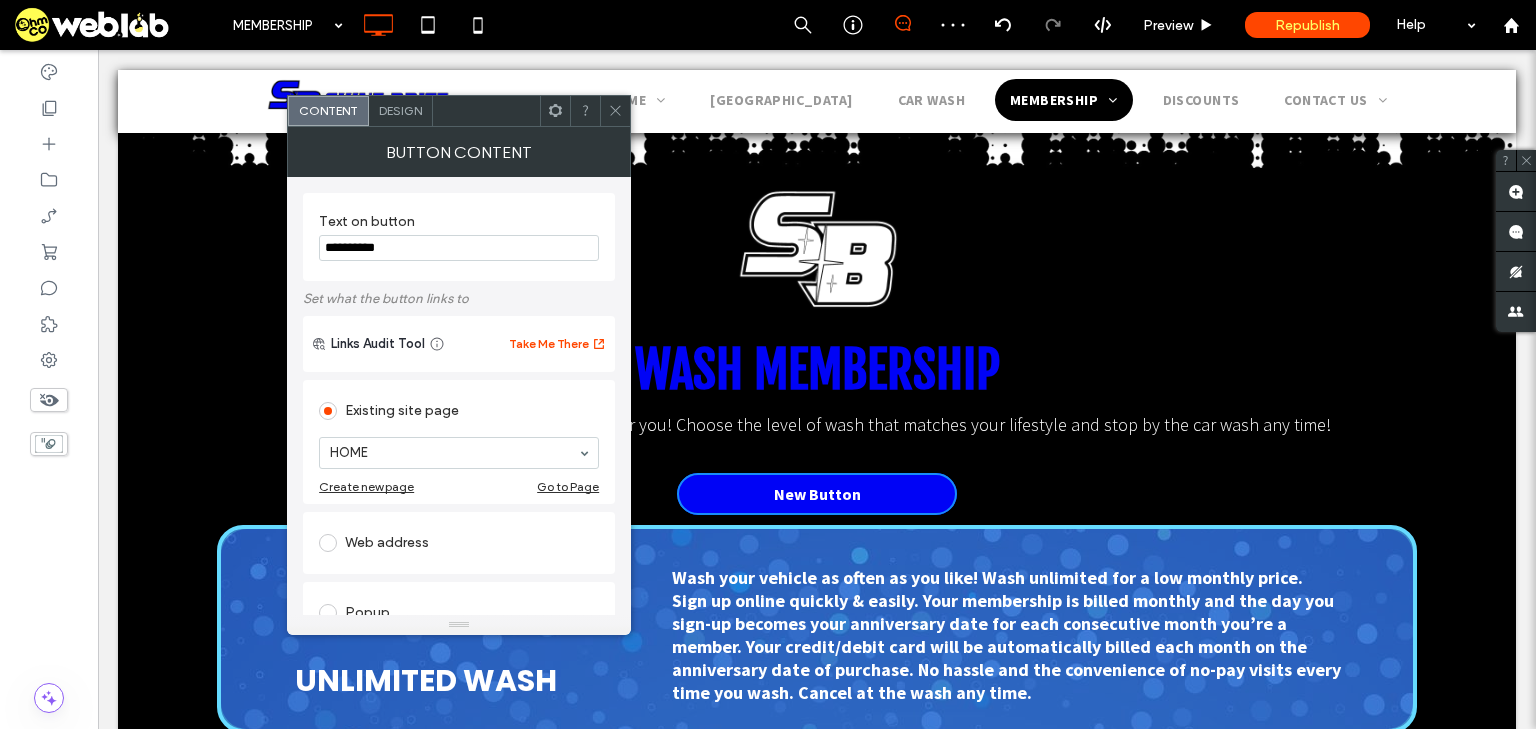click on "**********" at bounding box center (459, 248) 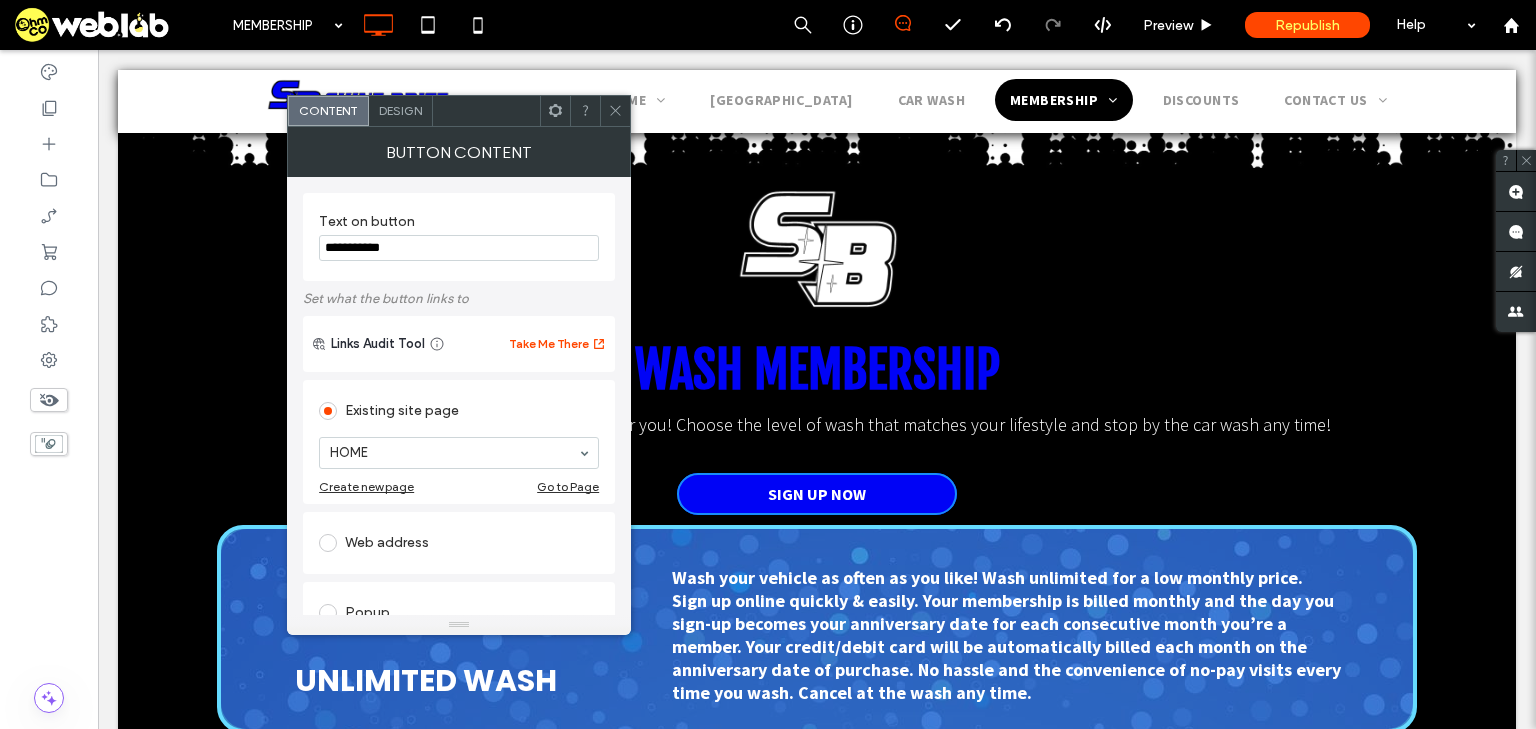 type on "**********" 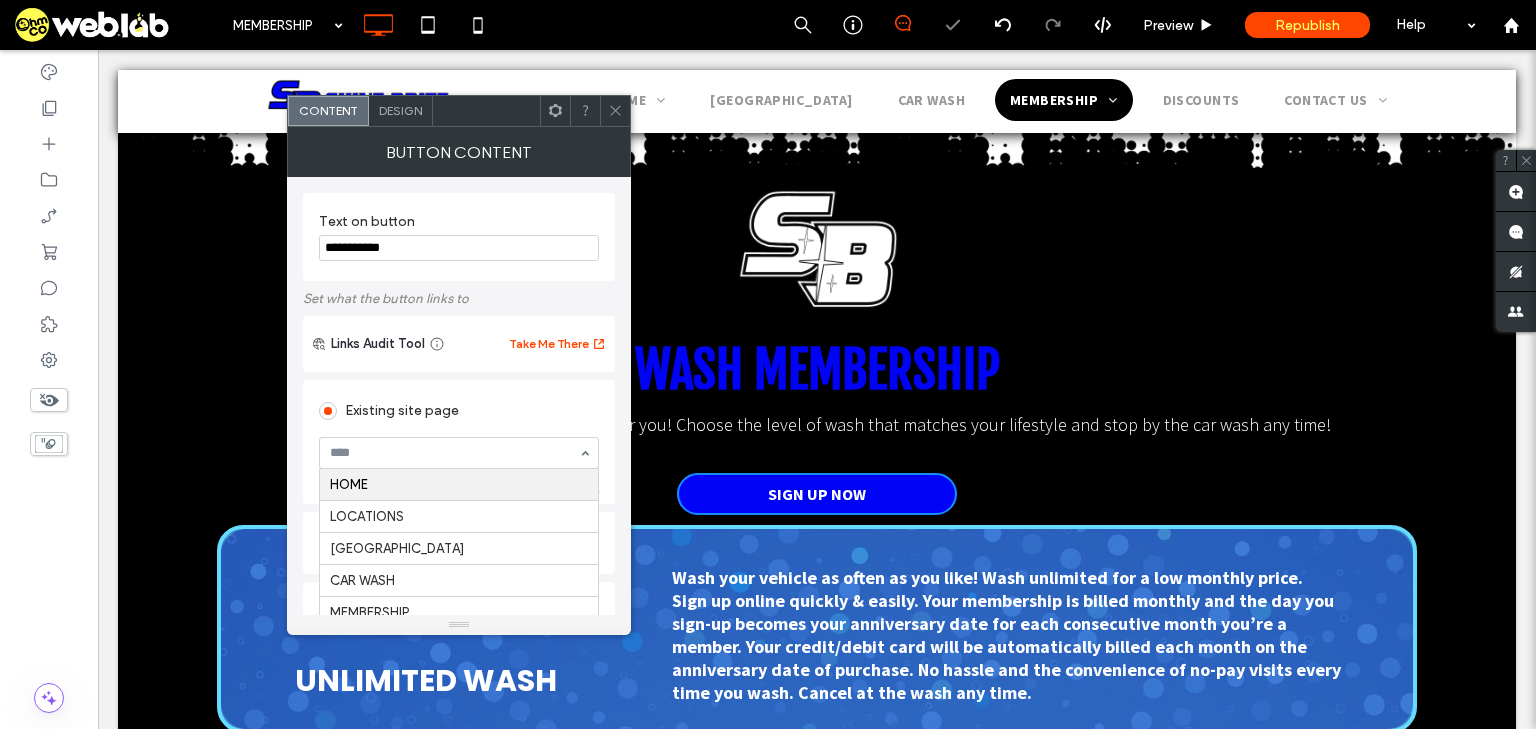 click on "Existing site page" at bounding box center [459, 408] 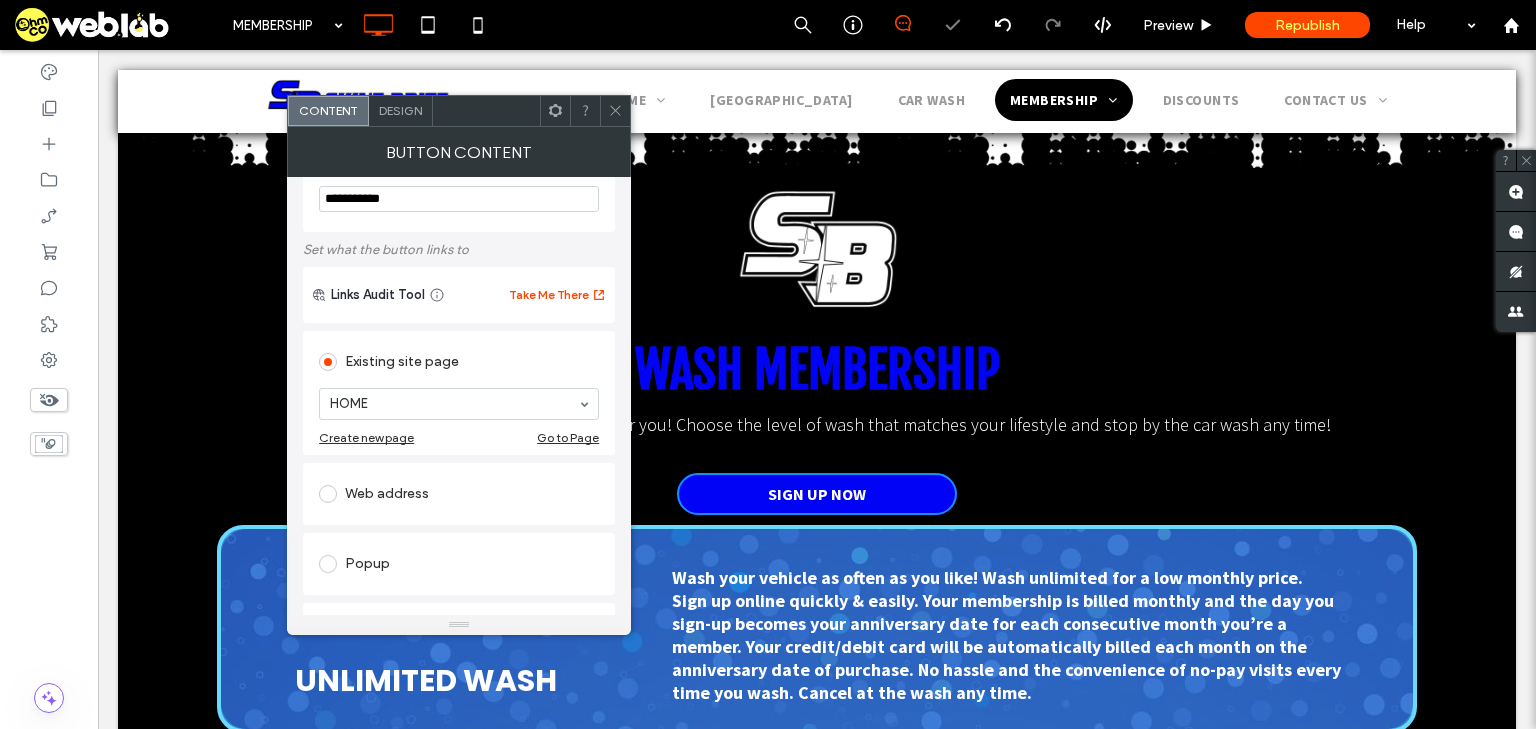 scroll, scrollTop: 160, scrollLeft: 0, axis: vertical 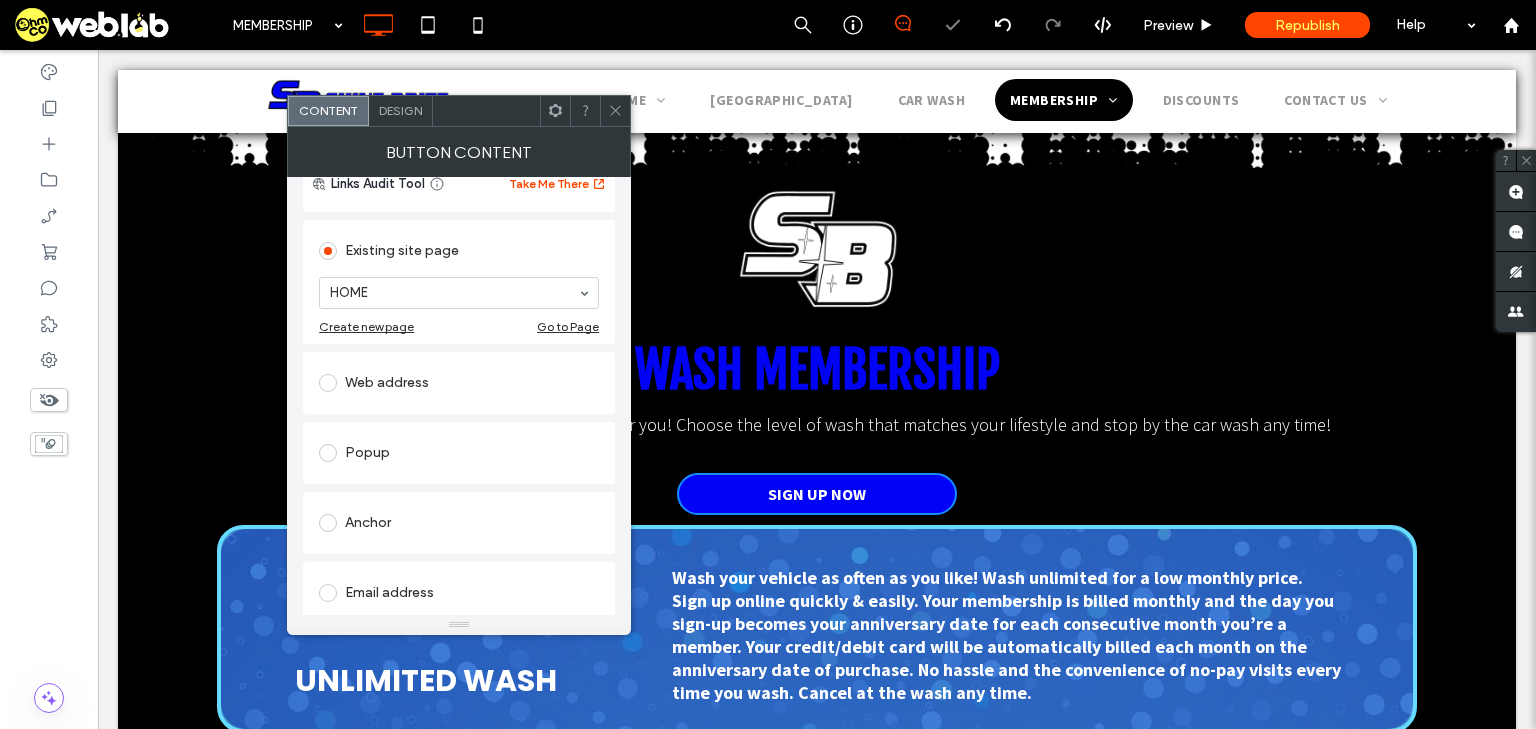 click at bounding box center [328, 383] 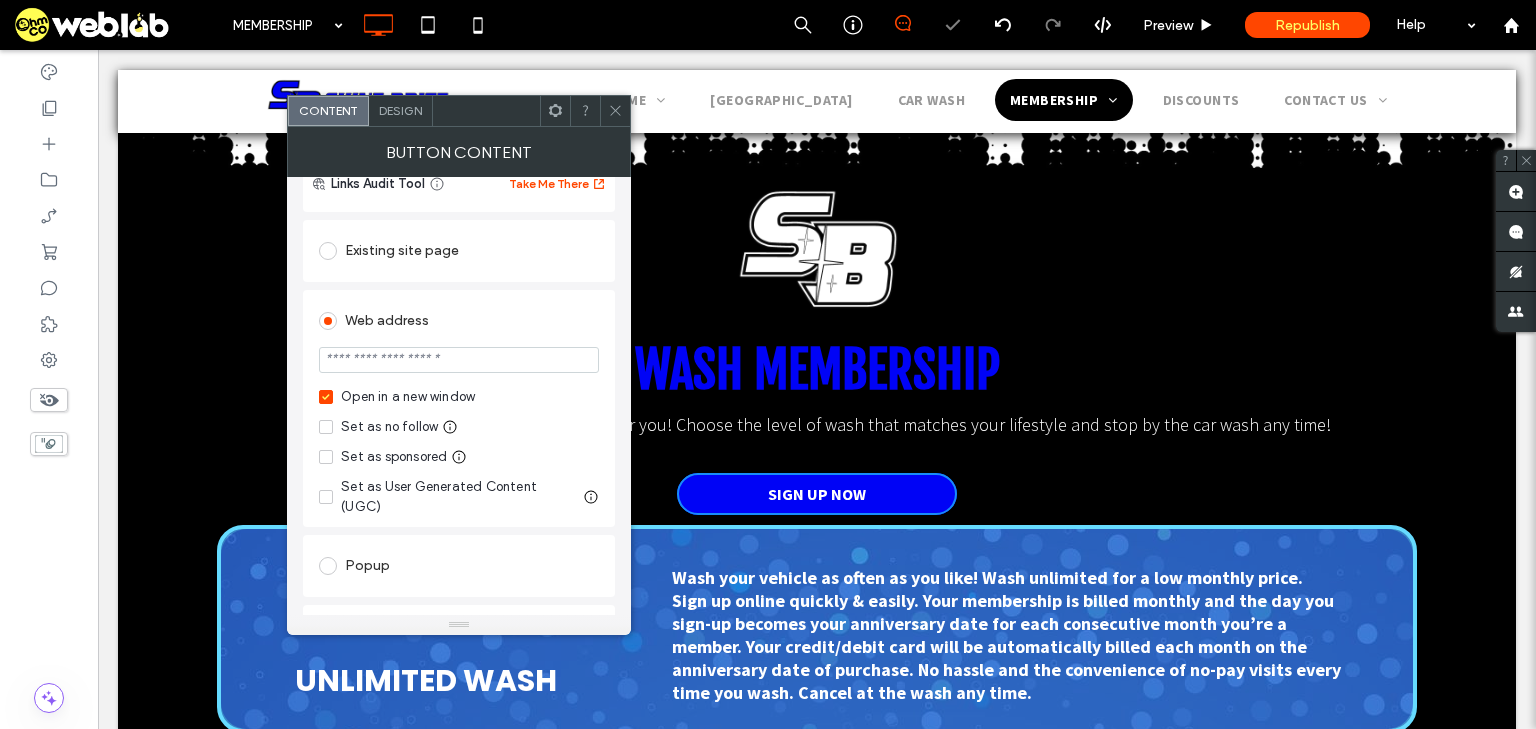 click at bounding box center [459, 360] 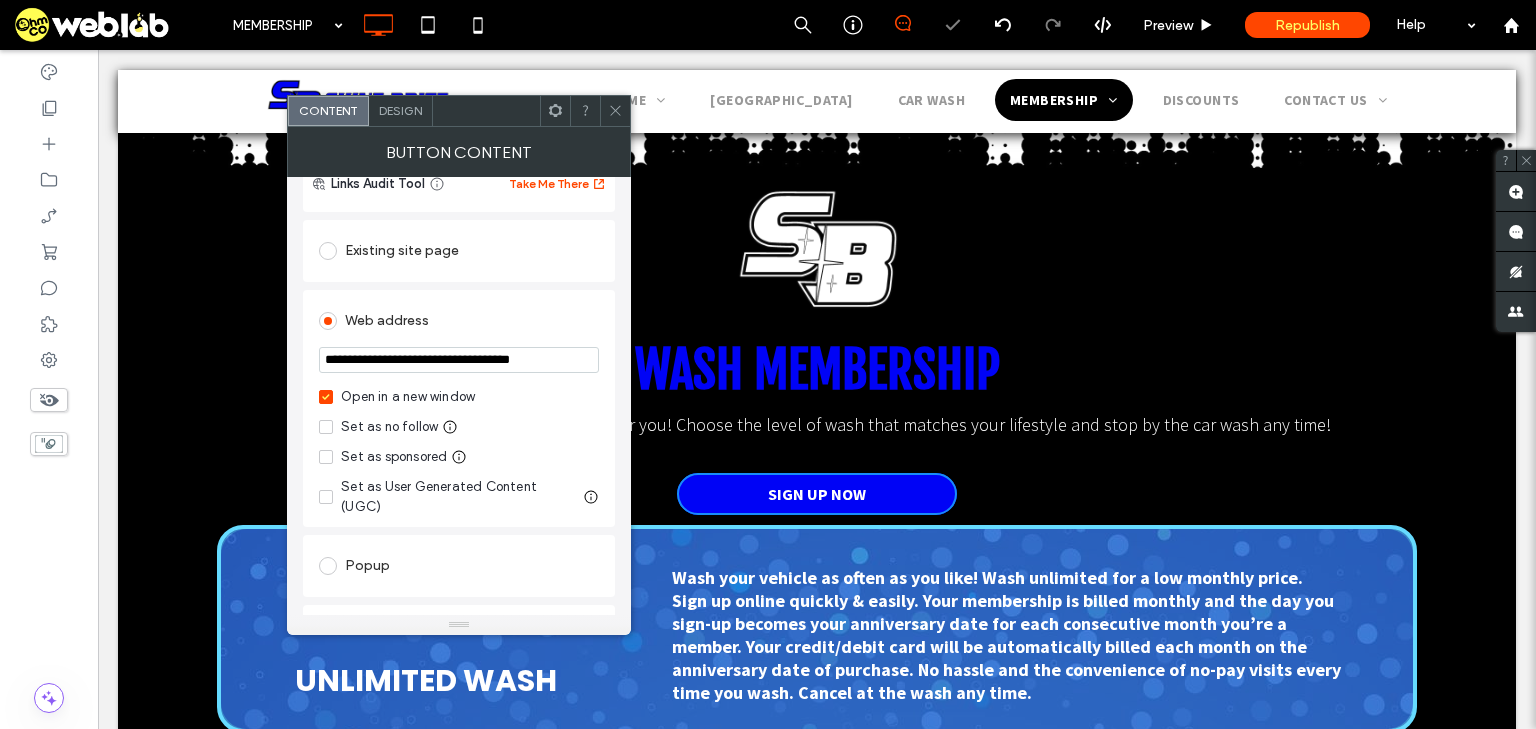 scroll, scrollTop: 0, scrollLeft: 2, axis: horizontal 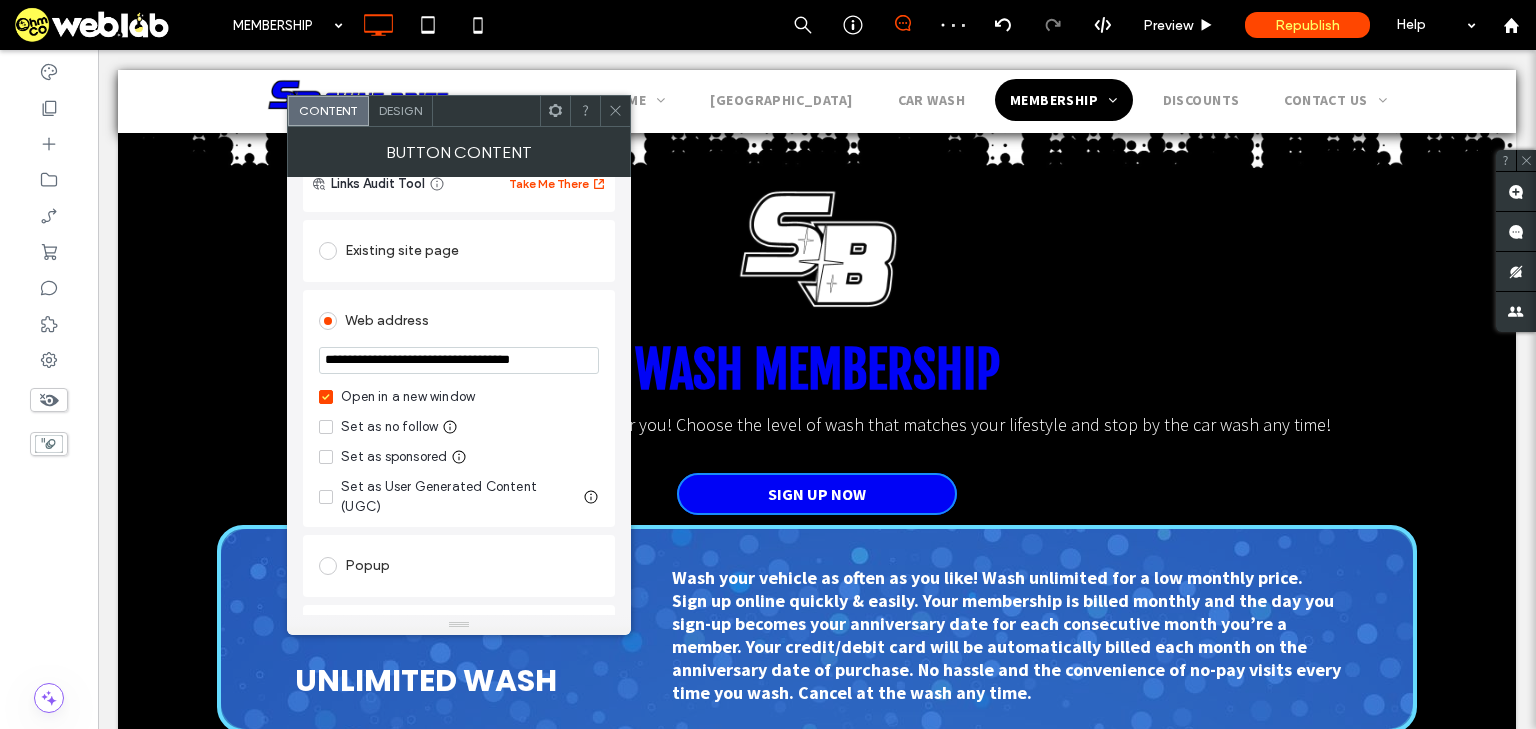 type on "**********" 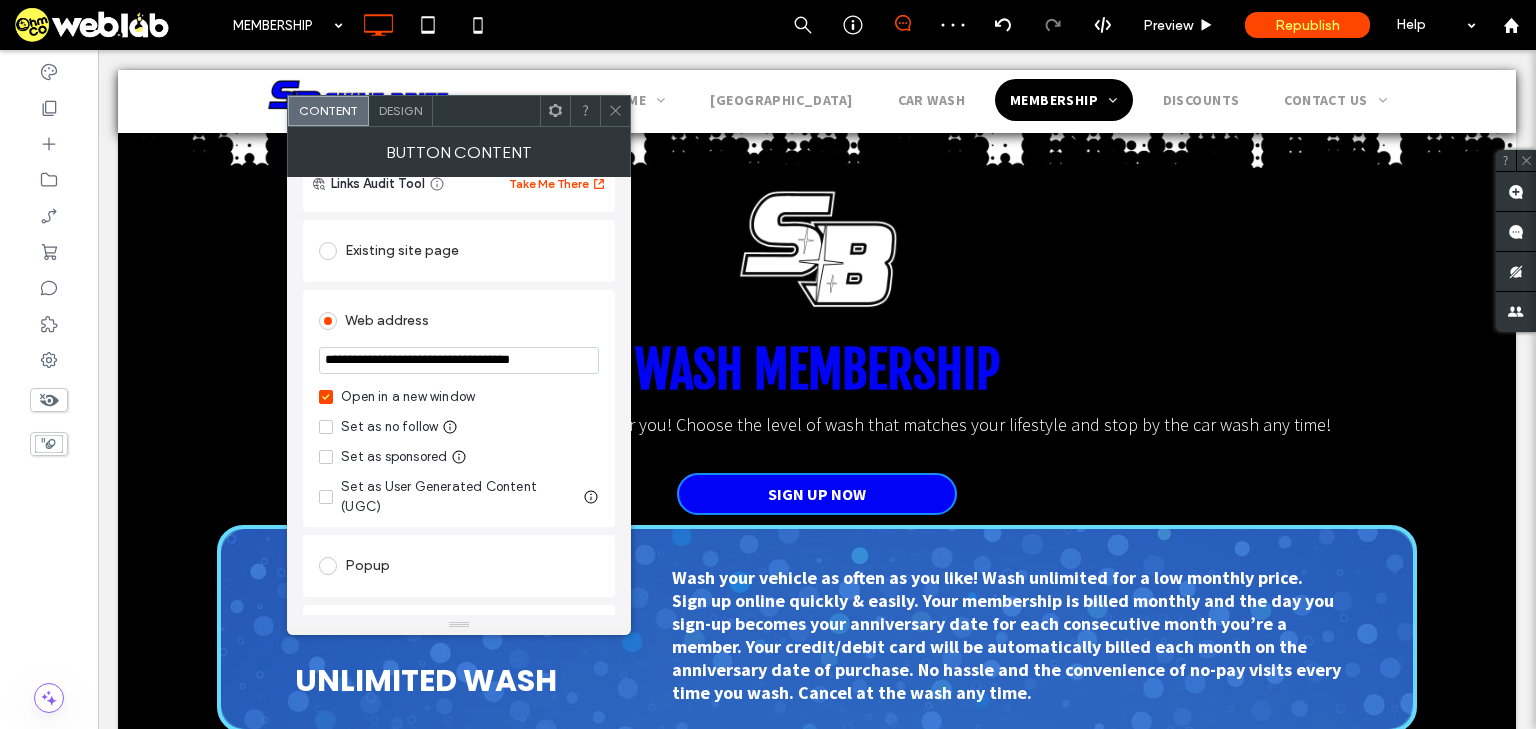 scroll, scrollTop: 0, scrollLeft: 0, axis: both 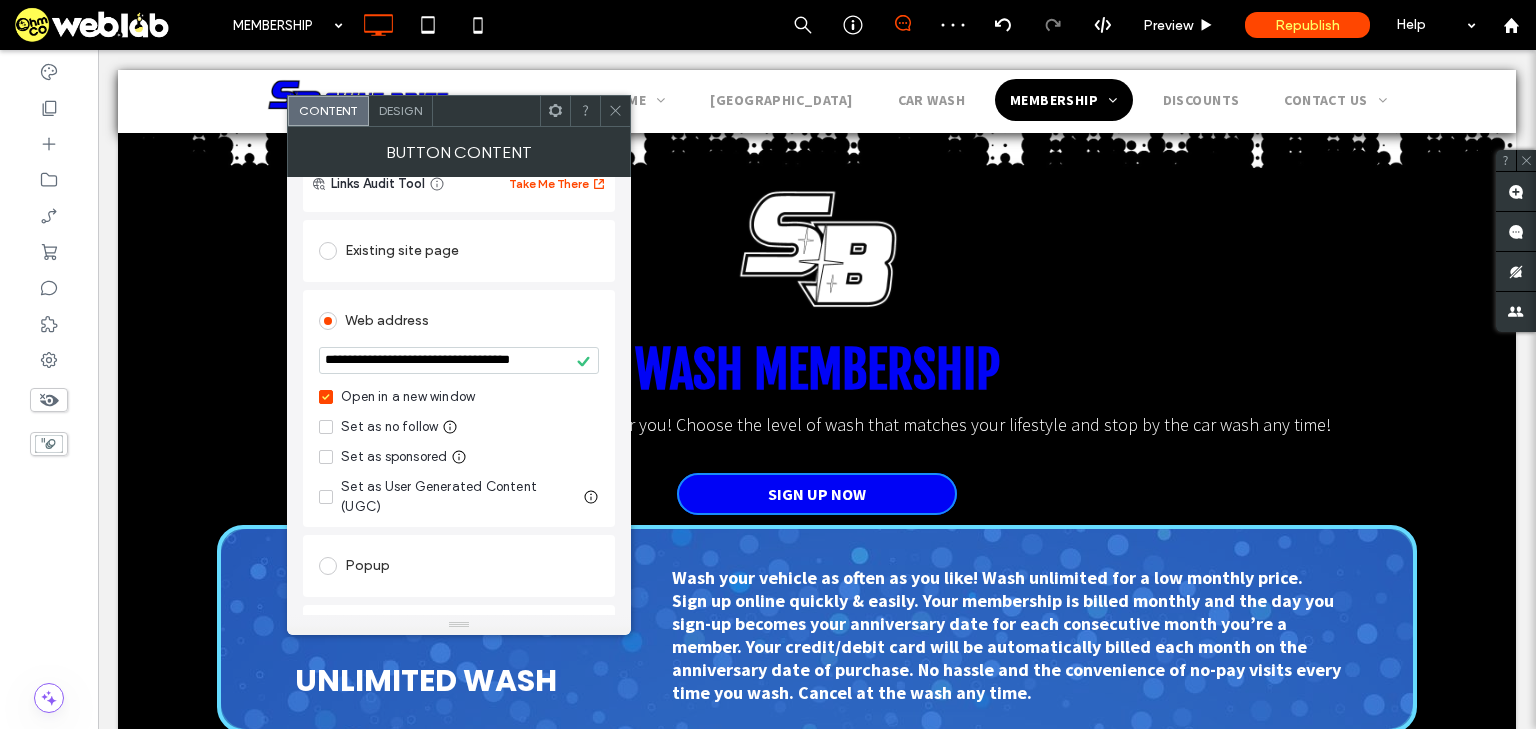 click on "Design" at bounding box center [400, 110] 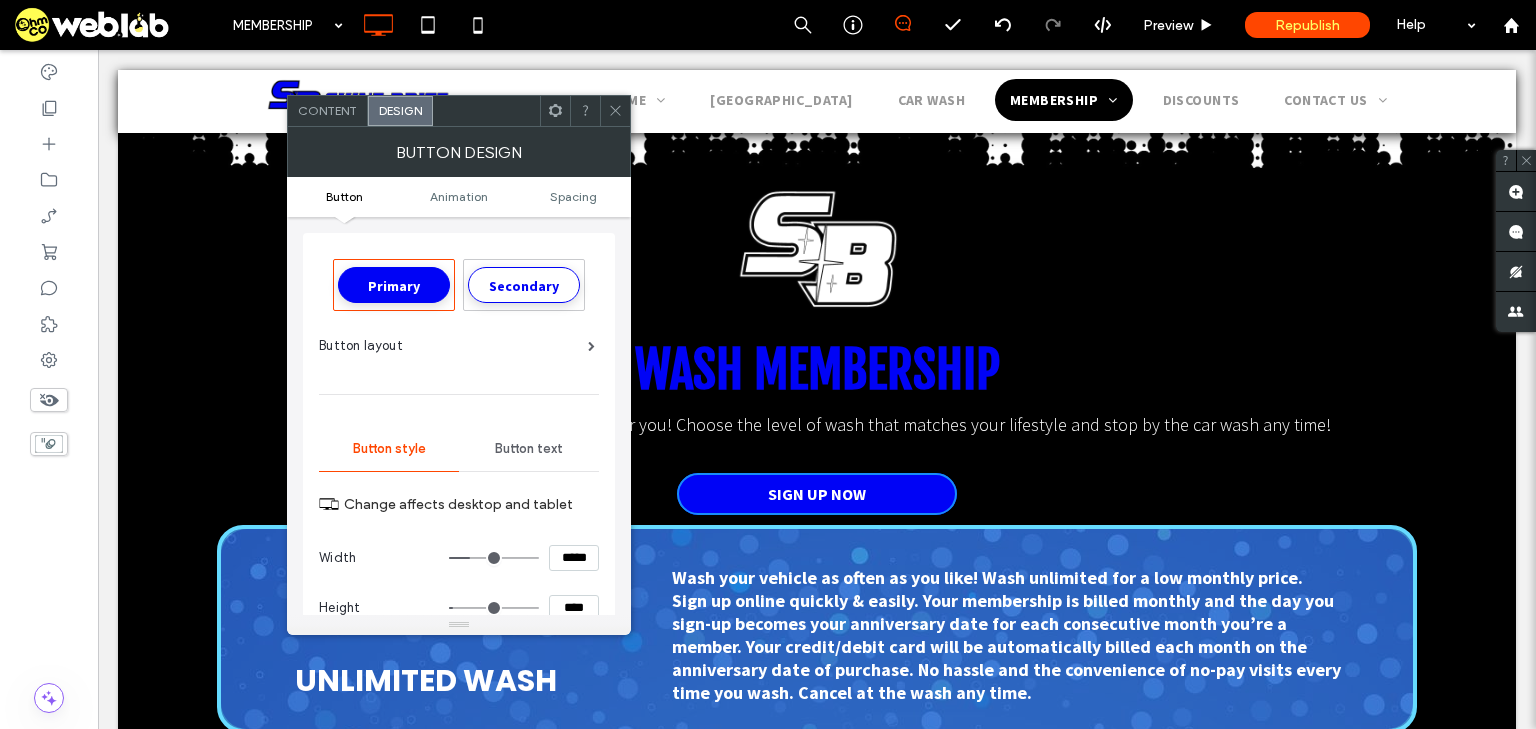 click on "Secondary" at bounding box center (524, 286) 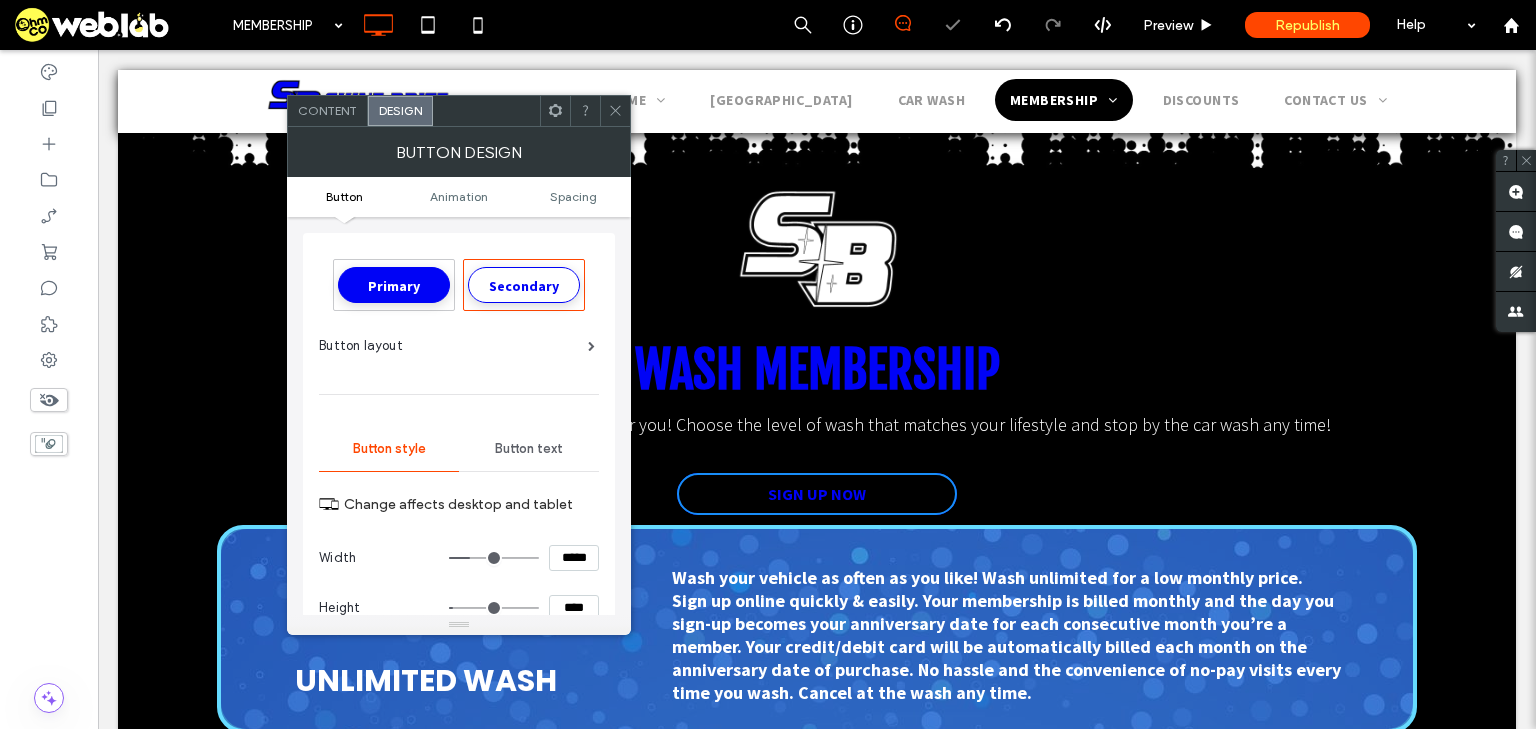 type on "*" 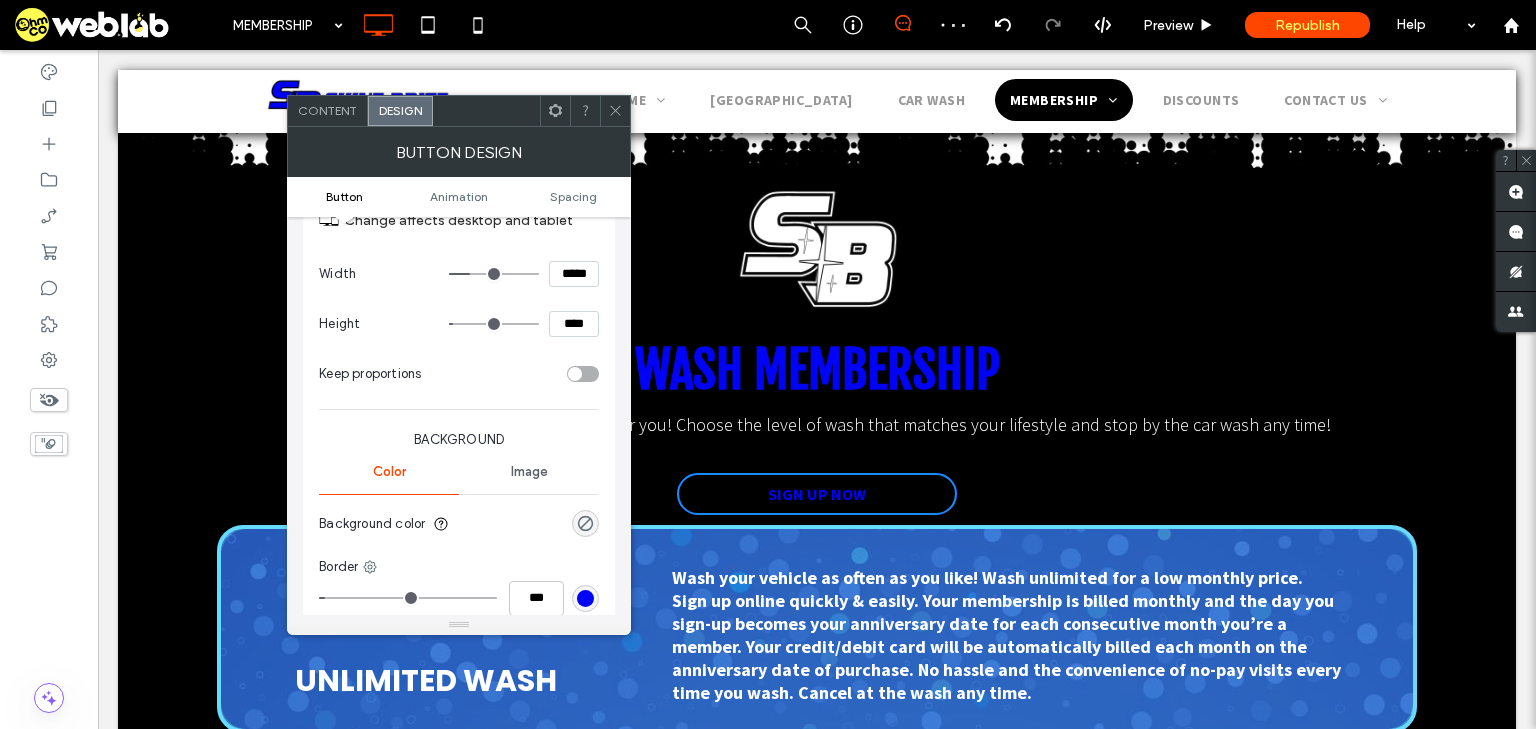 scroll, scrollTop: 320, scrollLeft: 0, axis: vertical 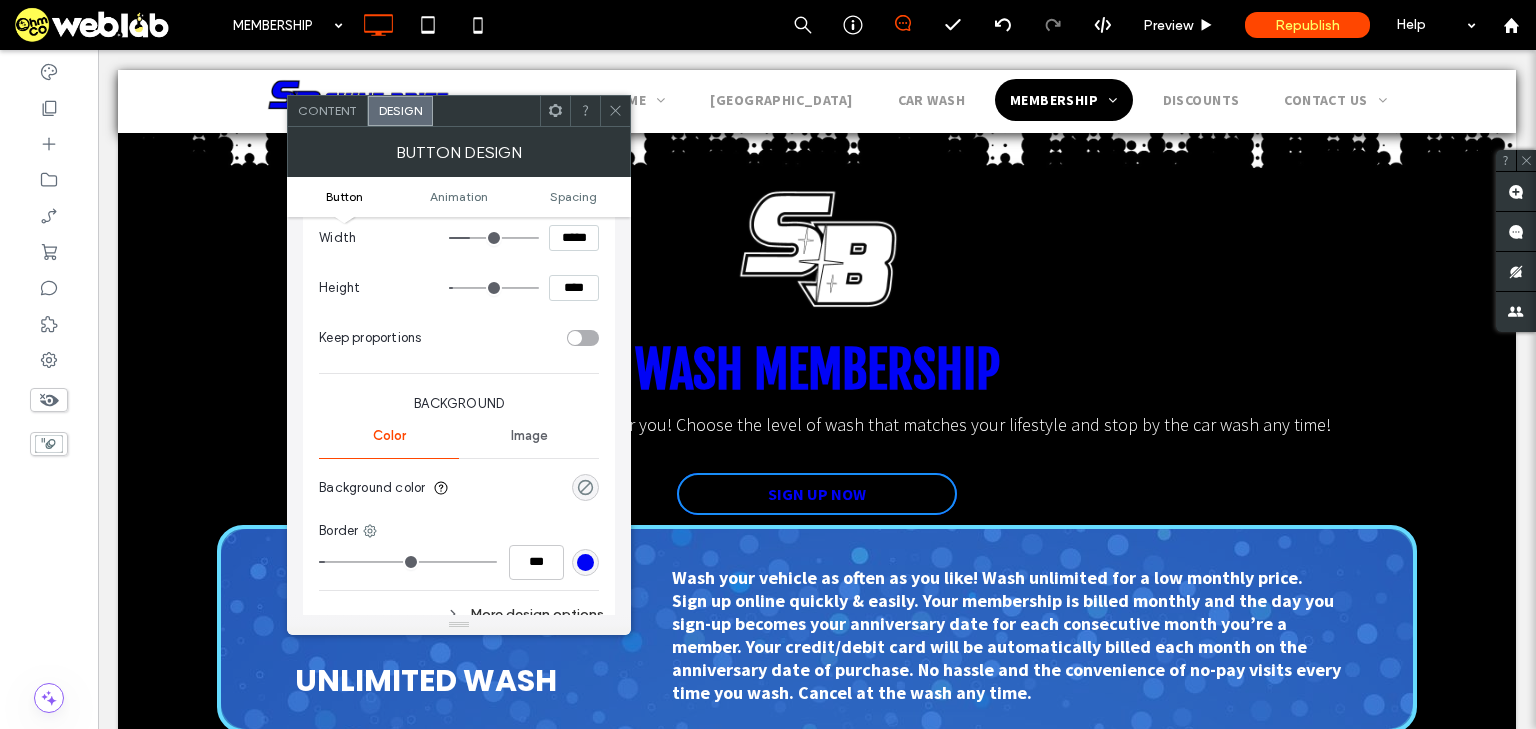 click at bounding box center (585, 487) 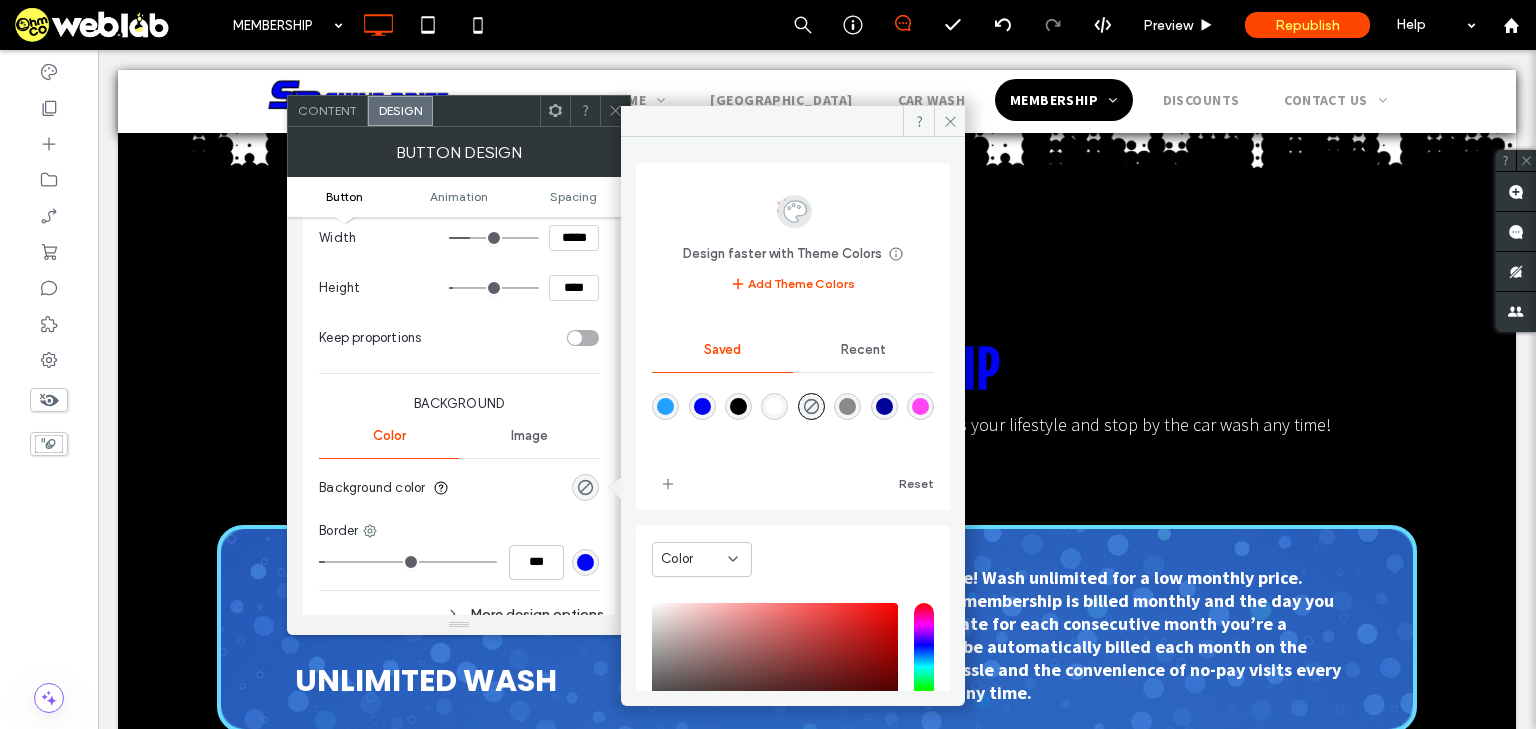 click at bounding box center [774, 406] 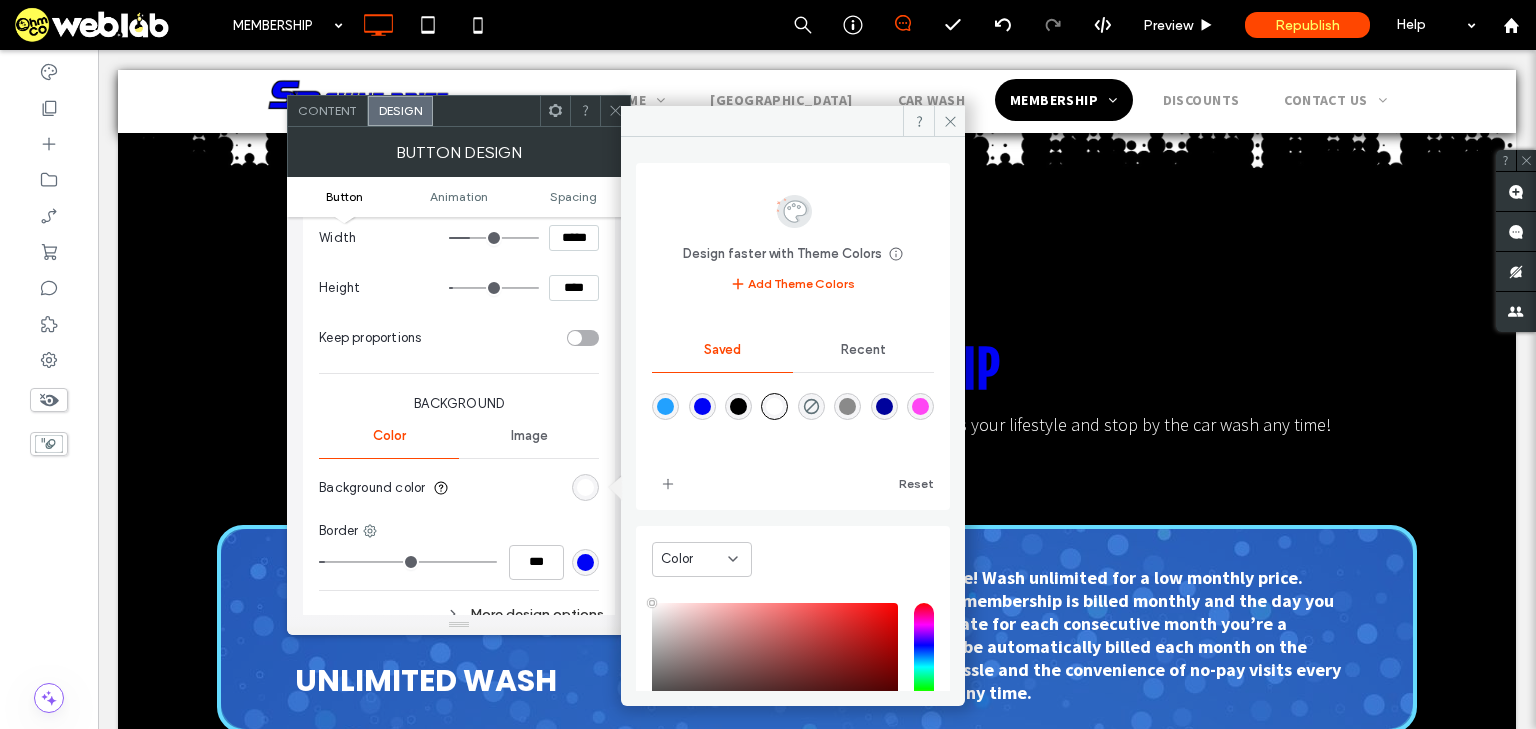 click on "Recent" at bounding box center [863, 350] 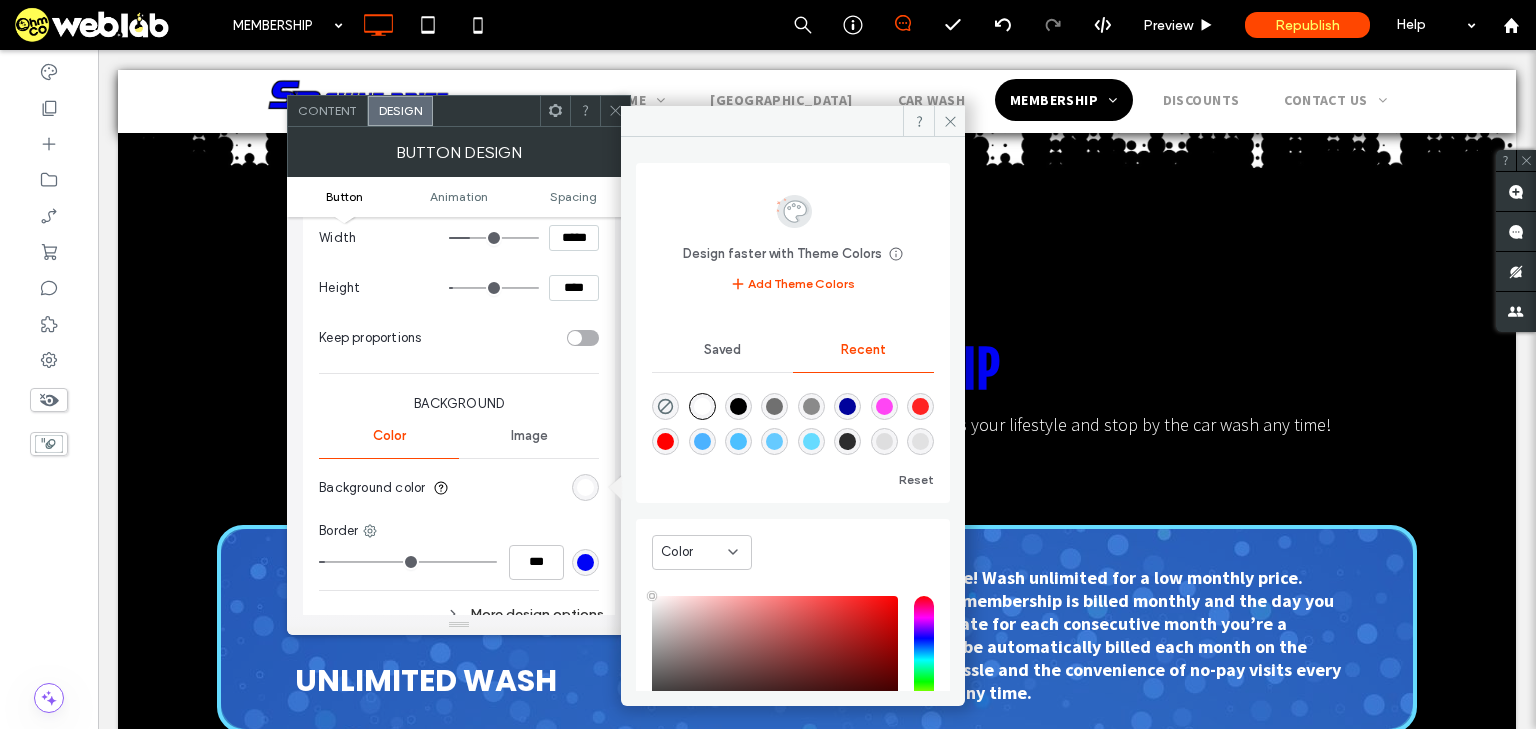 click on "Saved" at bounding box center [722, 350] 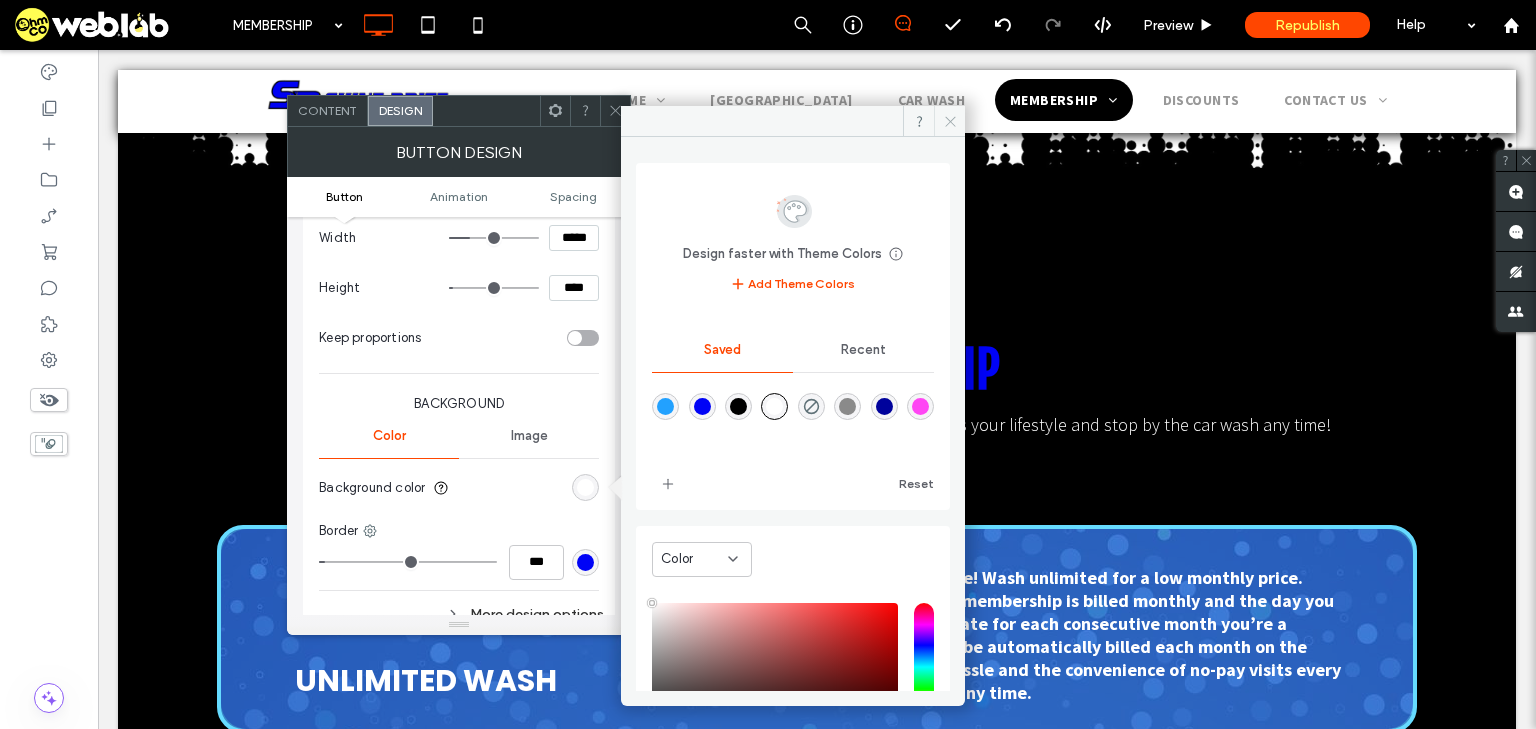 drag, startPoint x: 949, startPoint y: 116, endPoint x: 849, endPoint y: 66, distance: 111.8034 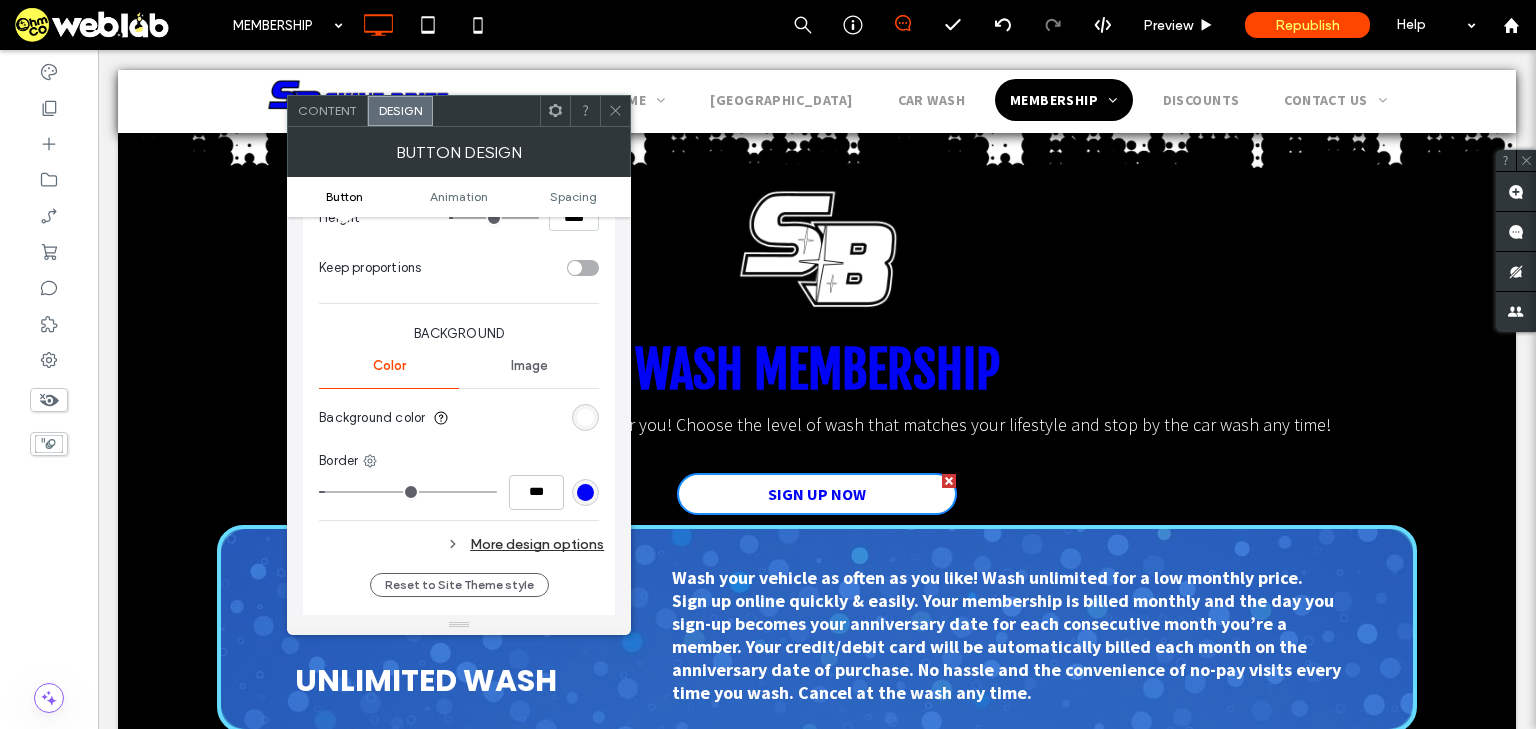 scroll, scrollTop: 400, scrollLeft: 0, axis: vertical 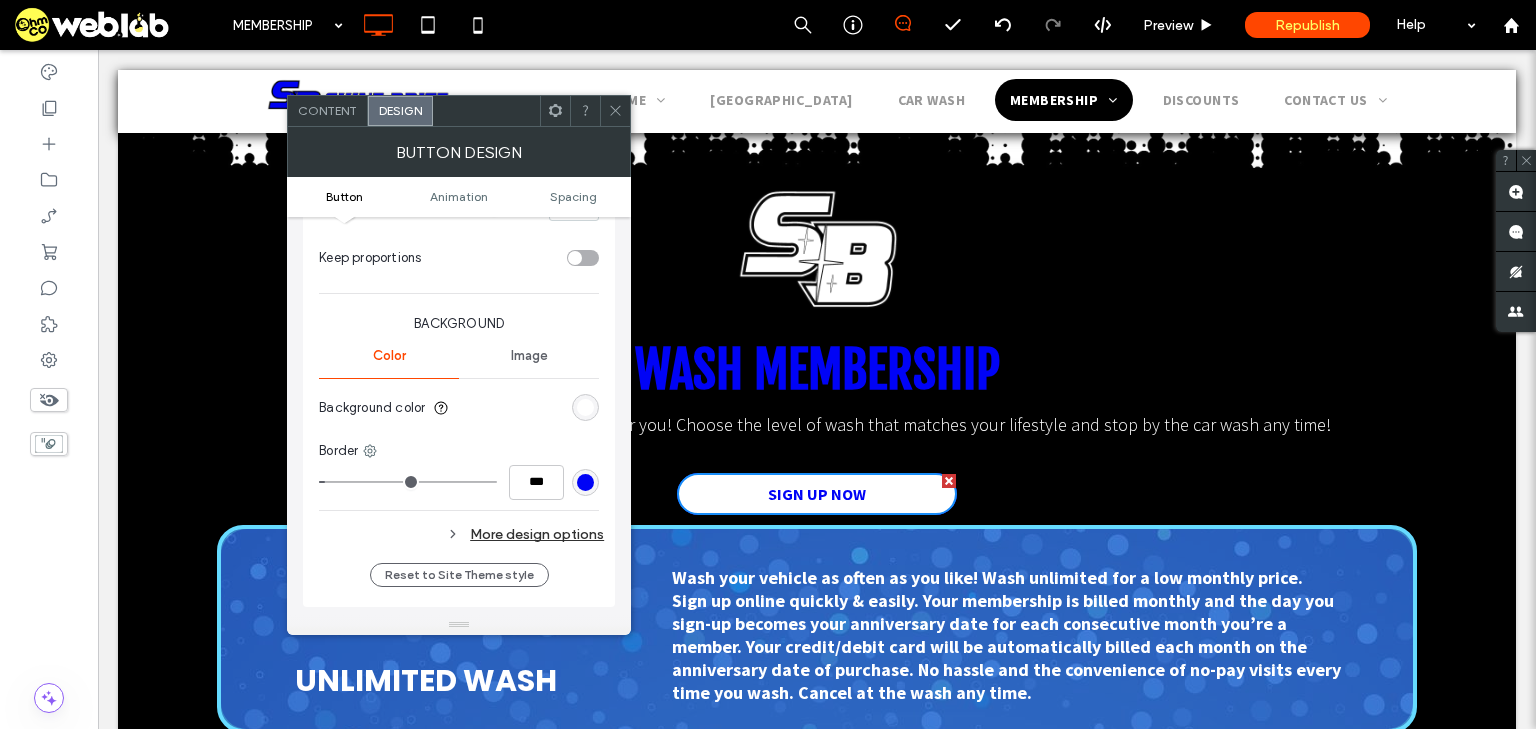 click on "More design options" at bounding box center (461, 534) 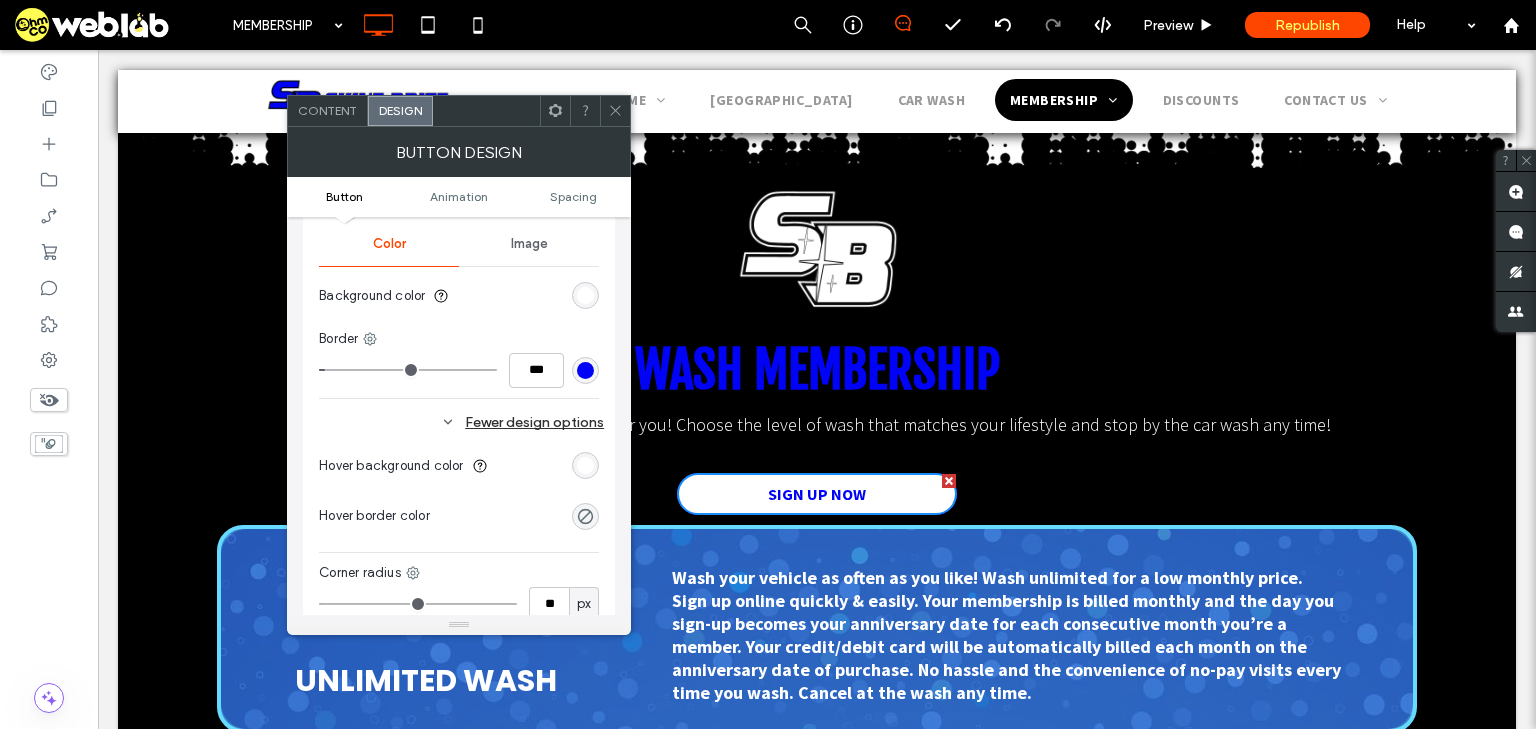 scroll, scrollTop: 560, scrollLeft: 0, axis: vertical 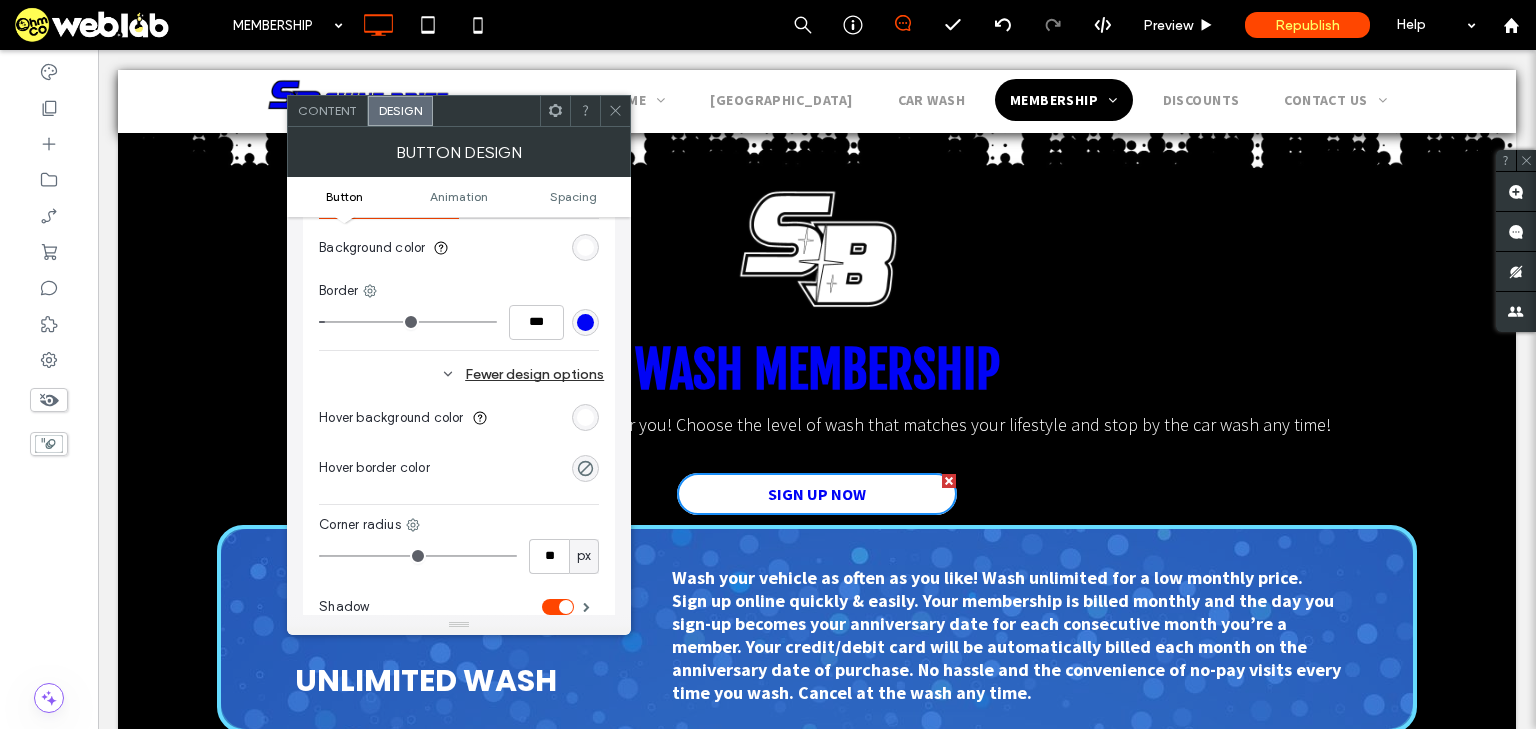 click at bounding box center [585, 417] 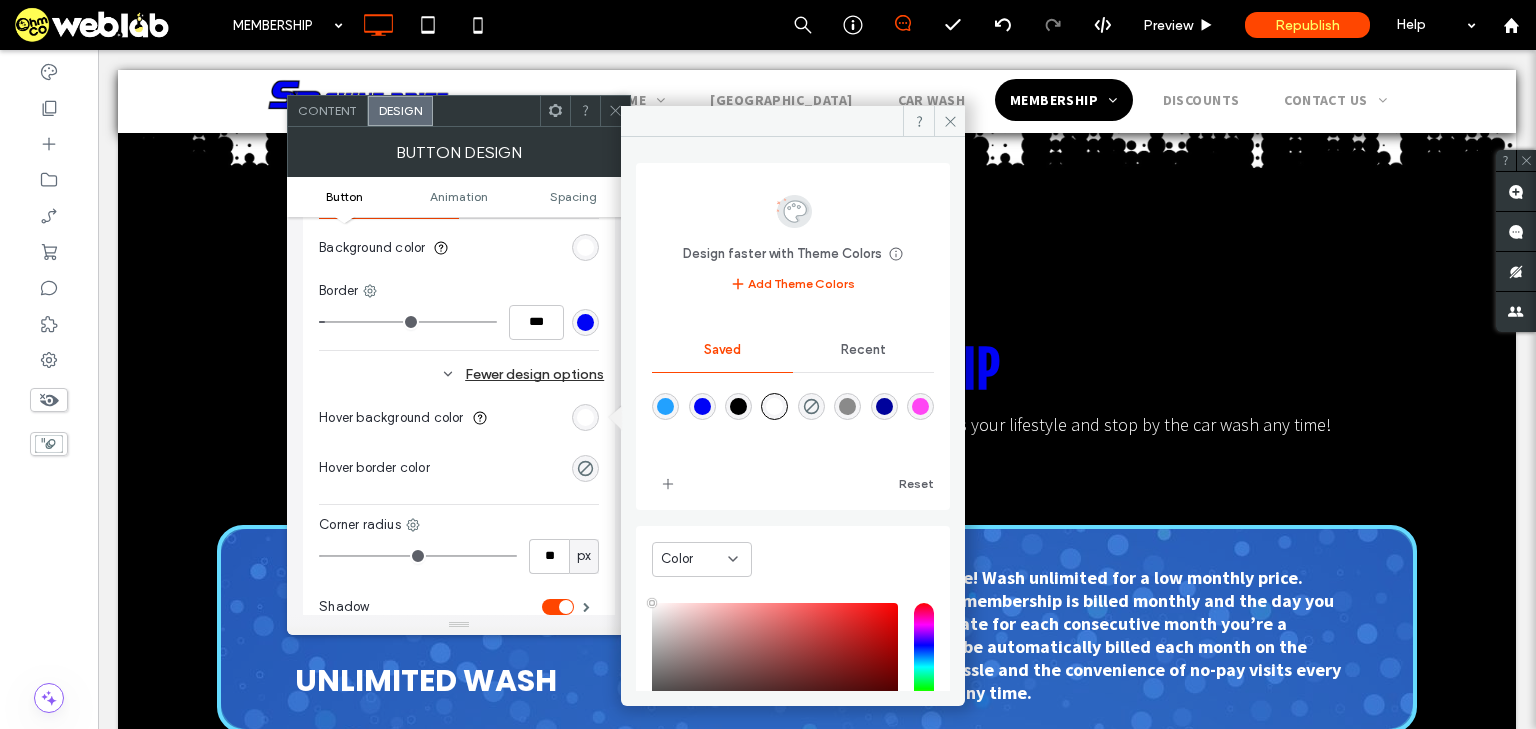 click at bounding box center (665, 406) 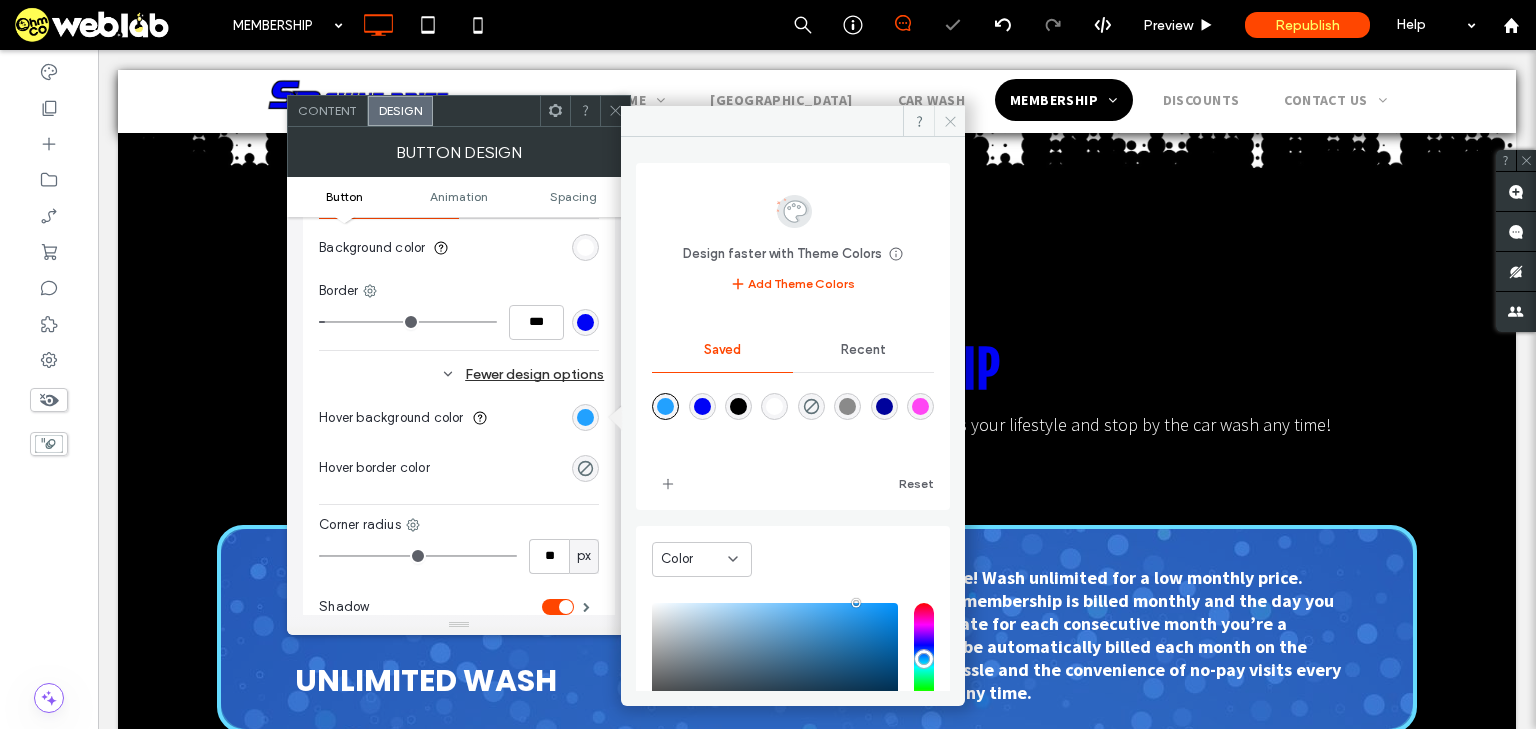 drag, startPoint x: 951, startPoint y: 120, endPoint x: 840, endPoint y: 84, distance: 116.6919 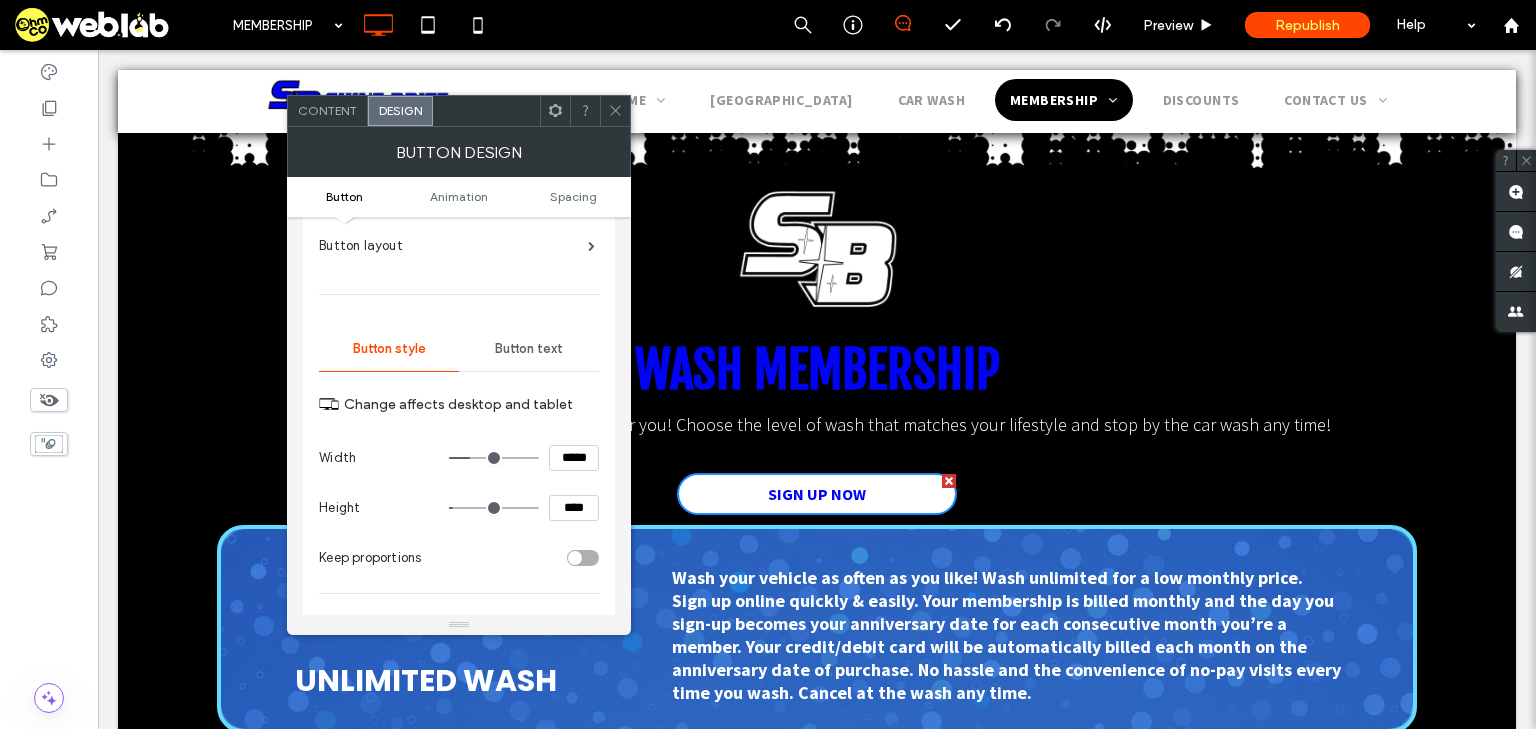 scroll, scrollTop: 80, scrollLeft: 0, axis: vertical 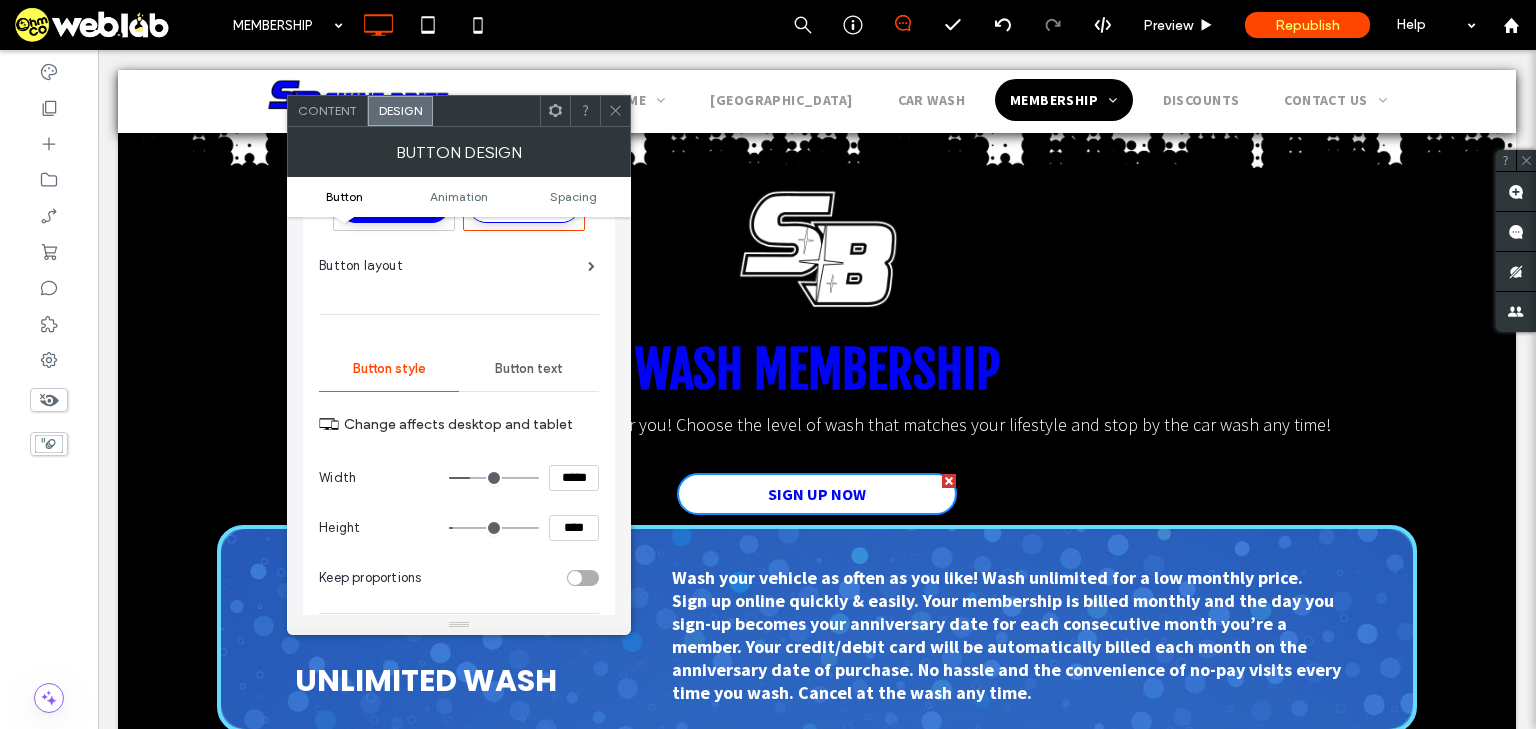 click on "Button text" at bounding box center (529, 369) 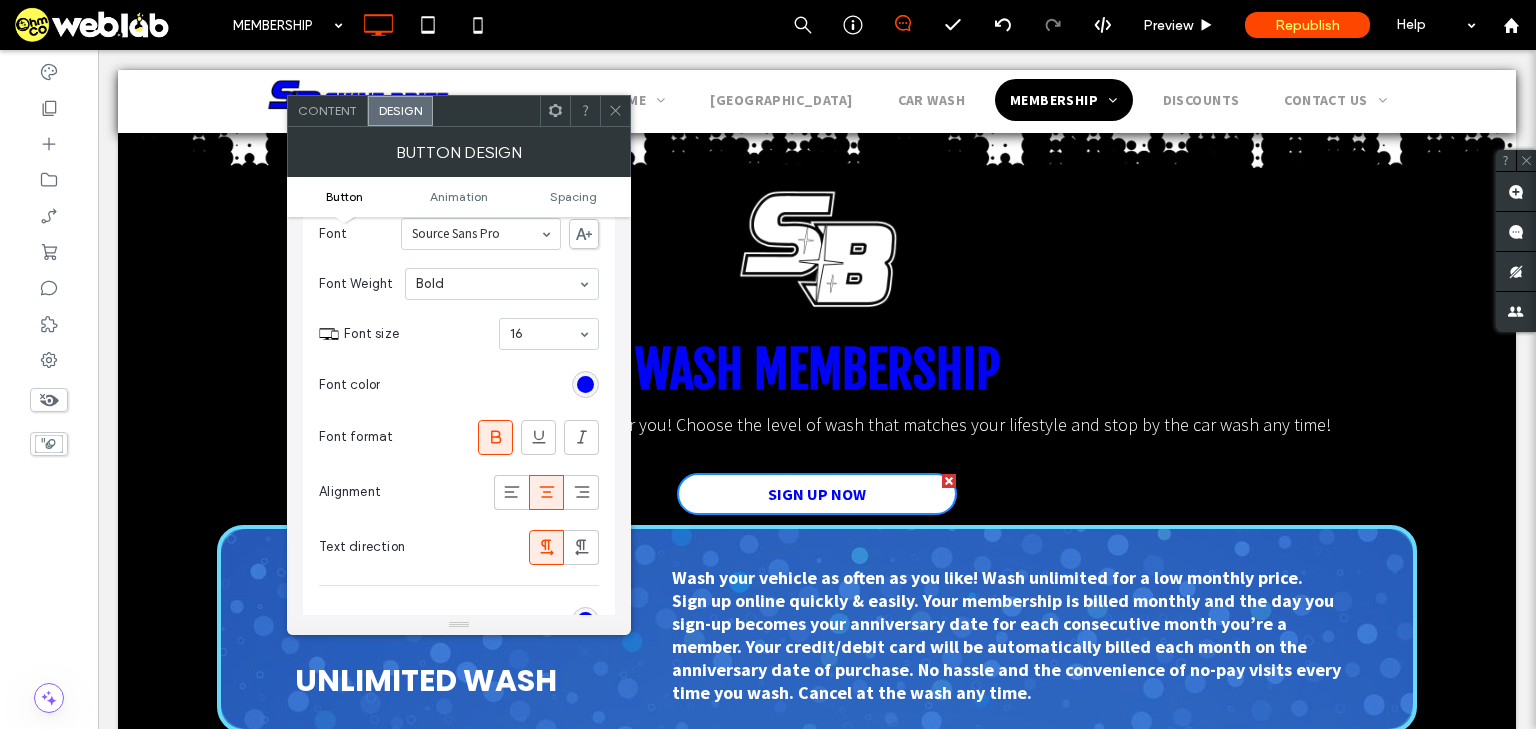 scroll, scrollTop: 320, scrollLeft: 0, axis: vertical 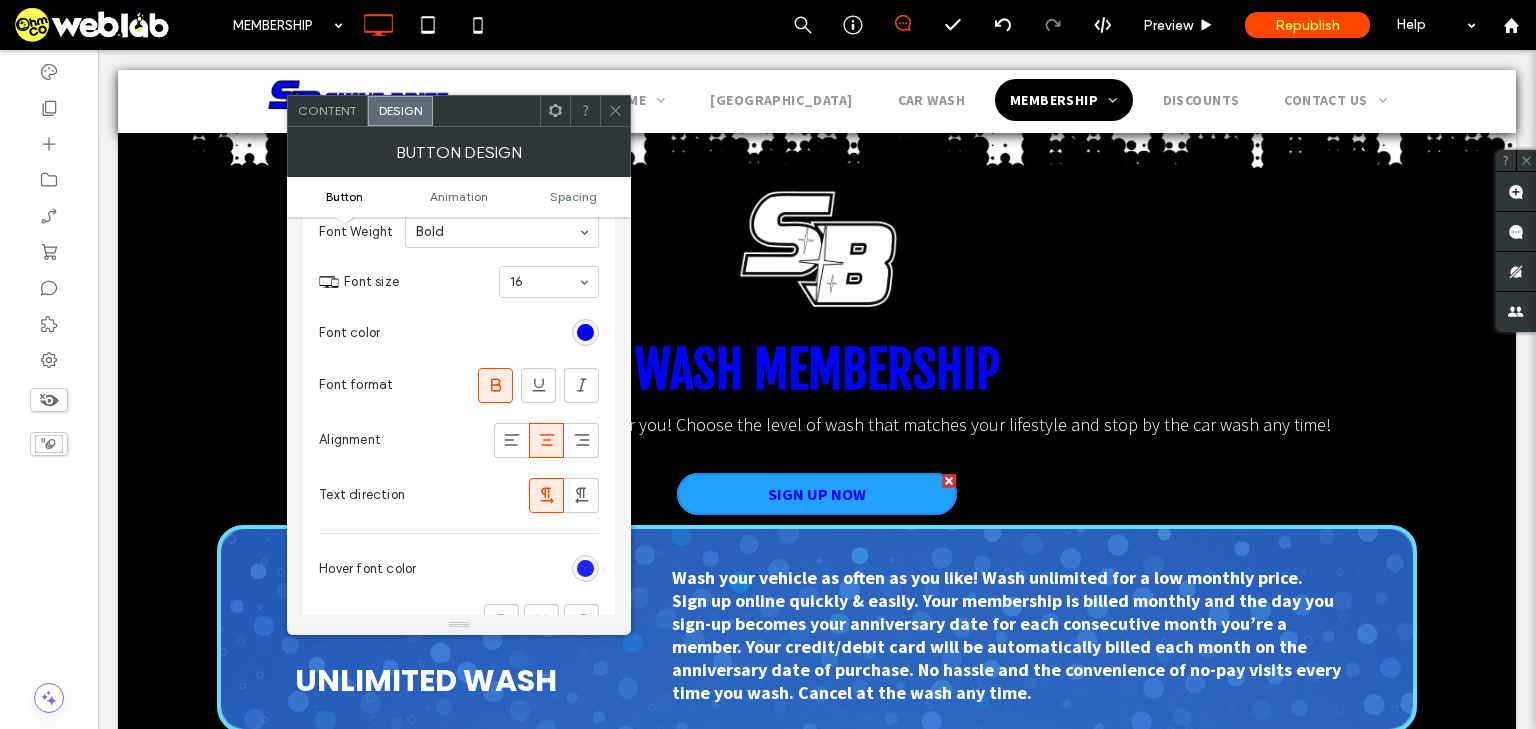 click at bounding box center [585, 568] 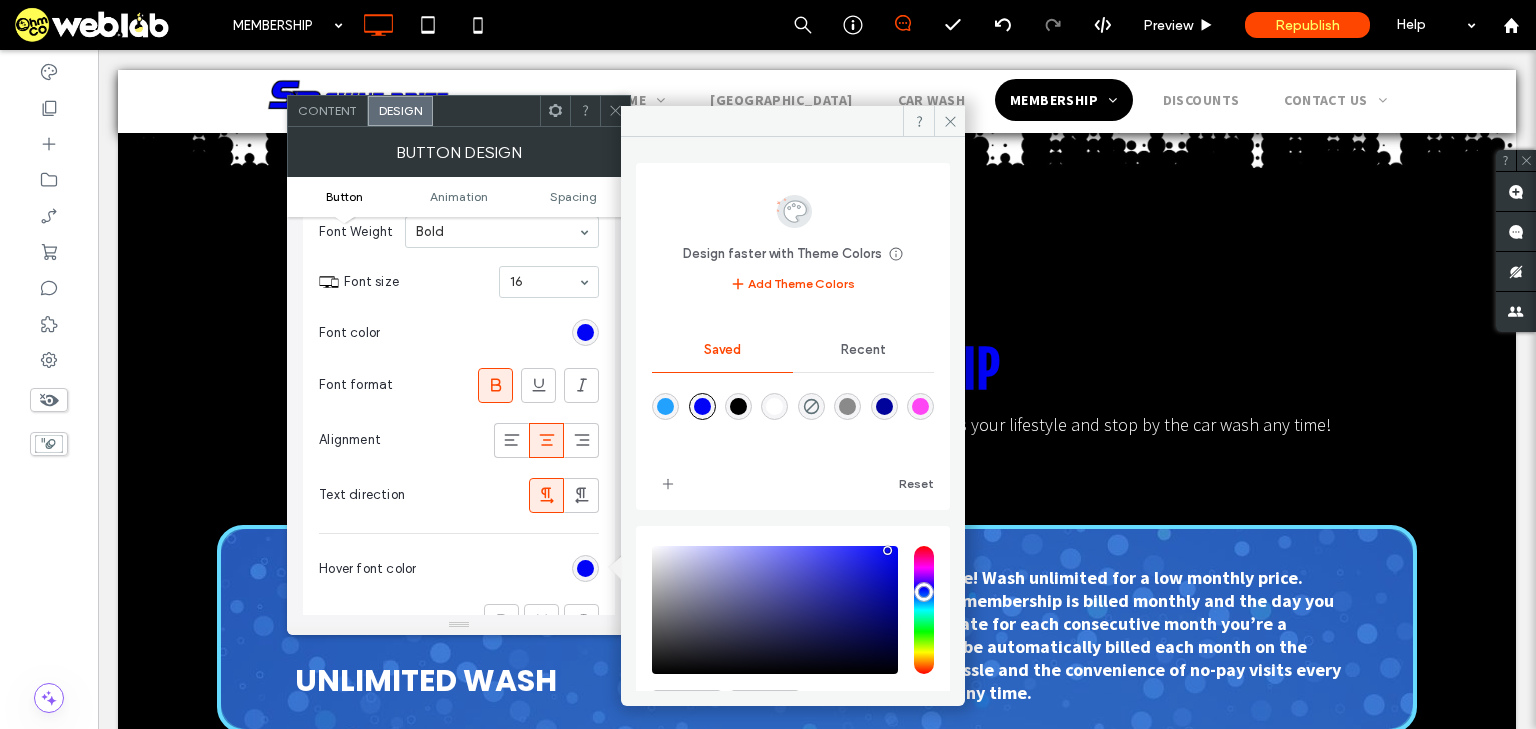 click at bounding box center [774, 406] 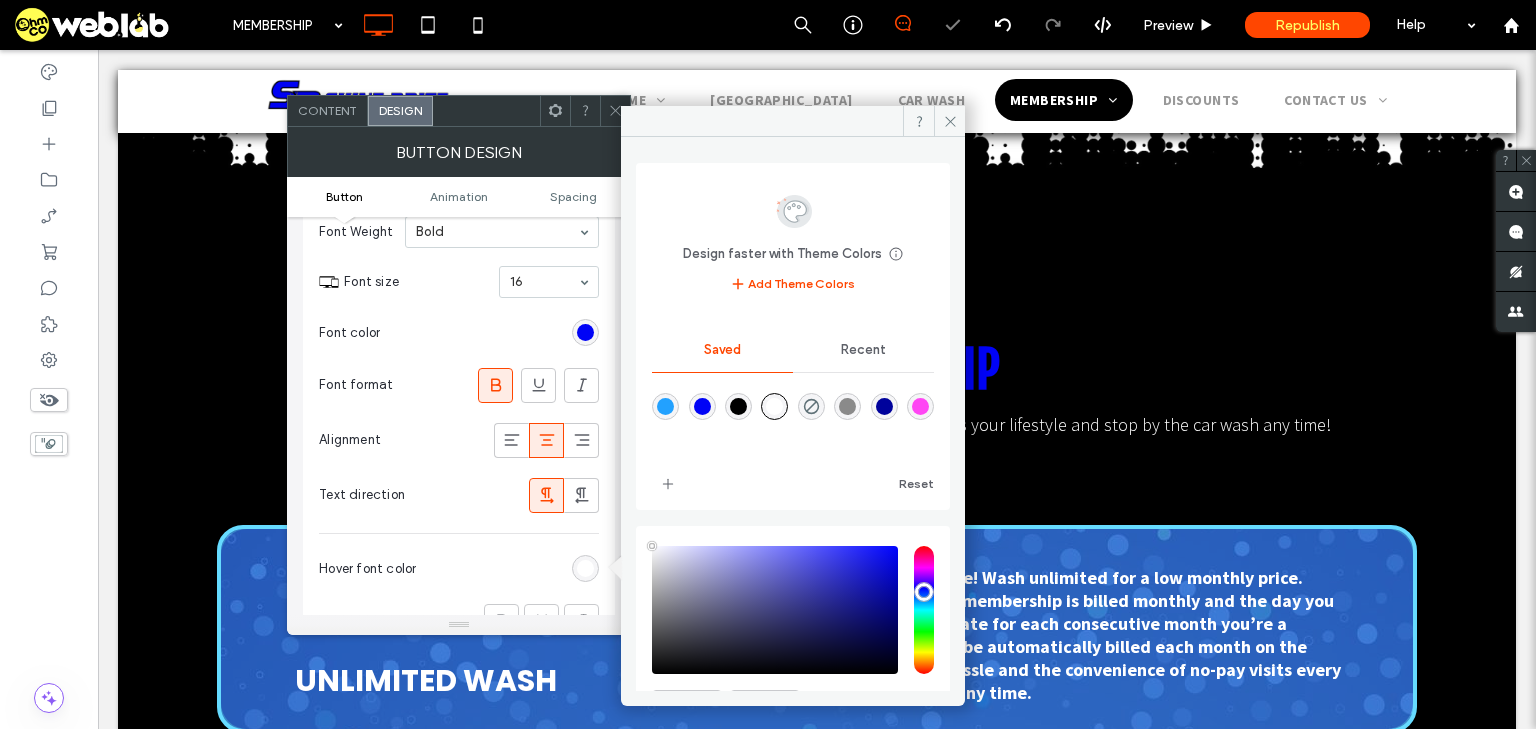type on "*******" 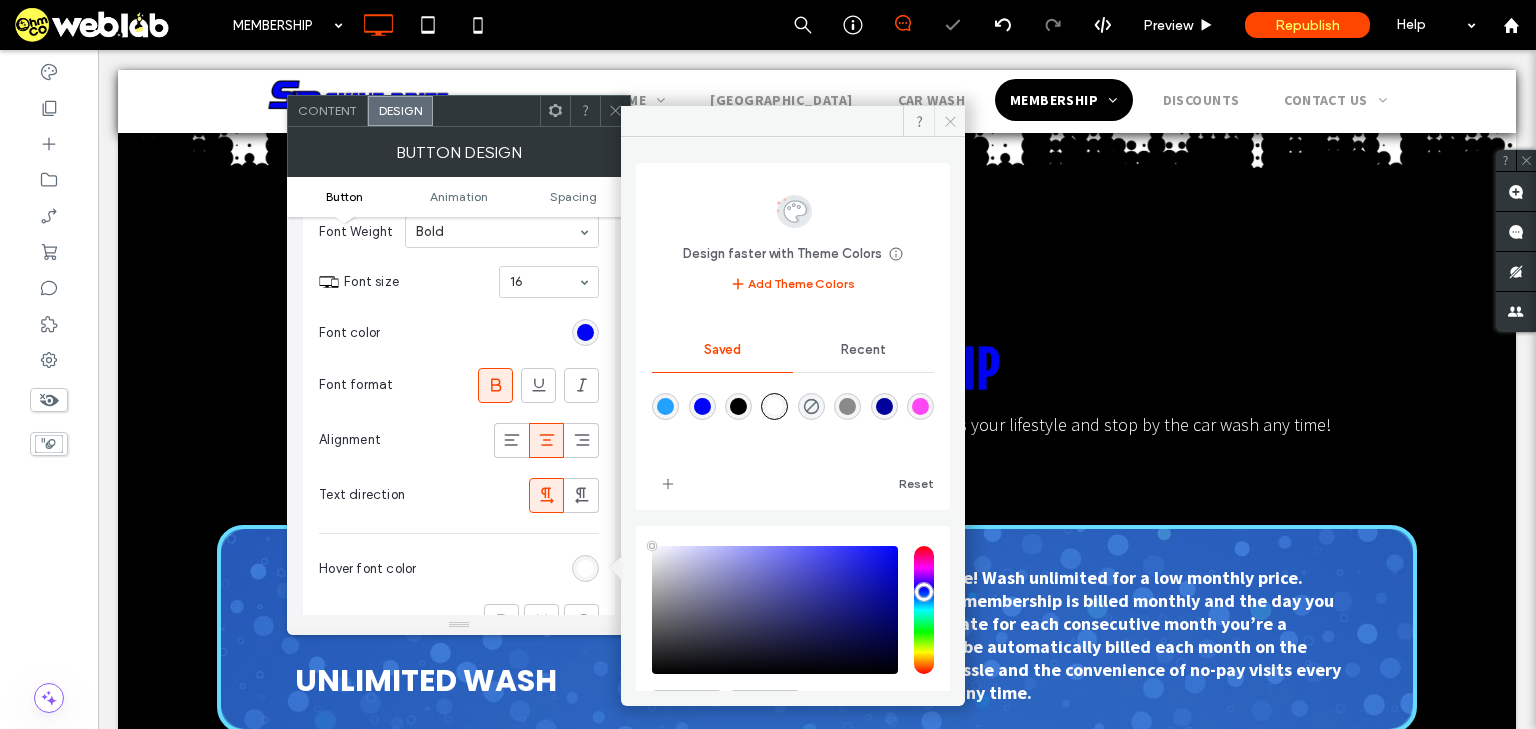 drag, startPoint x: 858, startPoint y: 68, endPoint x: 956, endPoint y: 118, distance: 110.01818 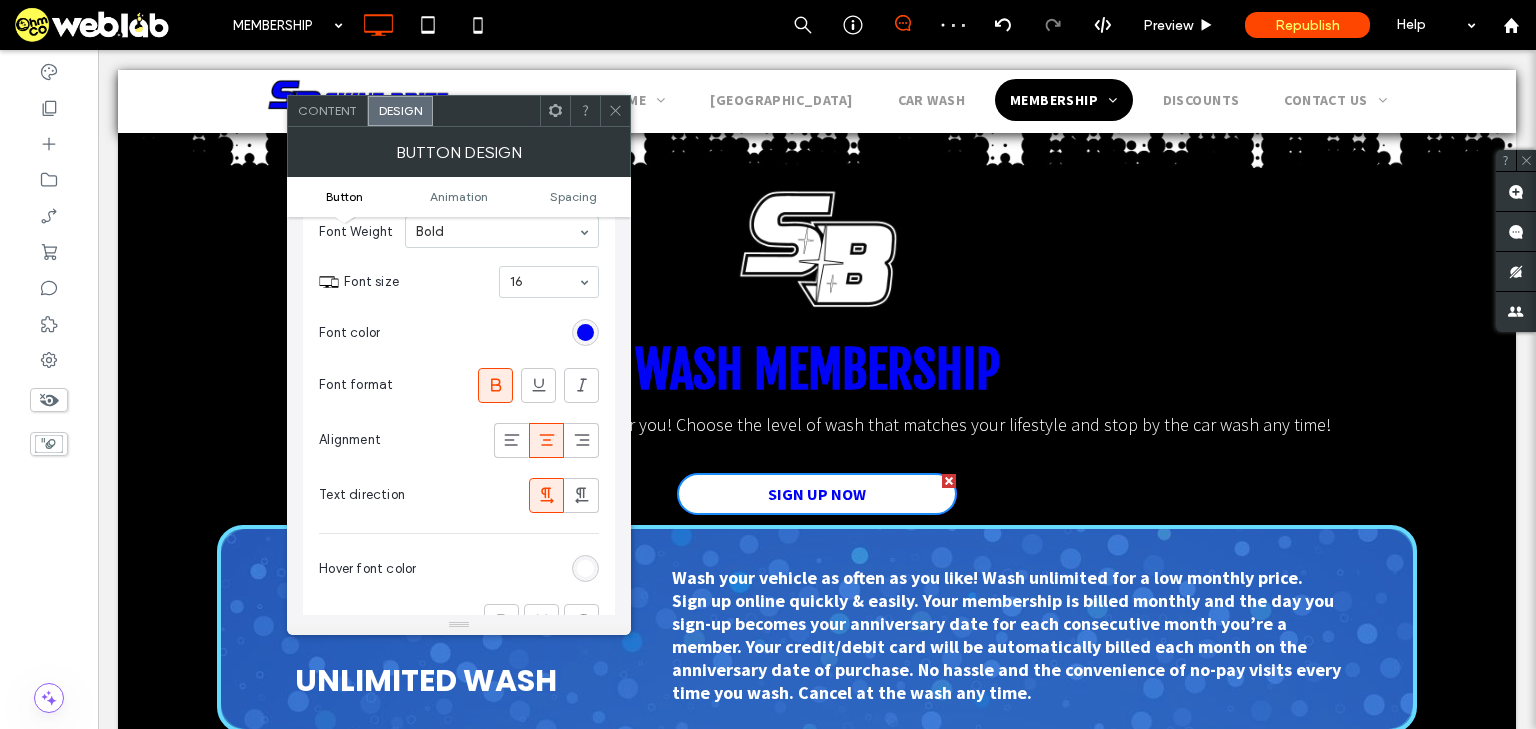 click 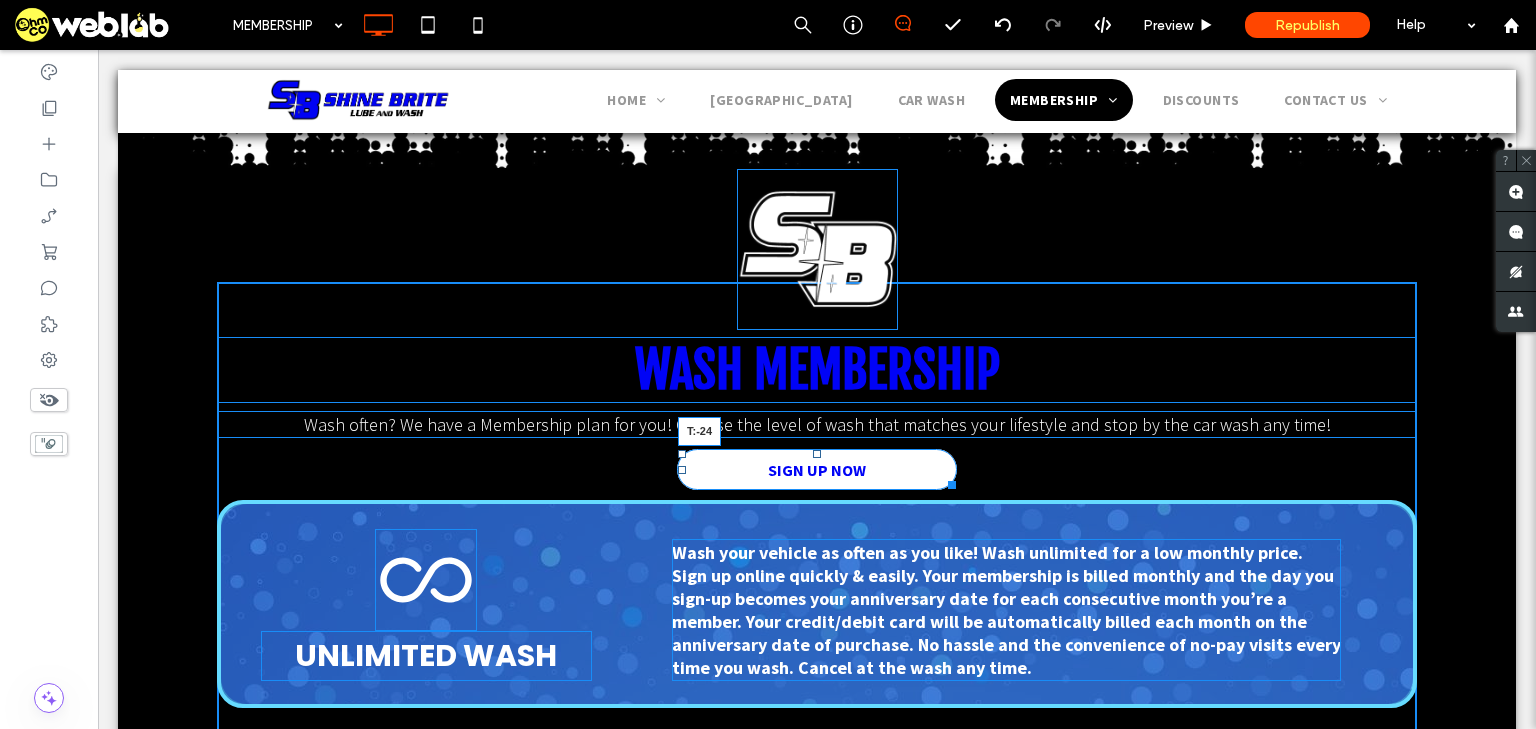 drag, startPoint x: 811, startPoint y: 415, endPoint x: 808, endPoint y: 381, distance: 34.132095 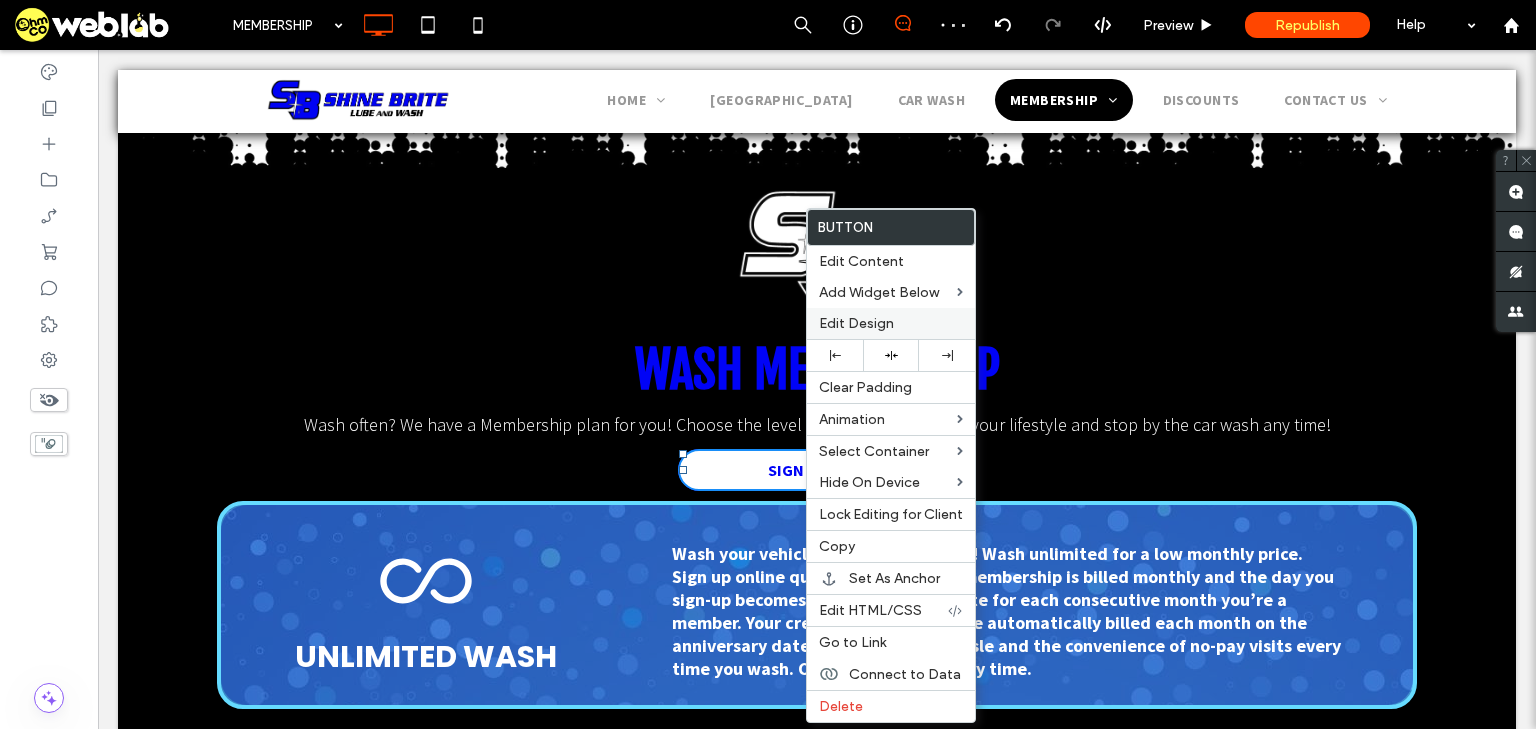 click on "Edit Design" at bounding box center (856, 323) 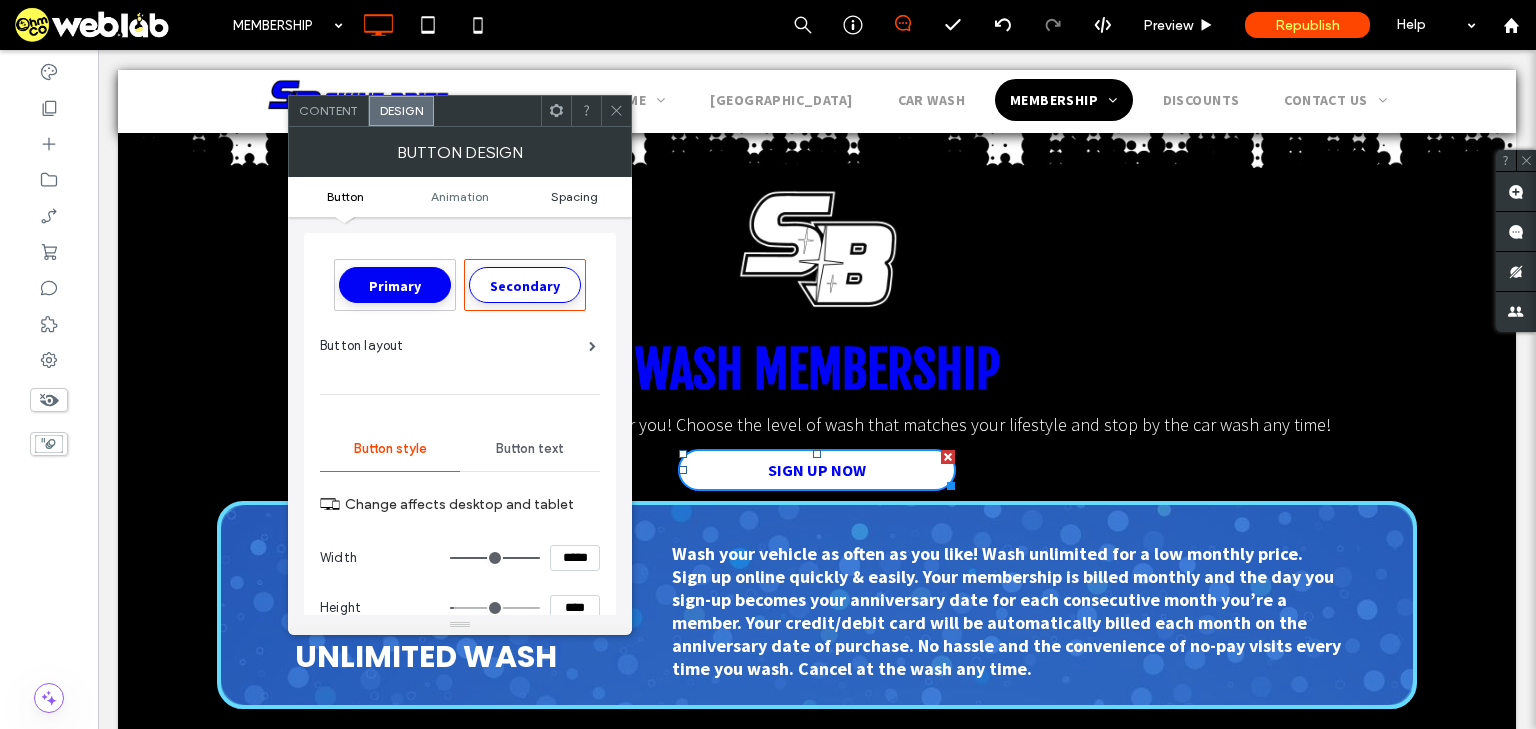 click on "Spacing" at bounding box center [574, 196] 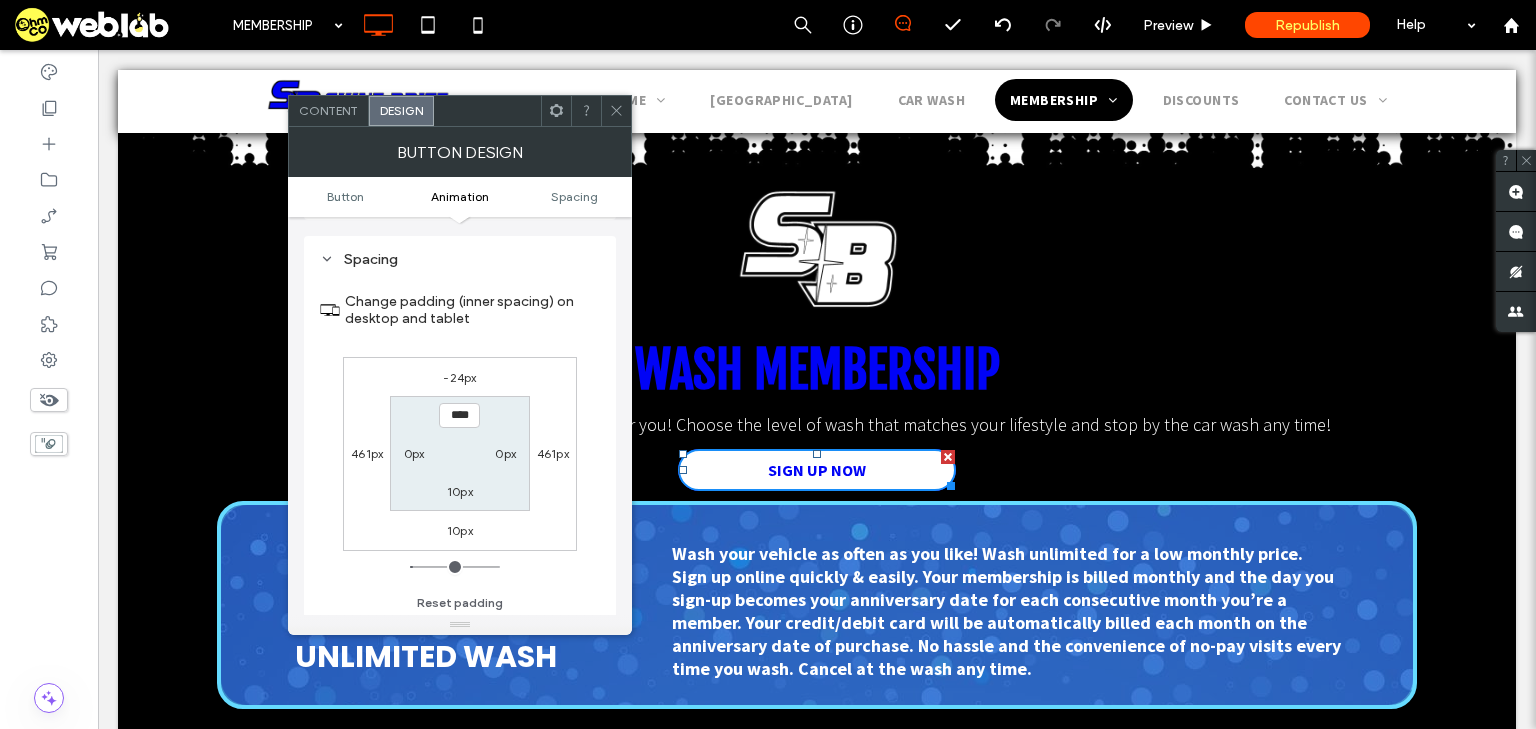 scroll, scrollTop: 936, scrollLeft: 0, axis: vertical 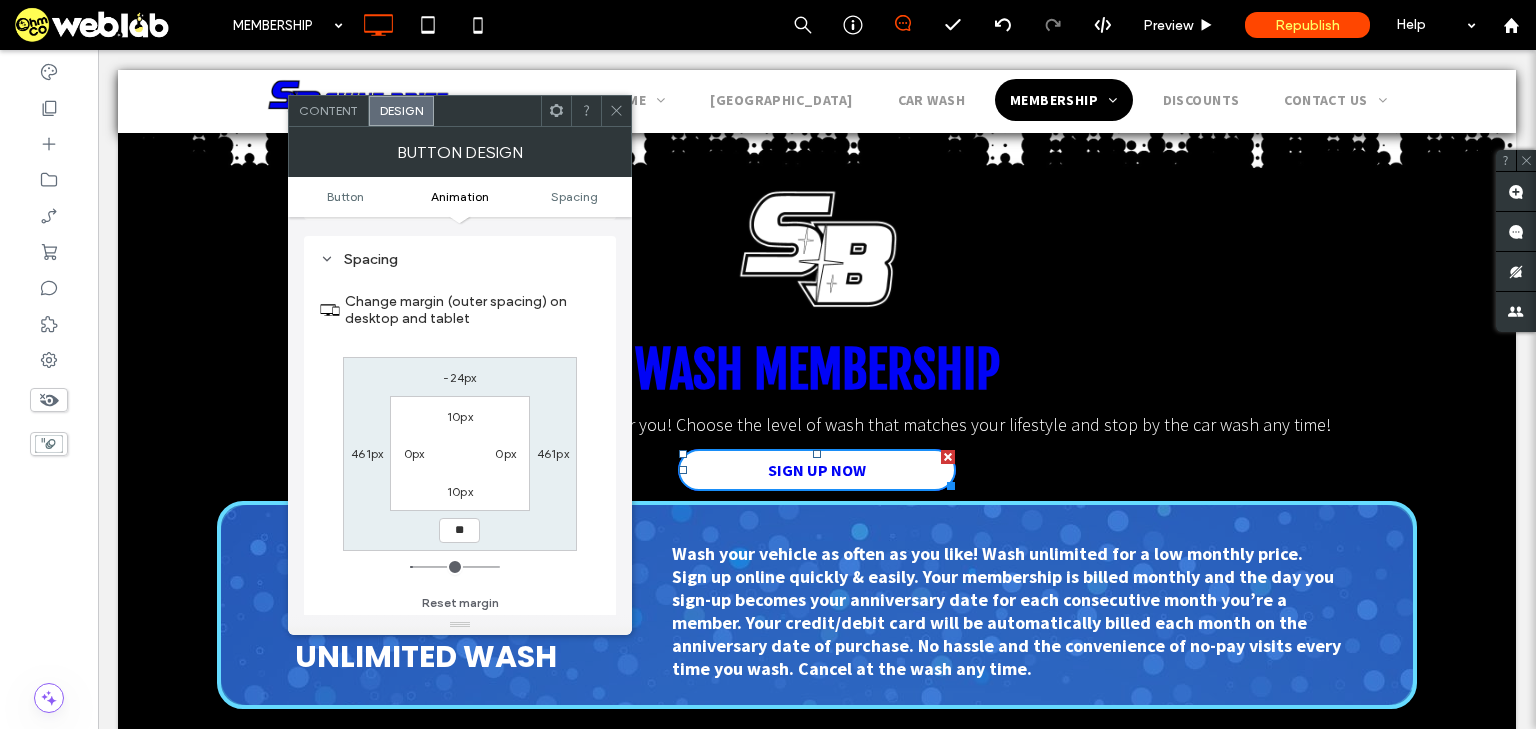type on "**" 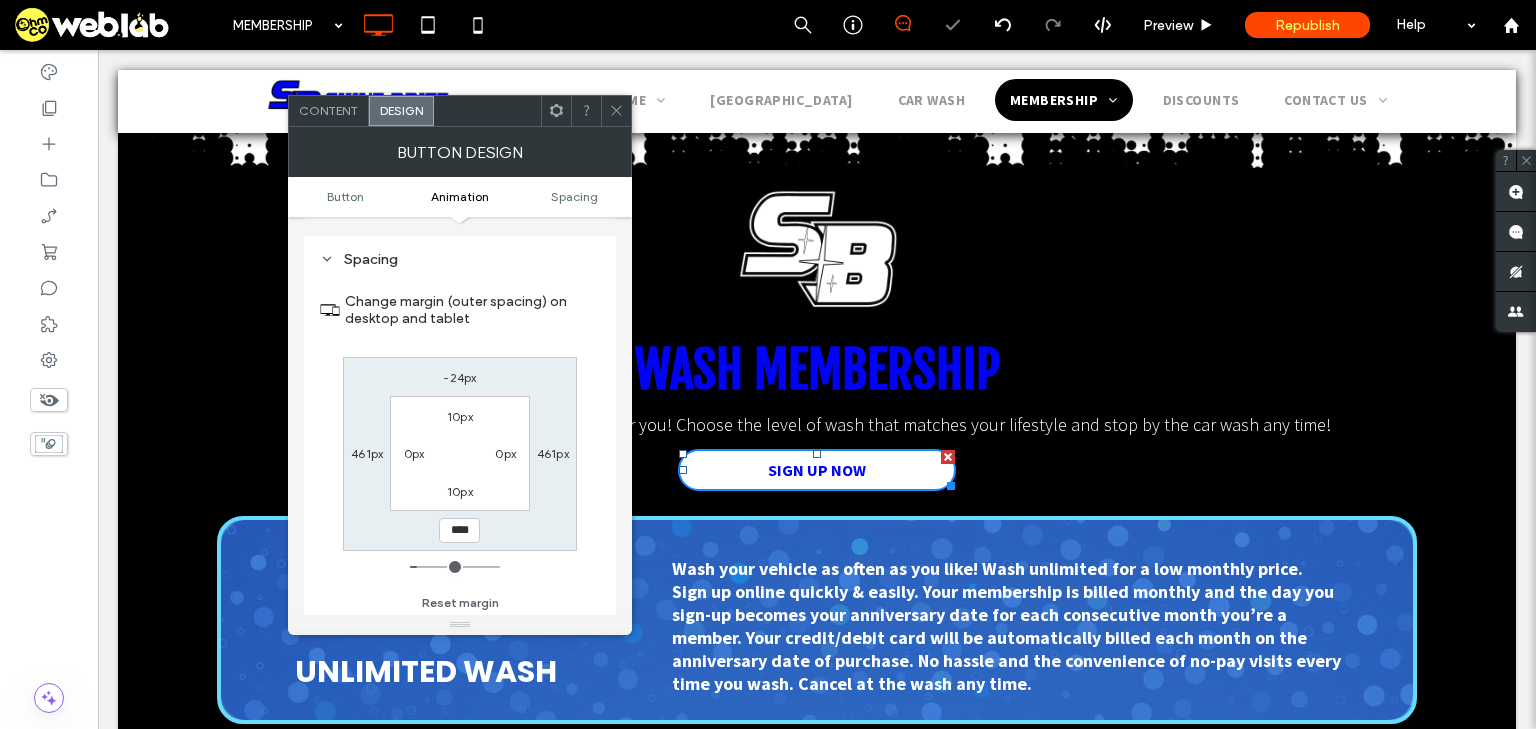 click 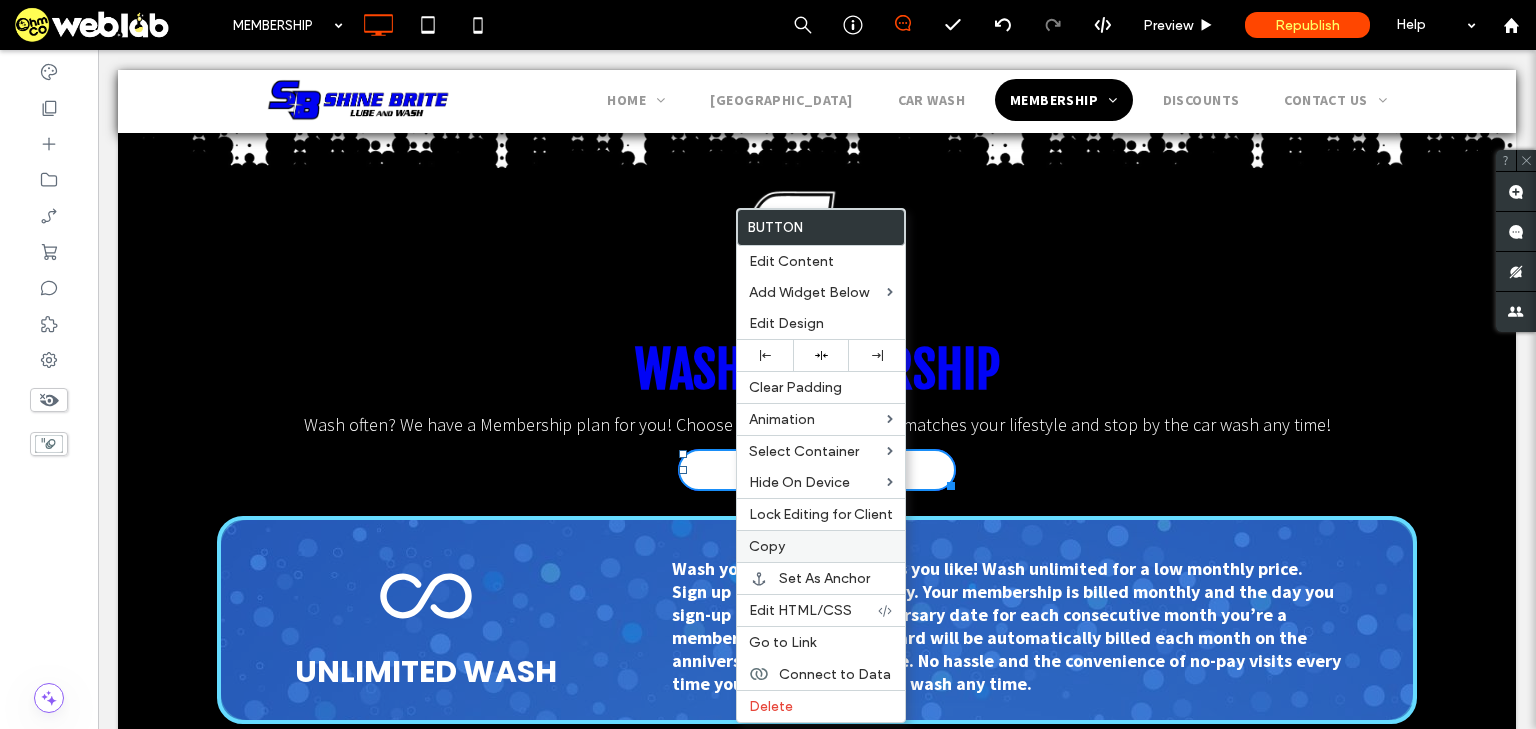 click on "Copy" at bounding box center (821, 546) 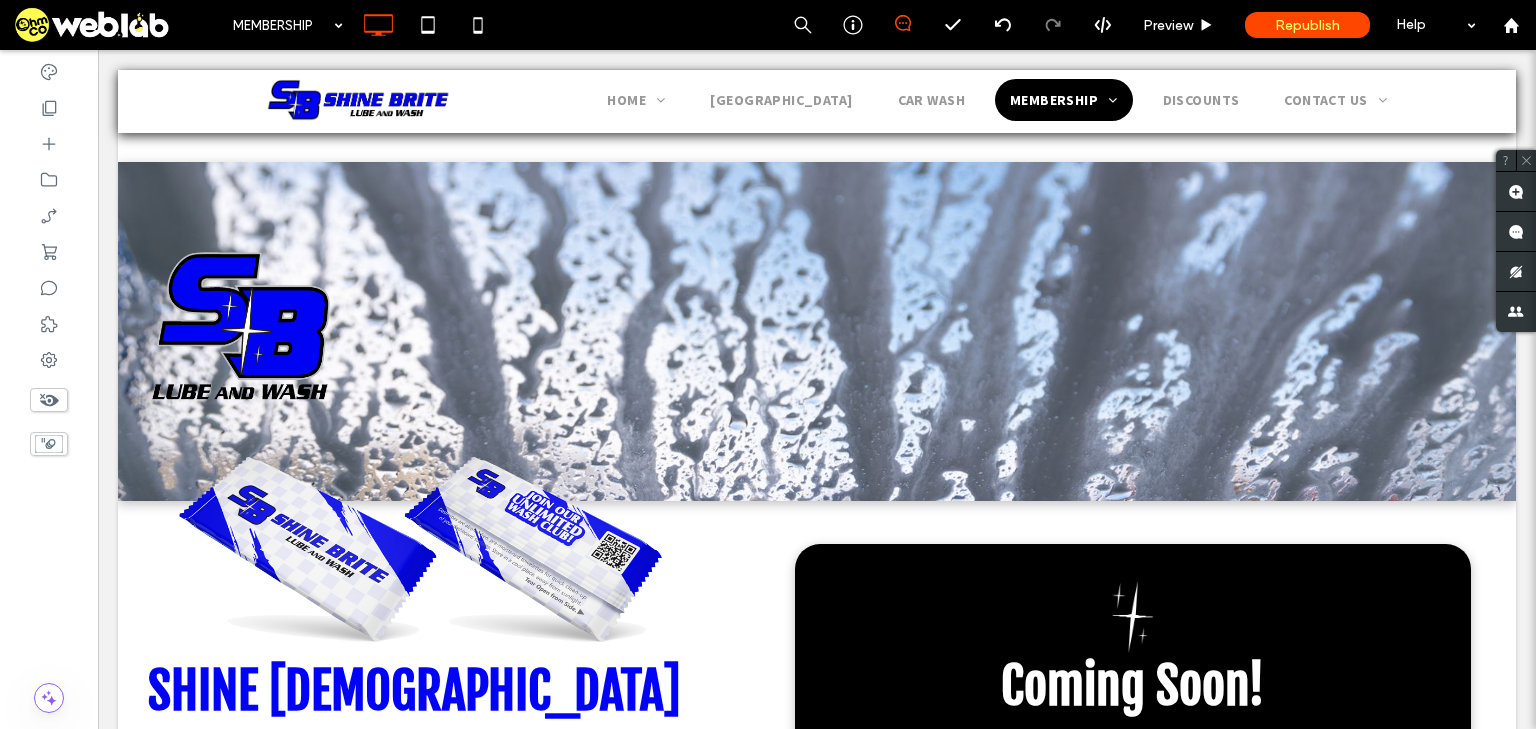 scroll, scrollTop: 0, scrollLeft: 0, axis: both 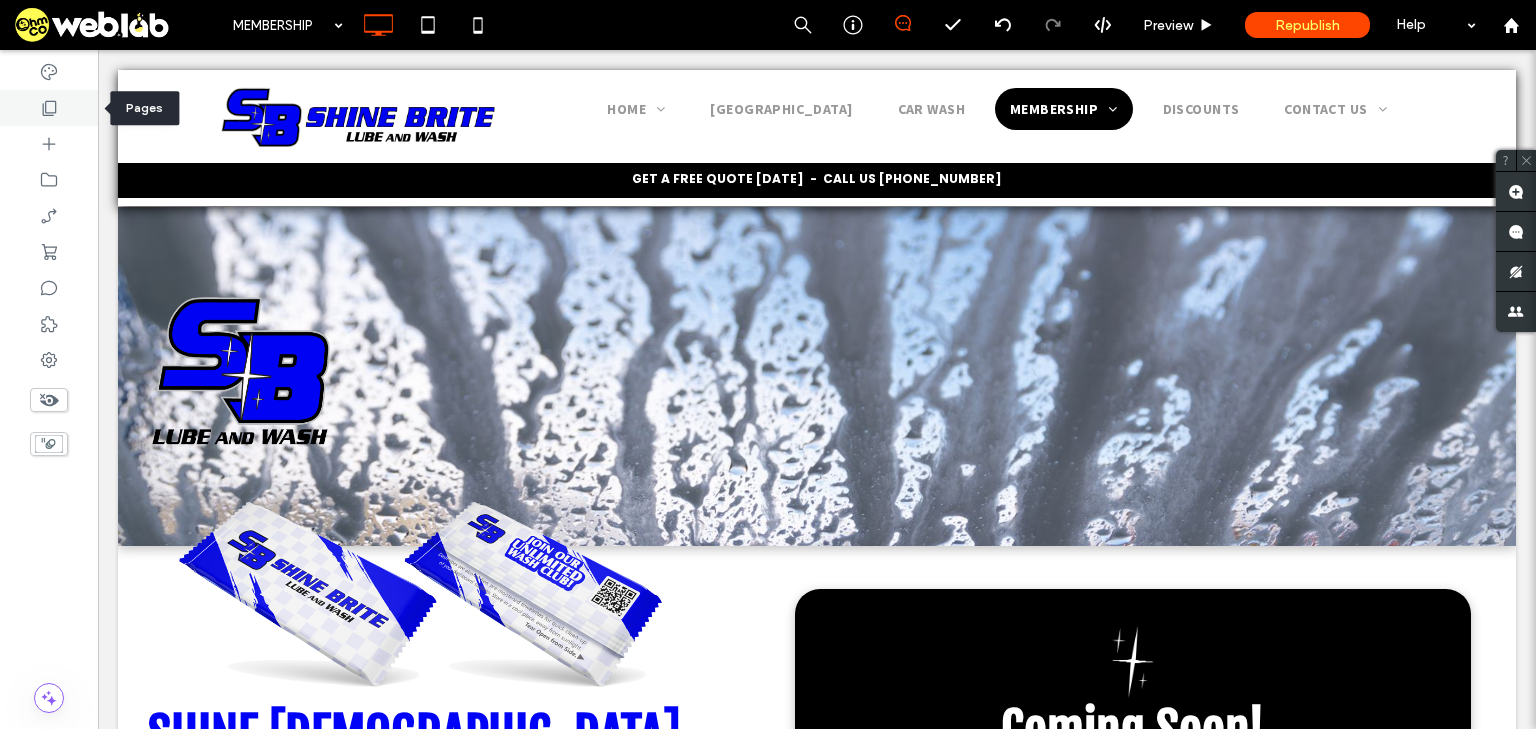 click at bounding box center (49, 108) 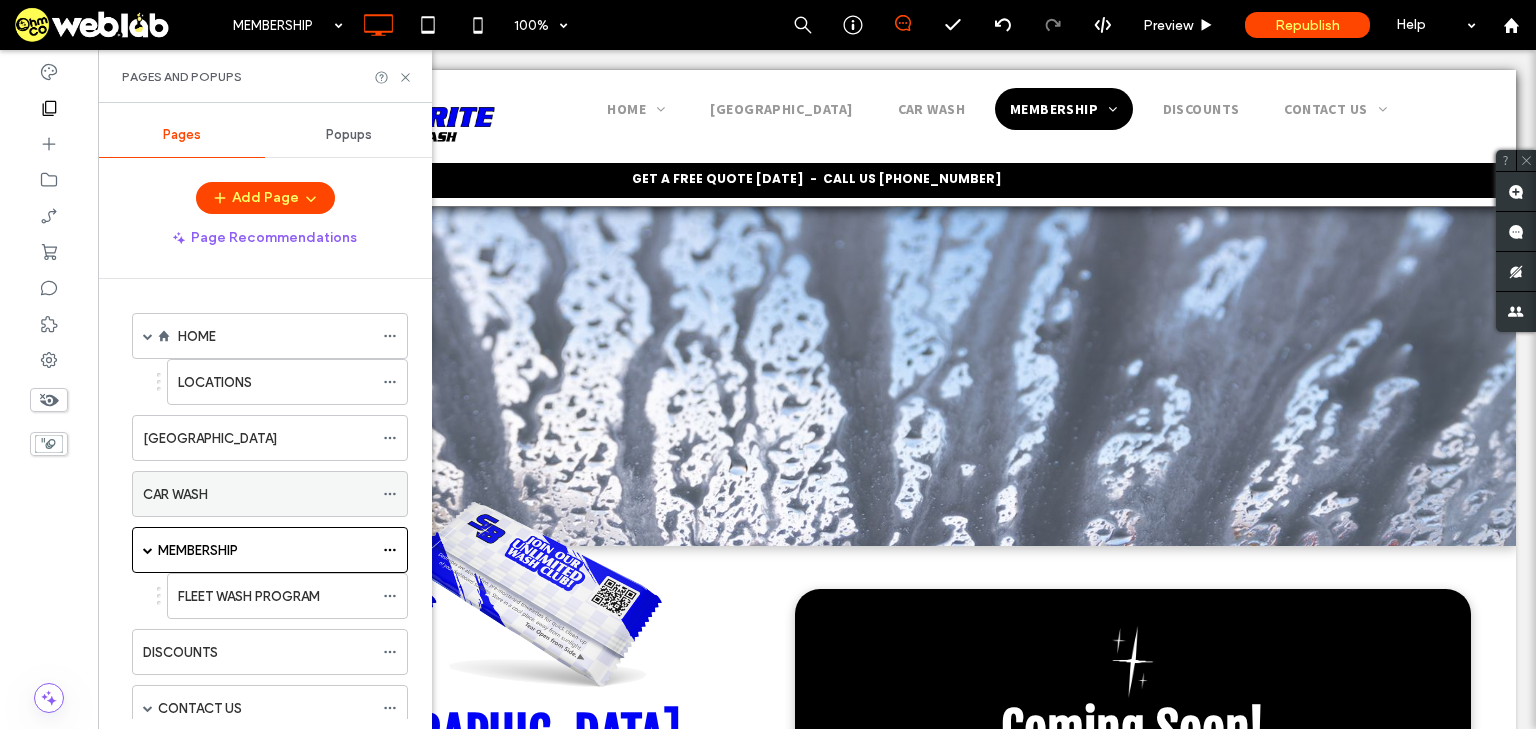 click on "CAR WASH" at bounding box center (258, 494) 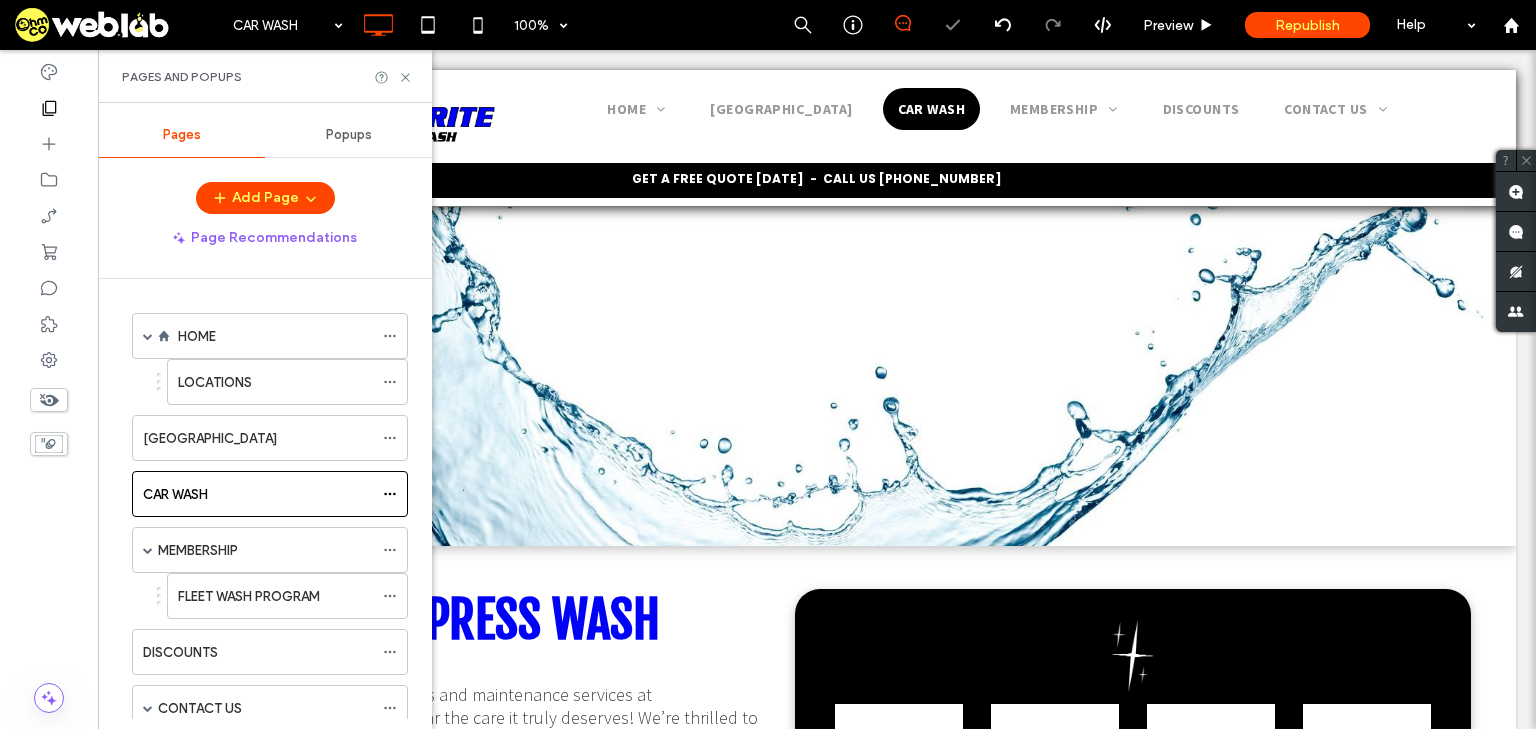 scroll, scrollTop: 0, scrollLeft: 0, axis: both 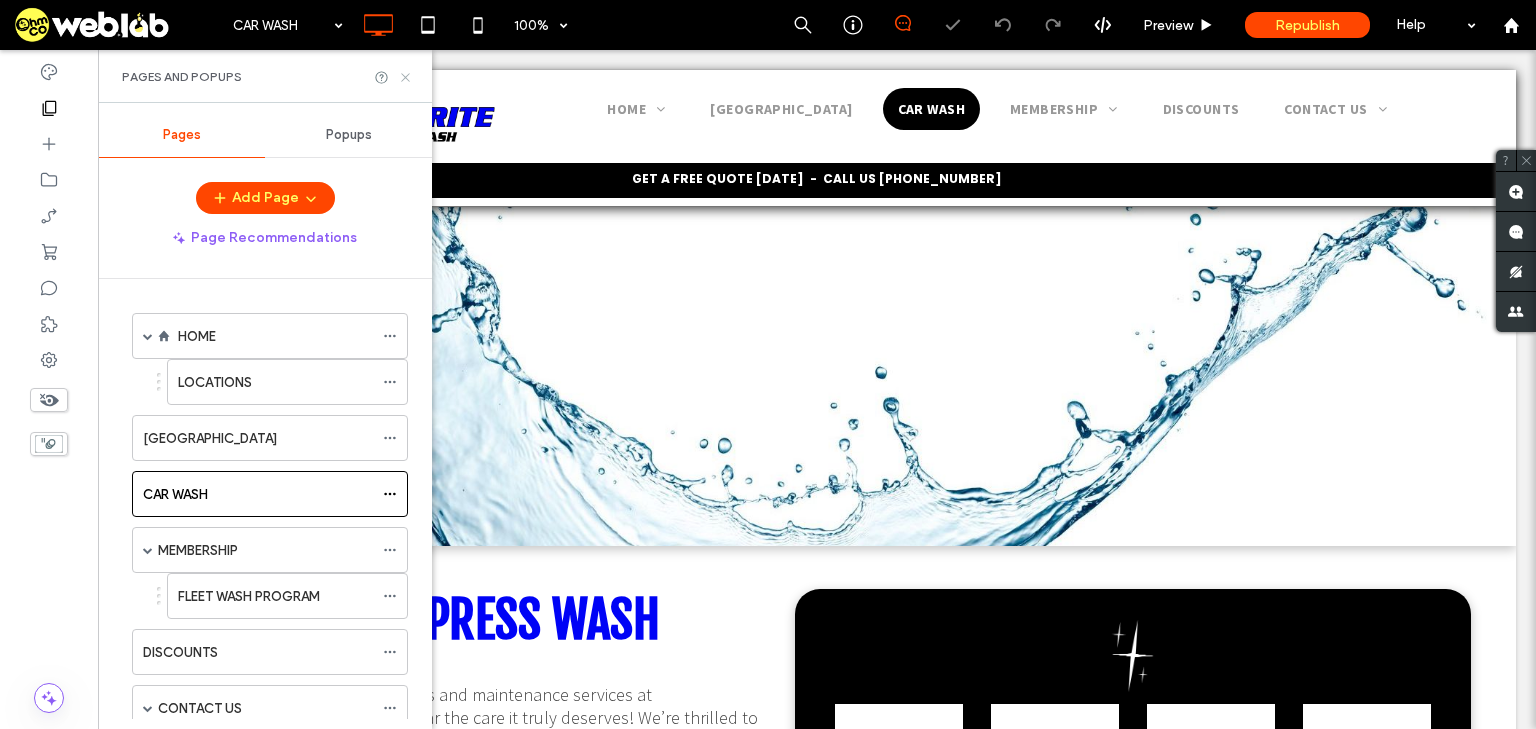 click 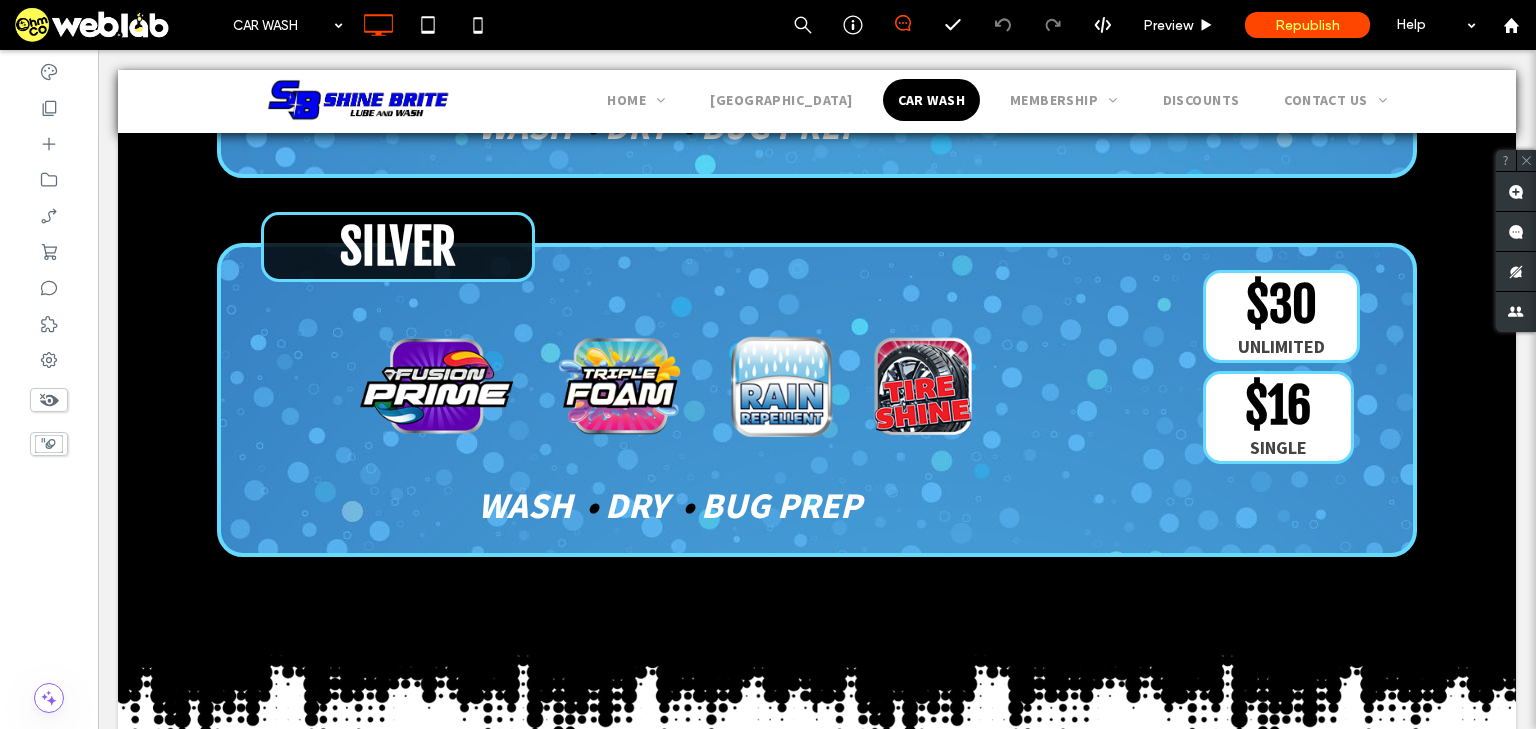 scroll, scrollTop: 2560, scrollLeft: 0, axis: vertical 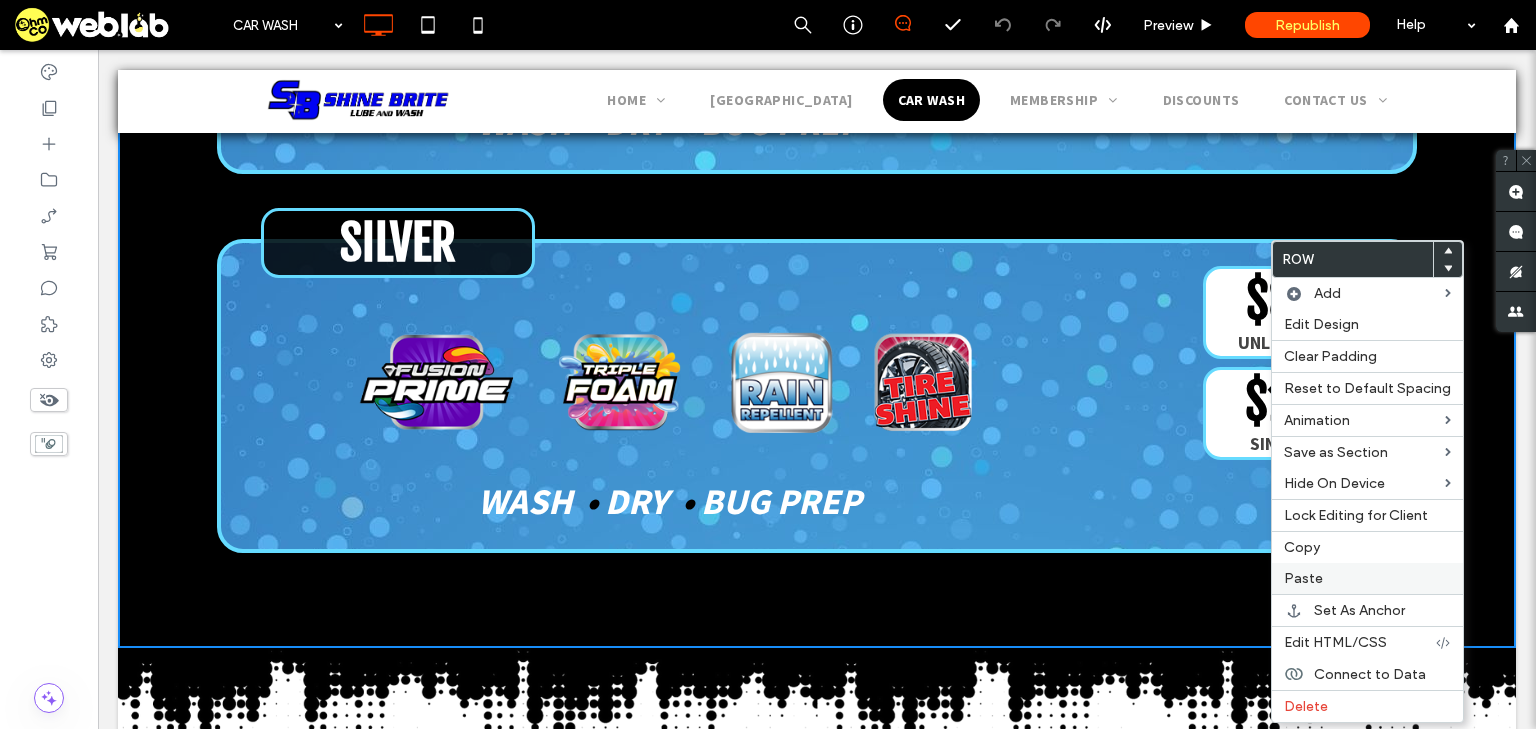 click on "Paste" at bounding box center [1367, 578] 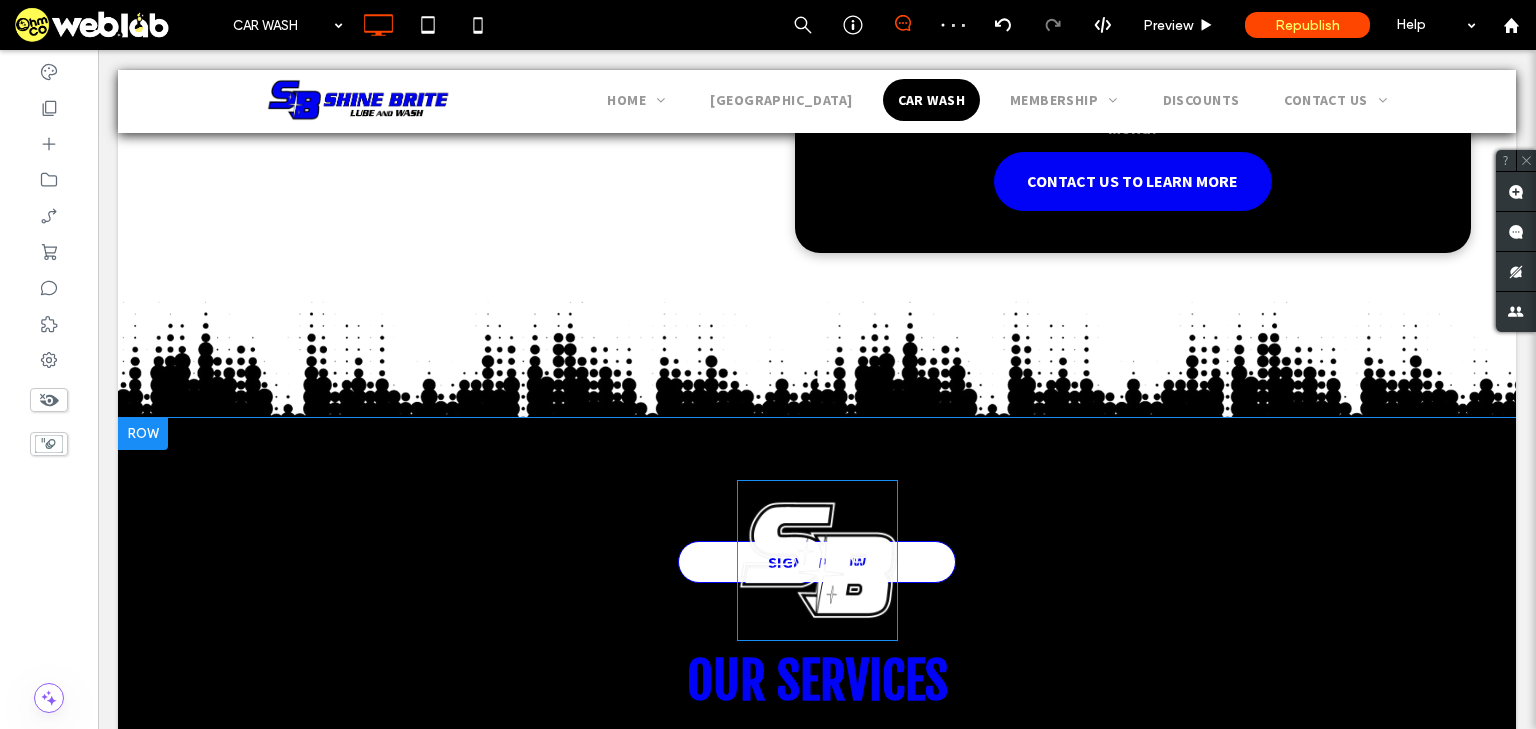 scroll, scrollTop: 855, scrollLeft: 0, axis: vertical 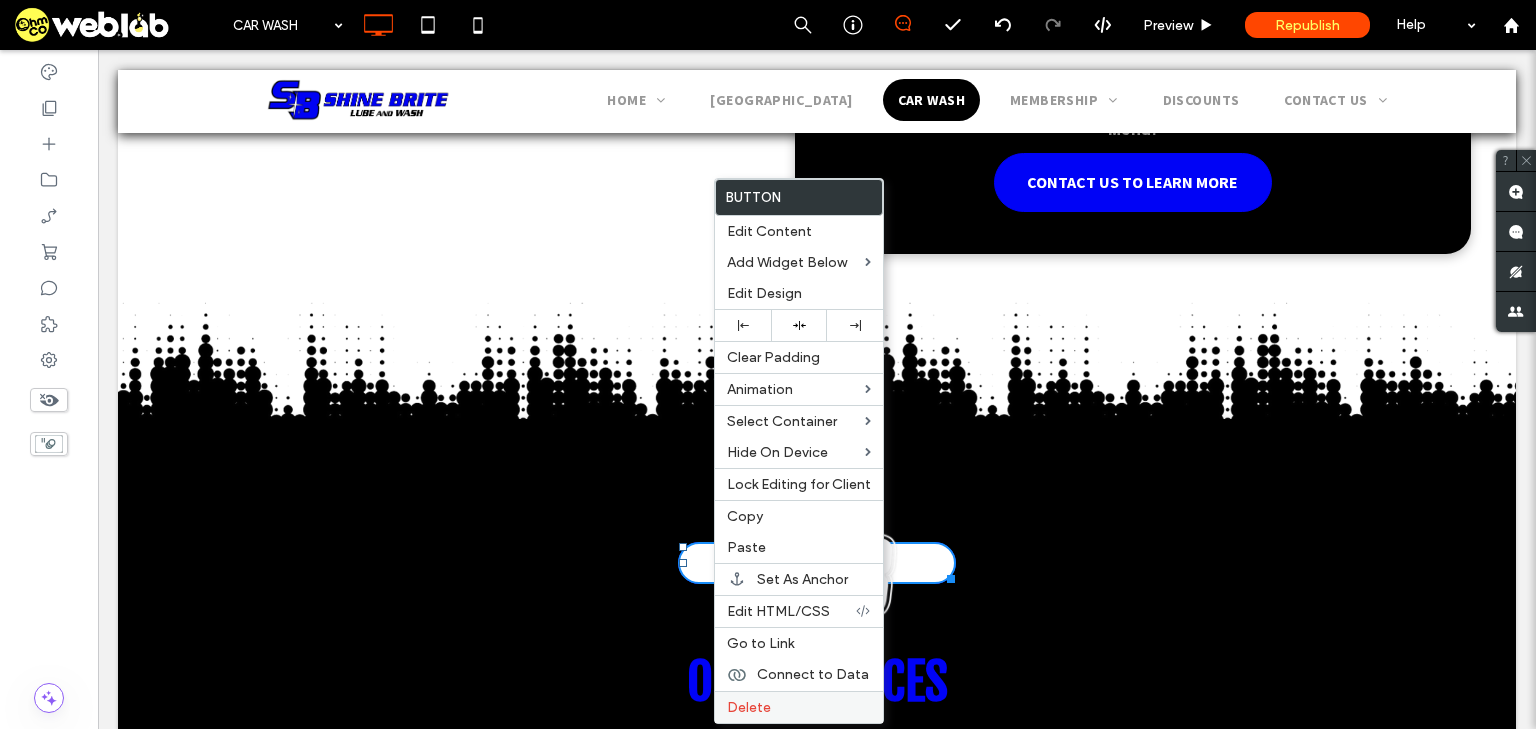 click on "Delete" at bounding box center (749, 707) 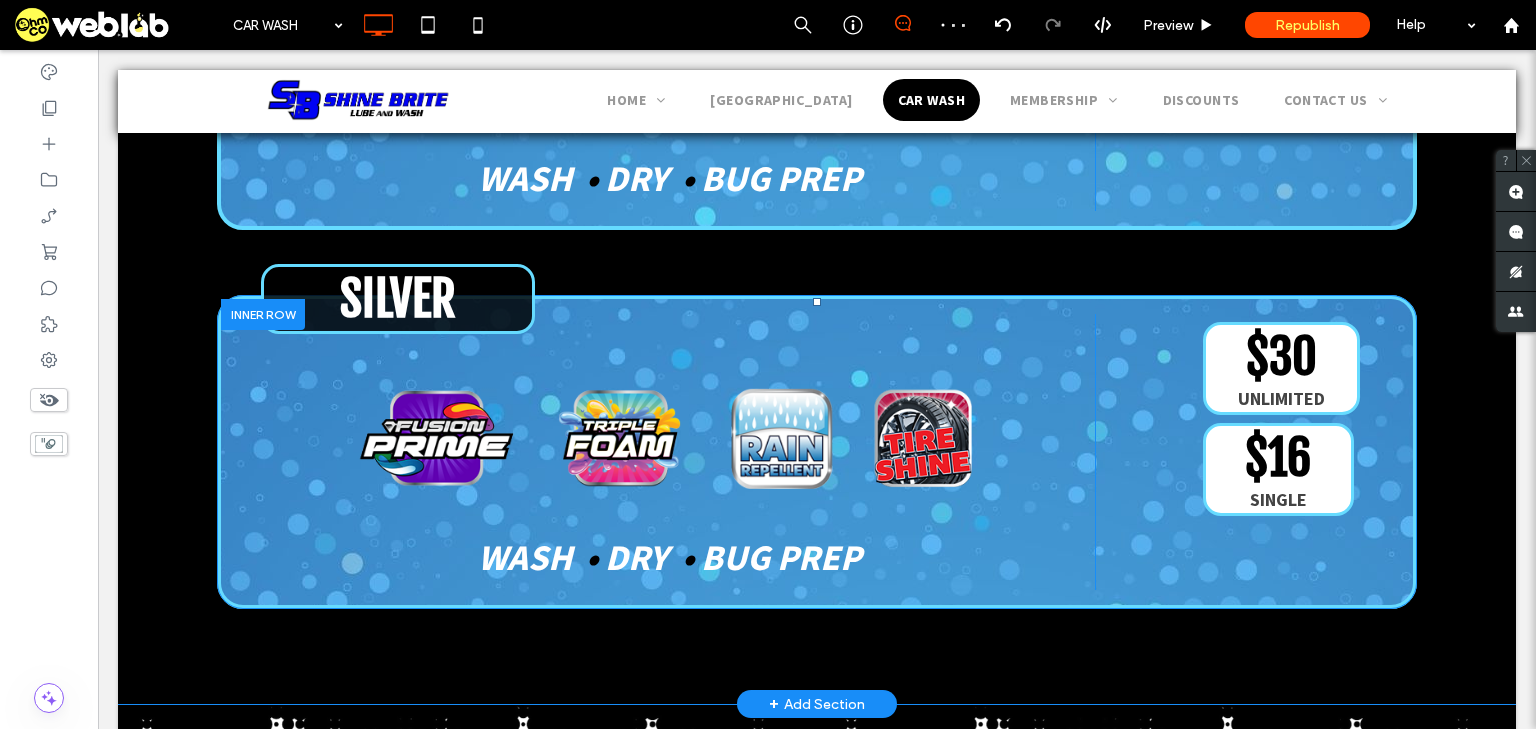 scroll, scrollTop: 2535, scrollLeft: 0, axis: vertical 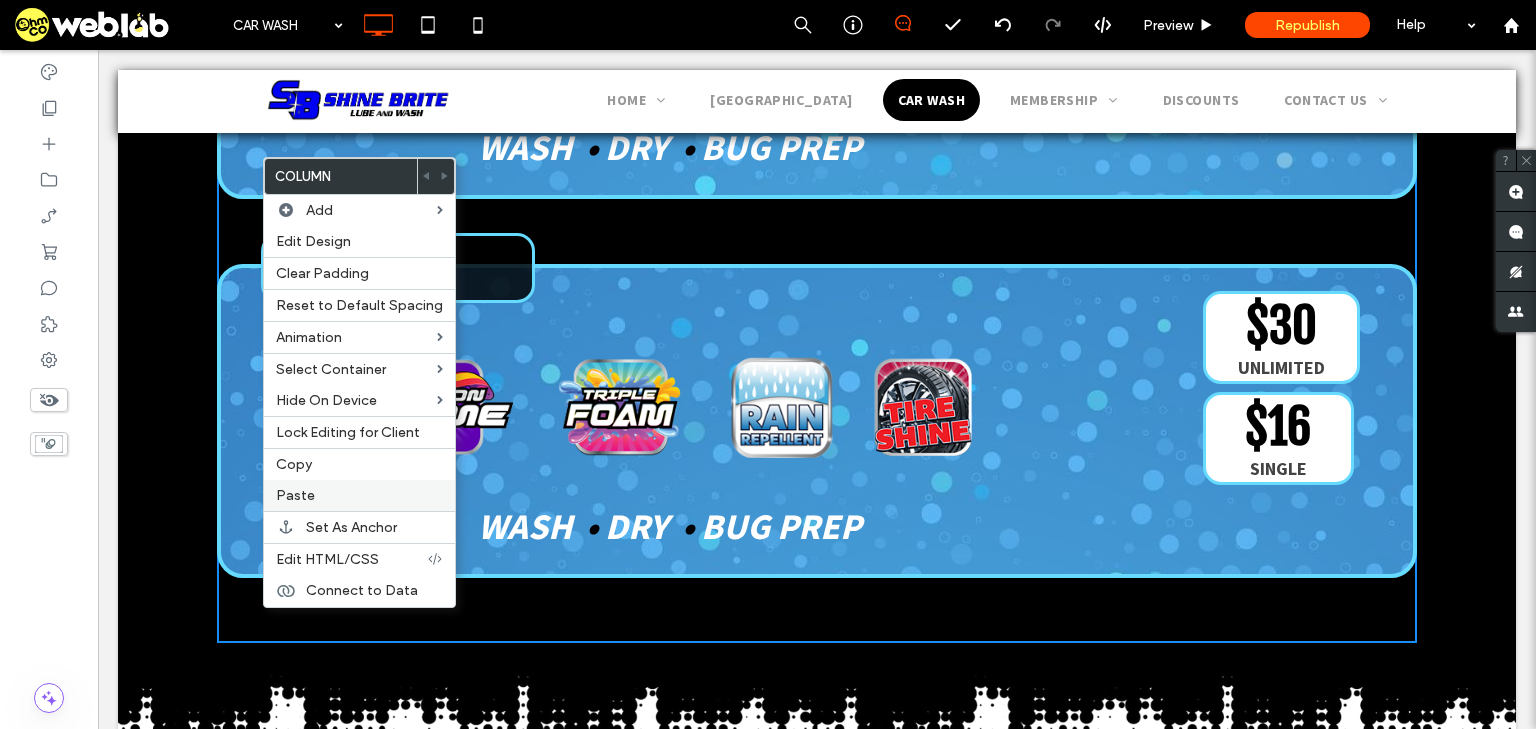 click on "Paste" at bounding box center [295, 495] 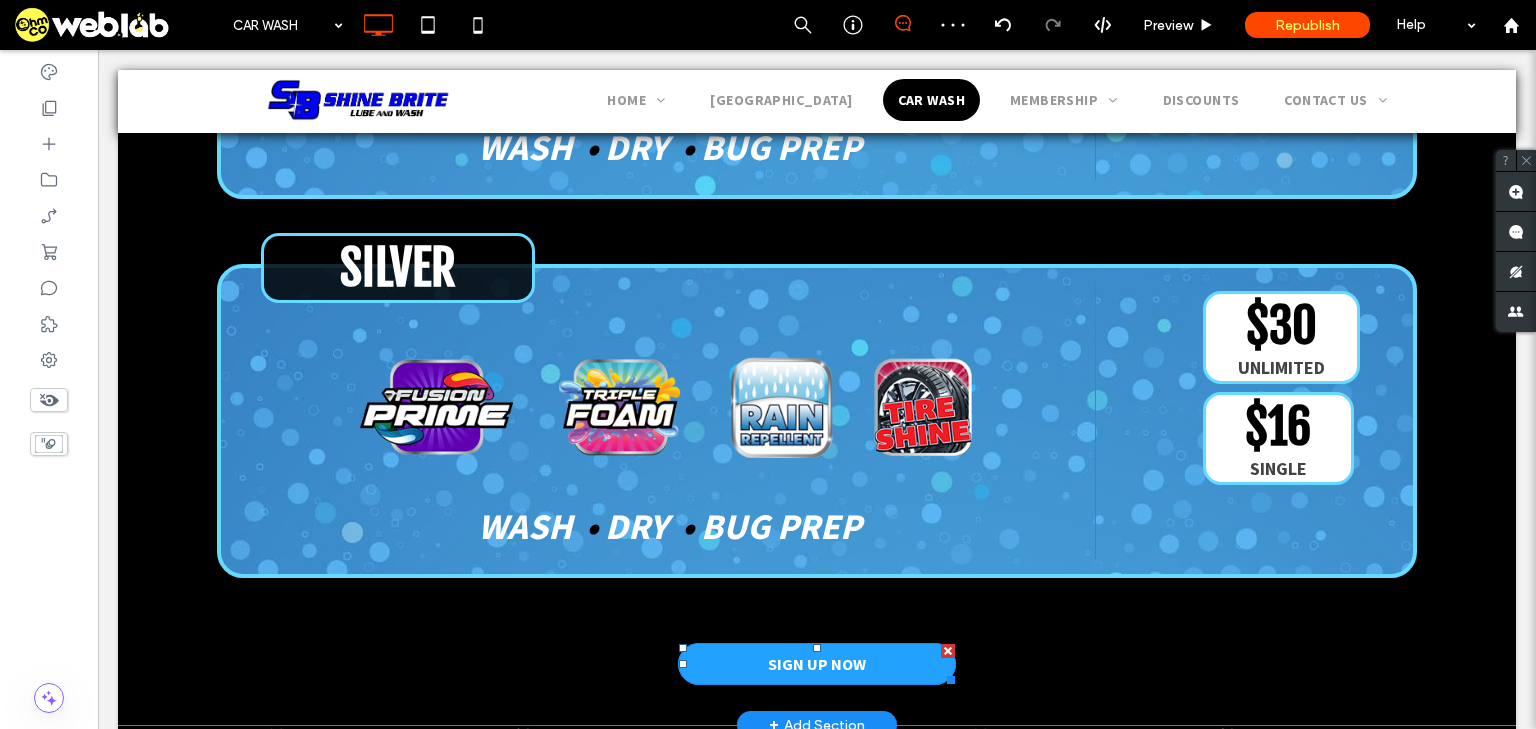 click on "SIGN UP NOW" at bounding box center [817, 664] 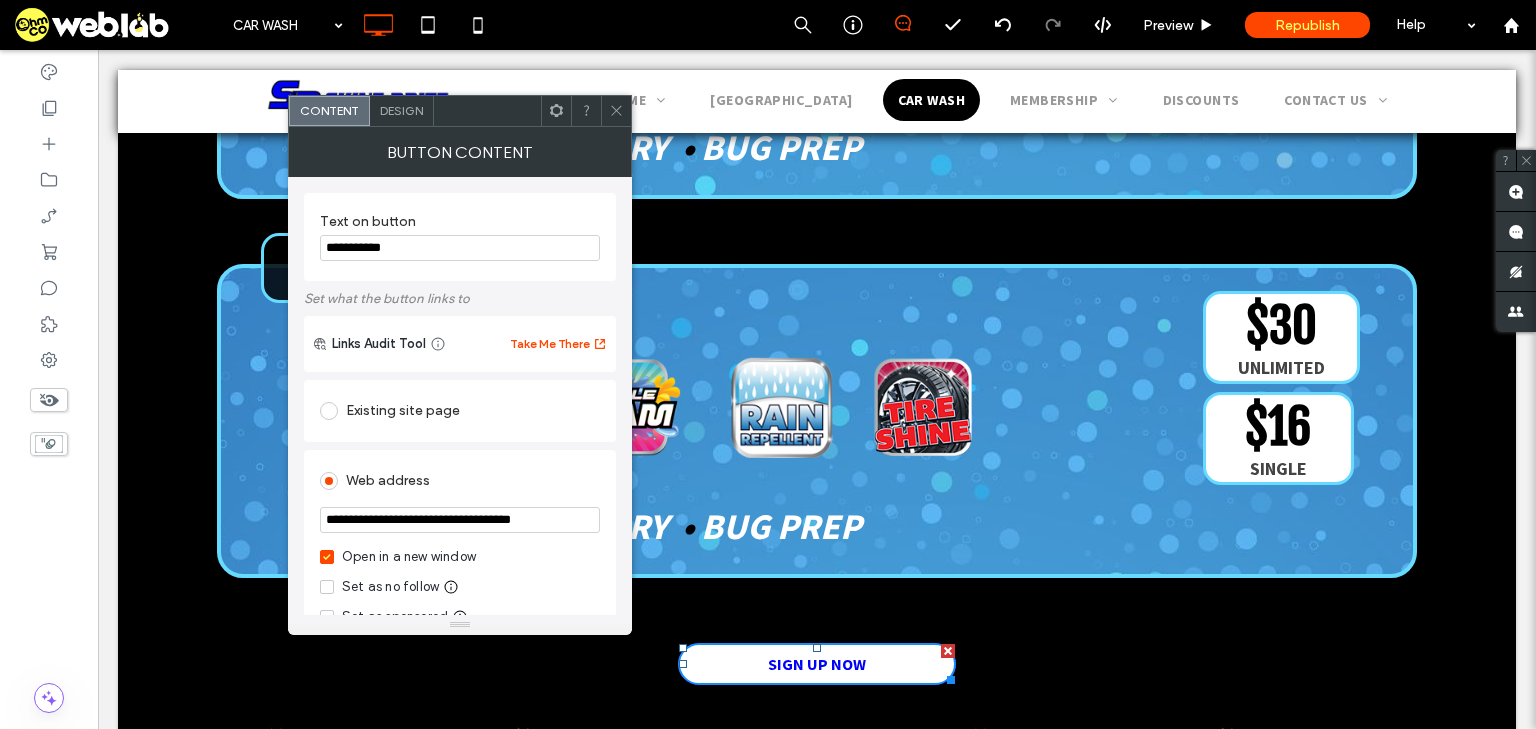 click on "**********" at bounding box center (460, 248) 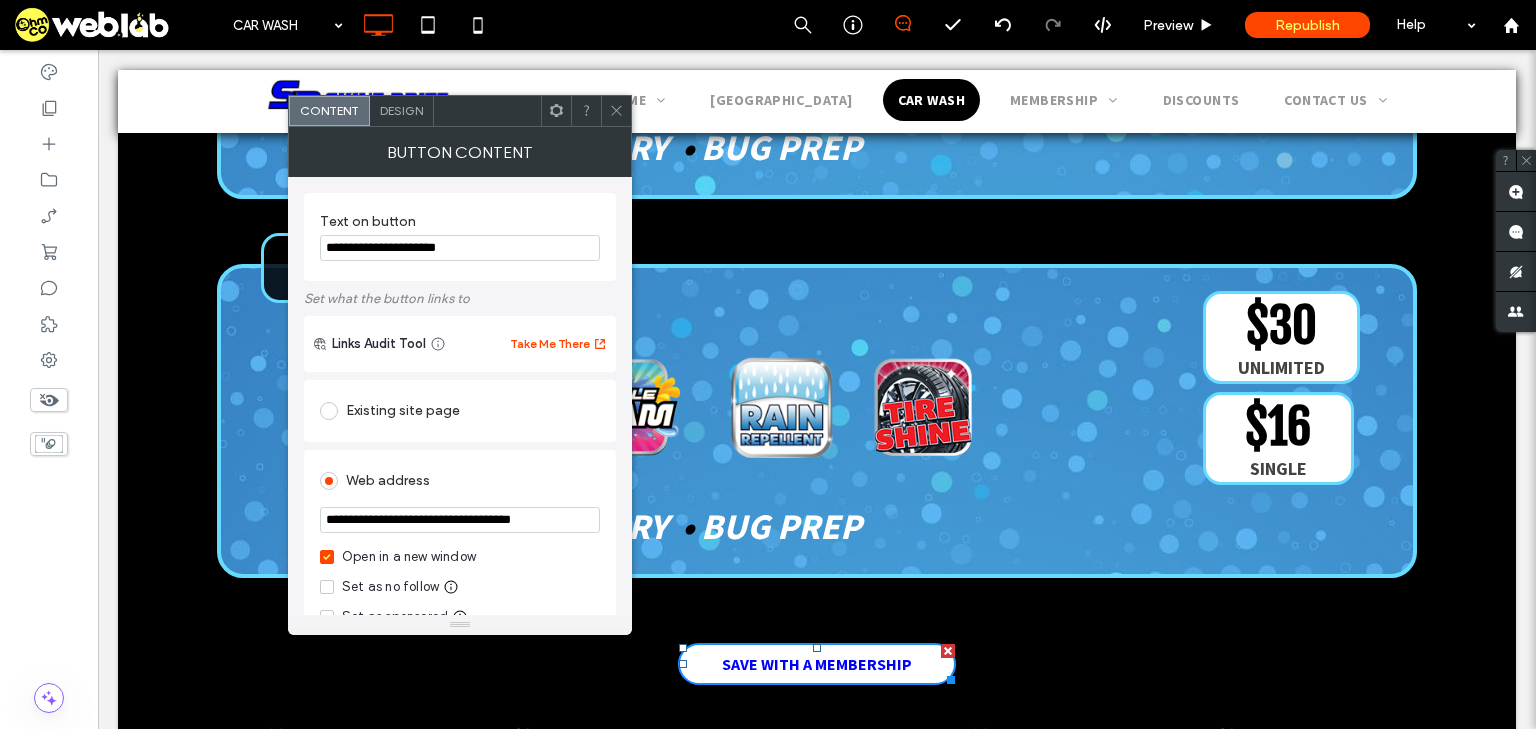 click on "**********" at bounding box center [460, 248] 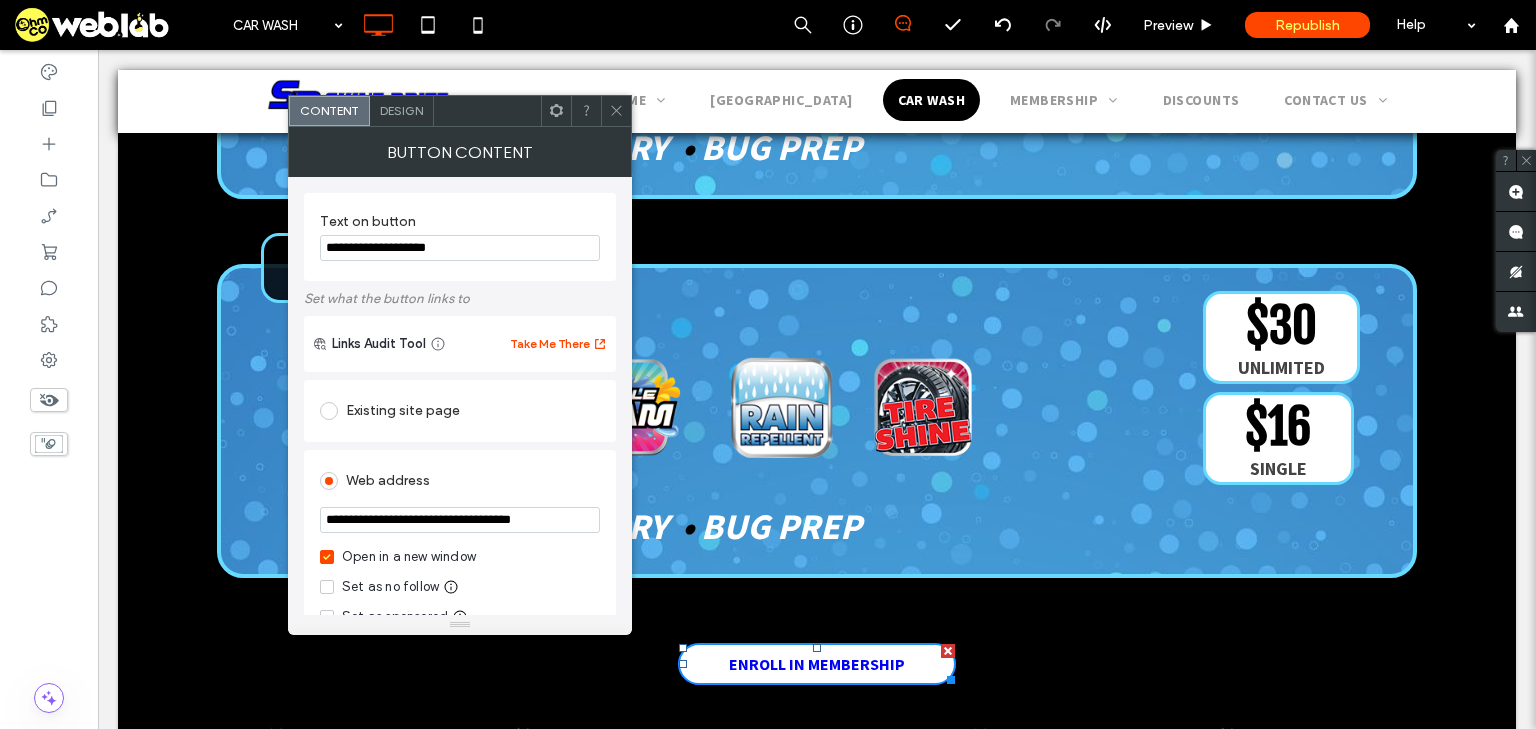 type on "**********" 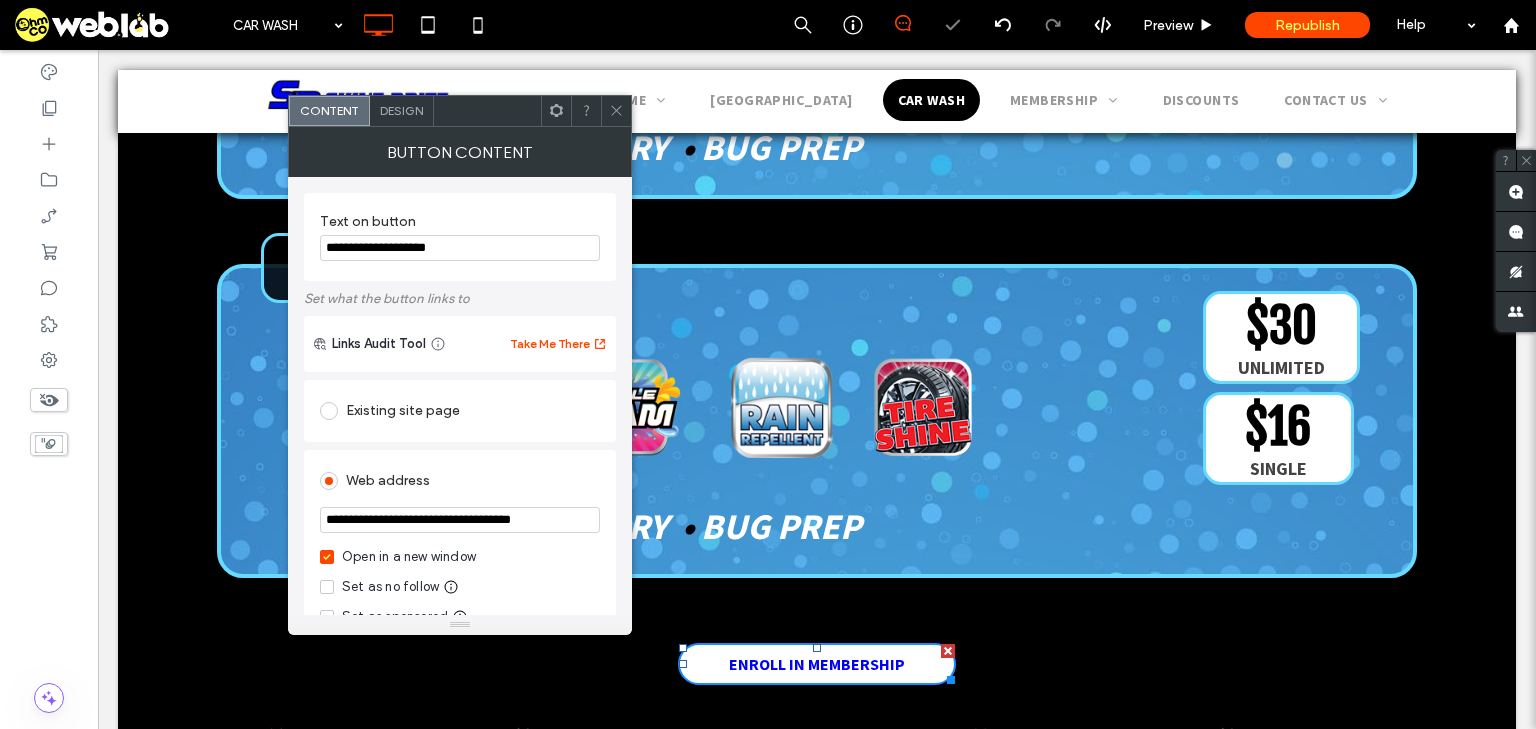 click 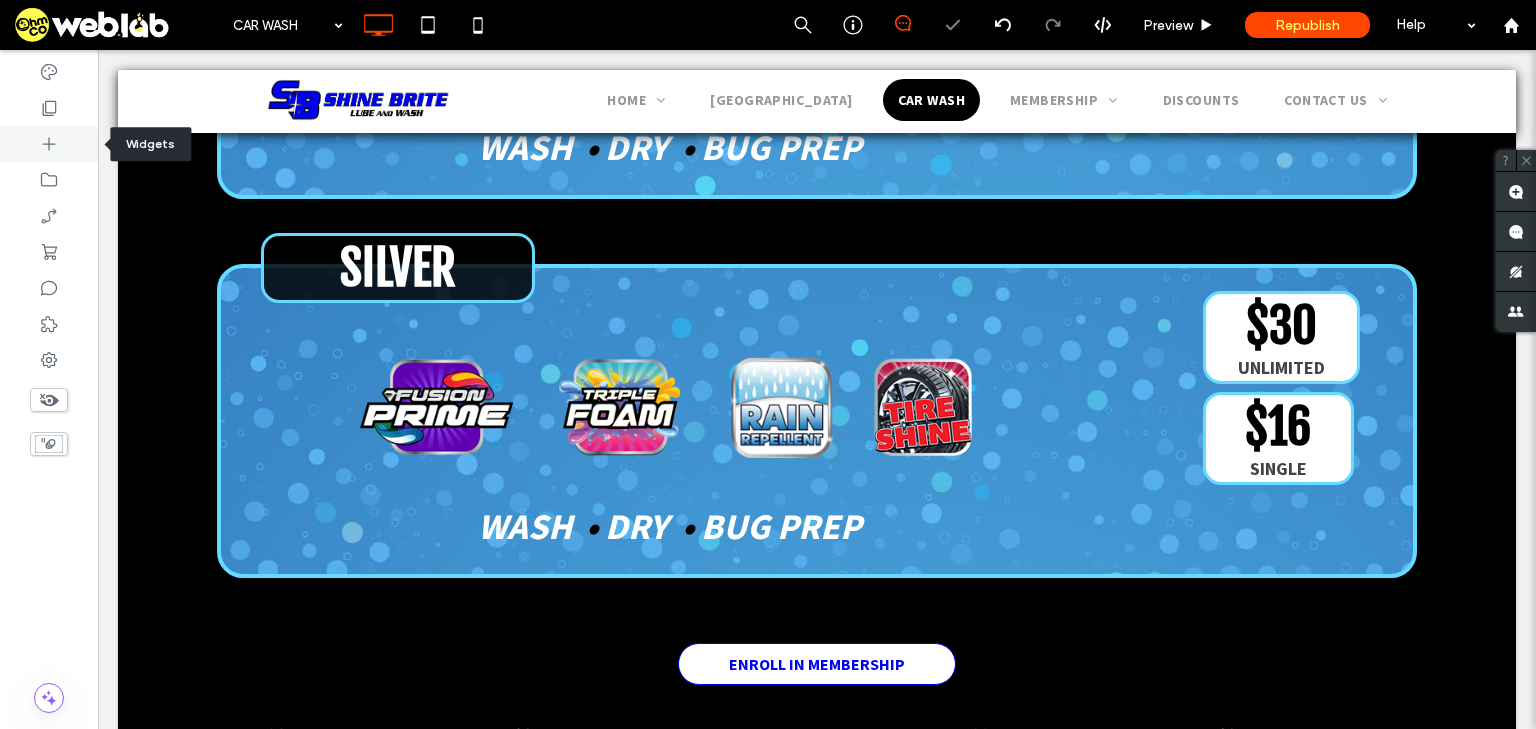 click at bounding box center [49, 144] 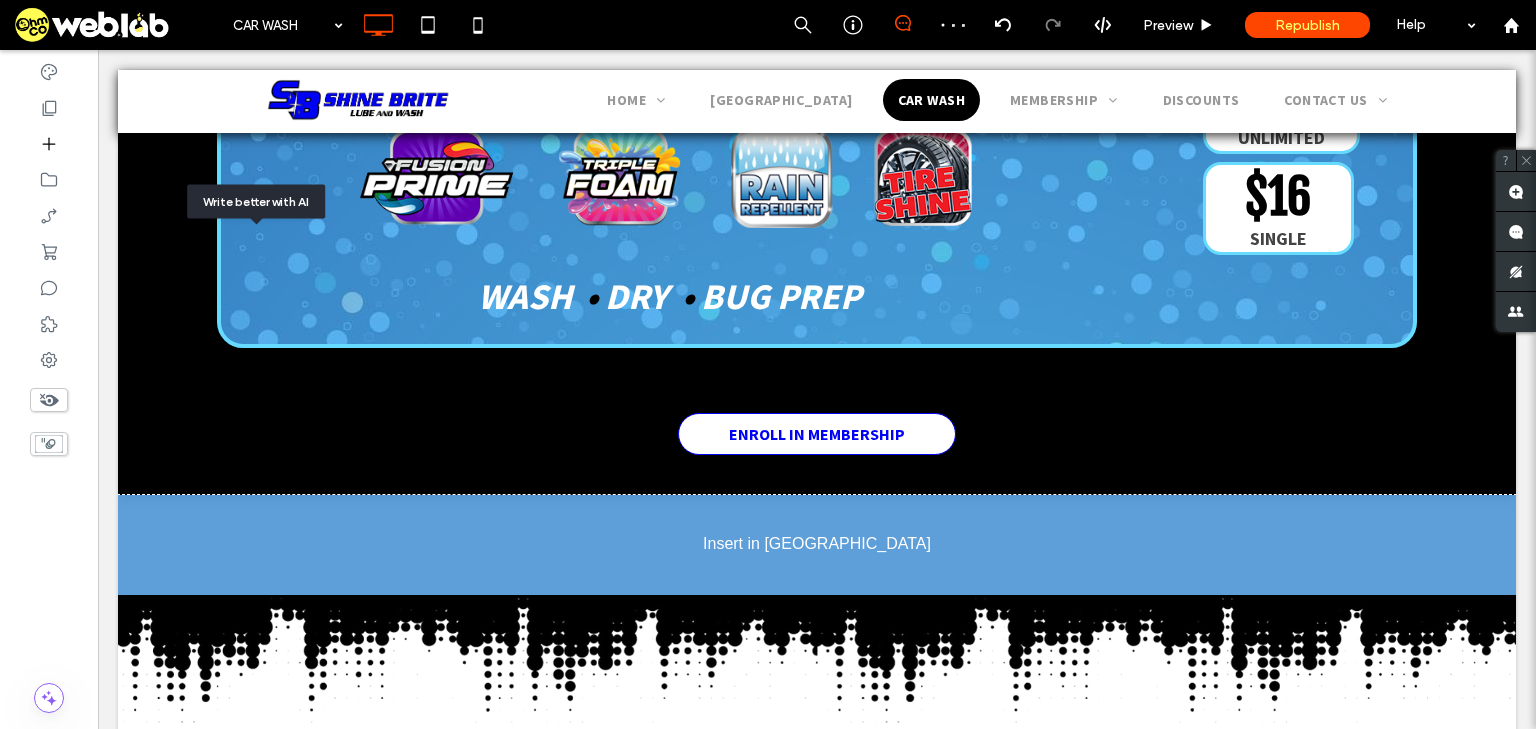 scroll, scrollTop: 2823, scrollLeft: 0, axis: vertical 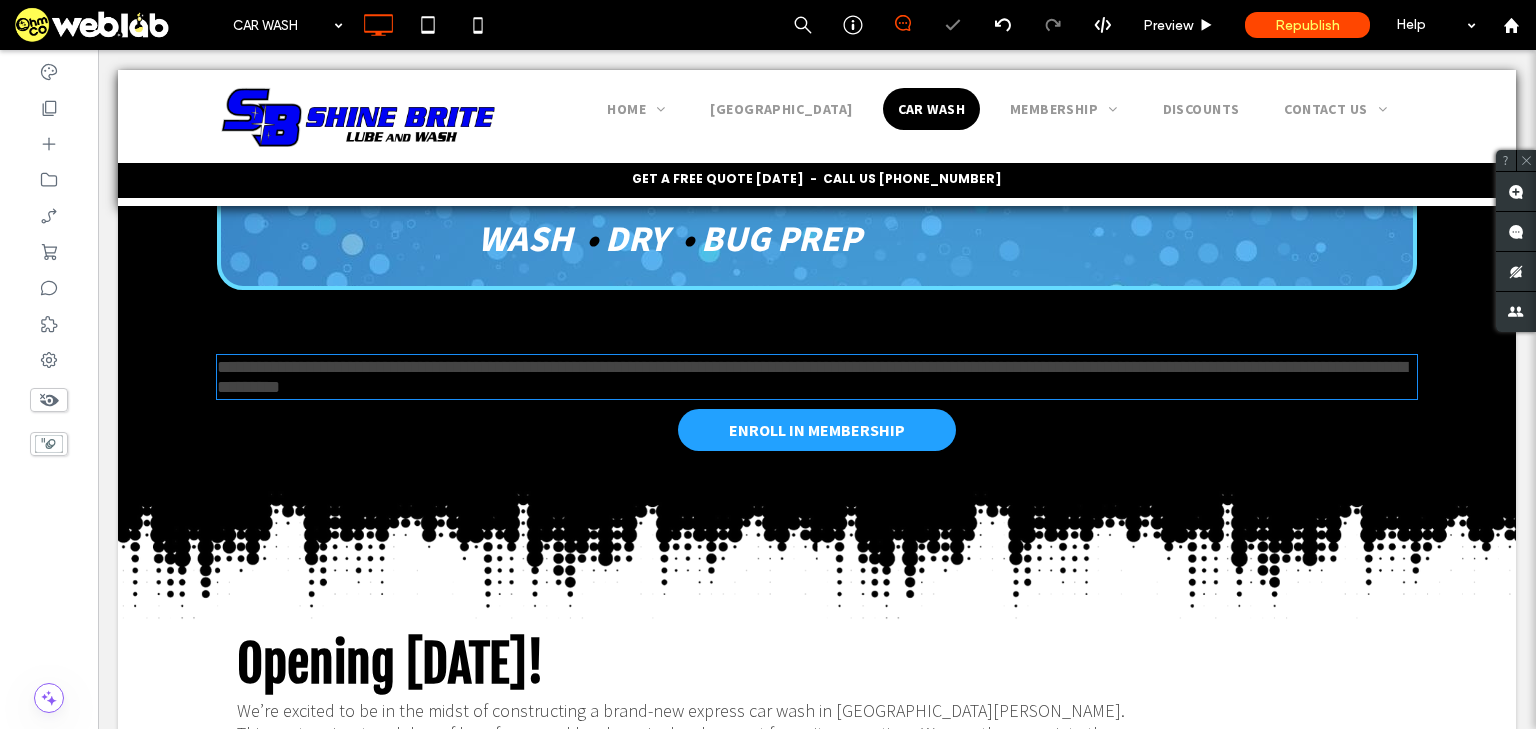 type on "**********" 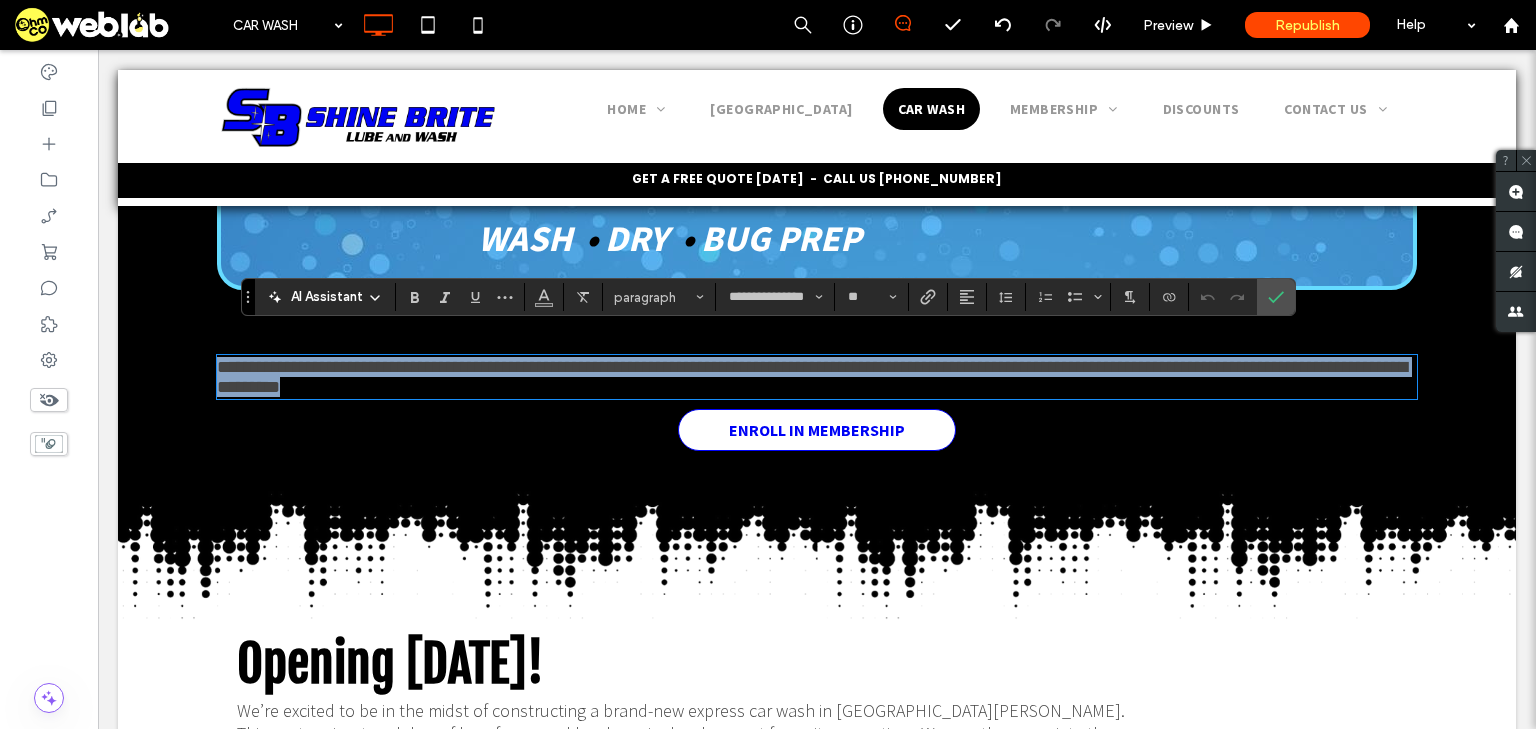 type 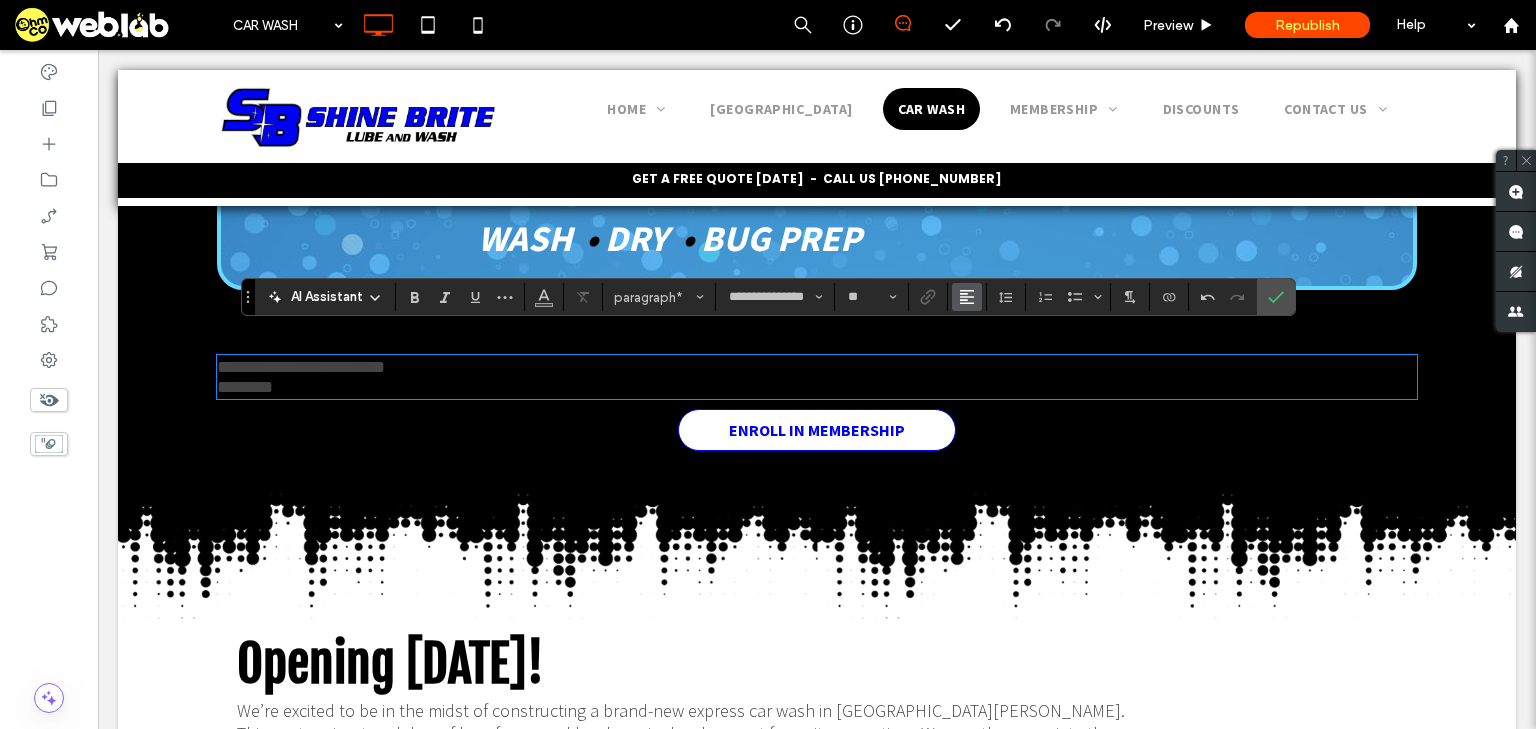 click 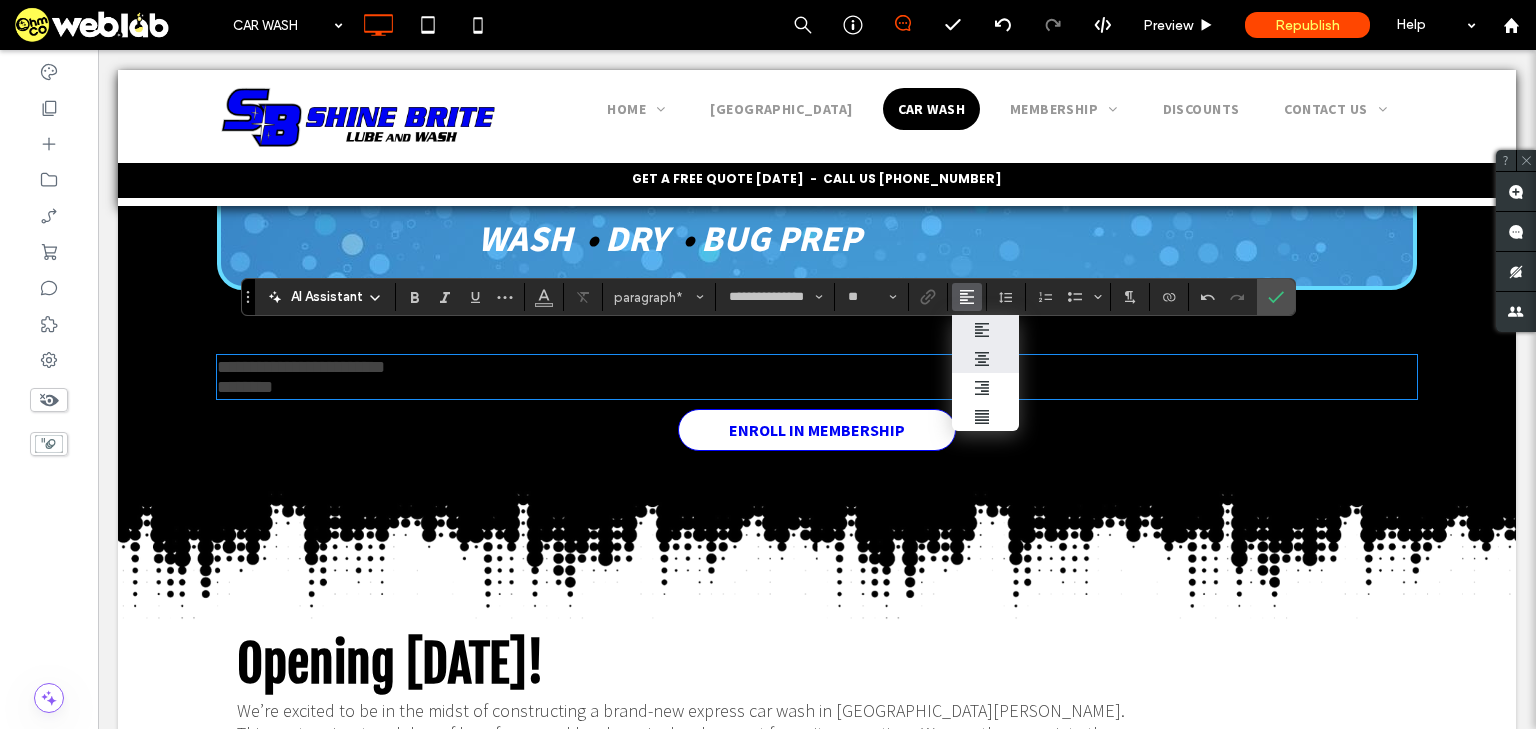click 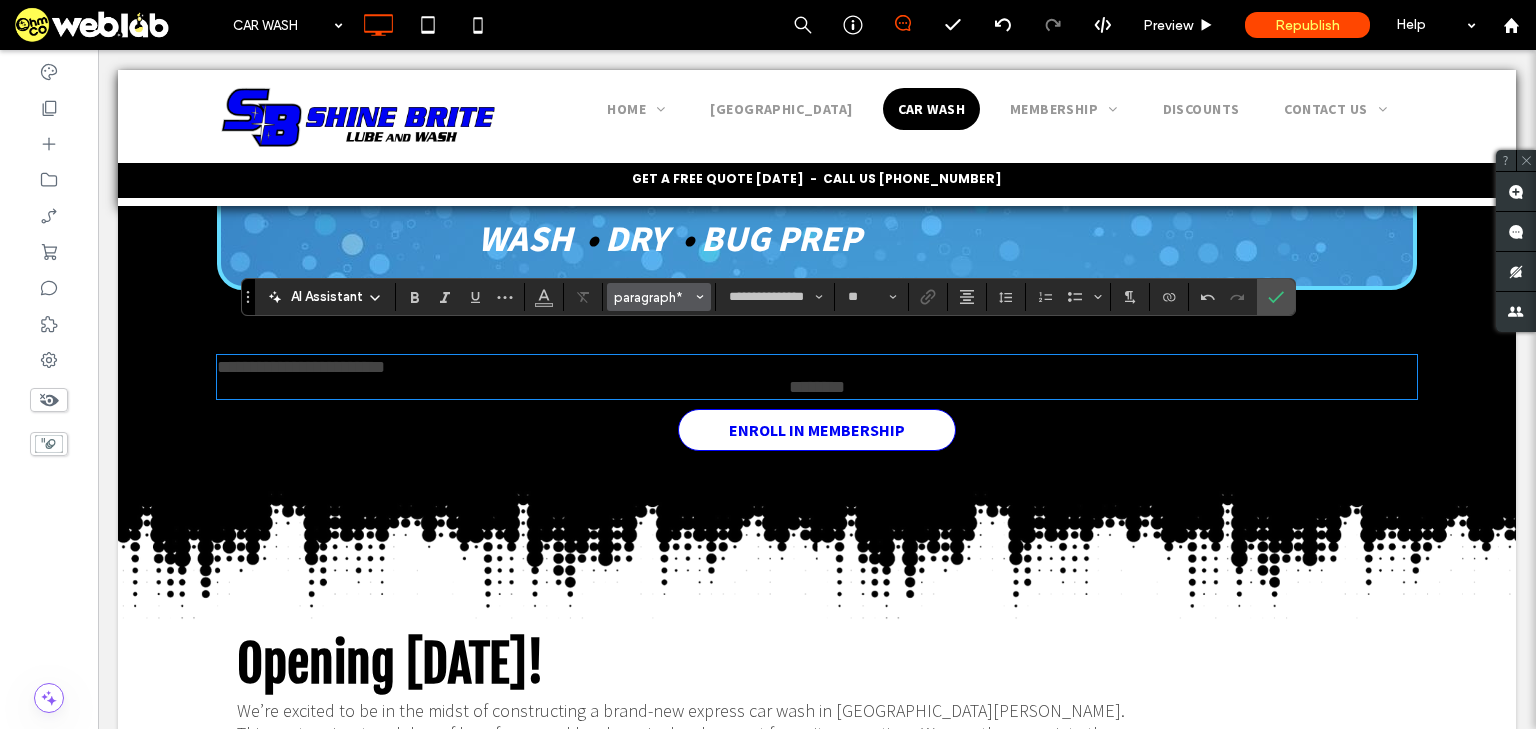 click on "paragraph*" at bounding box center (653, 297) 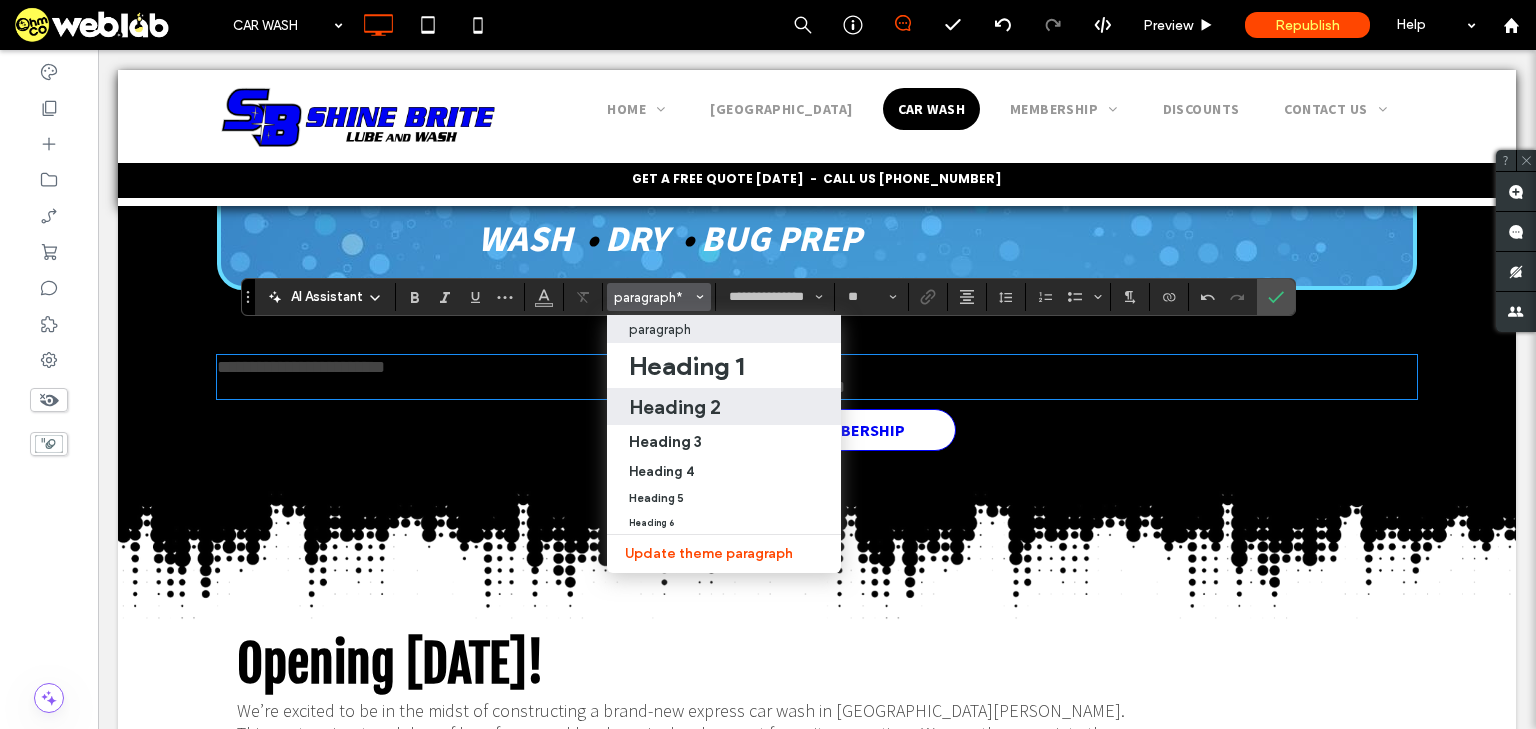 click on "Heading 2" at bounding box center (675, 407) 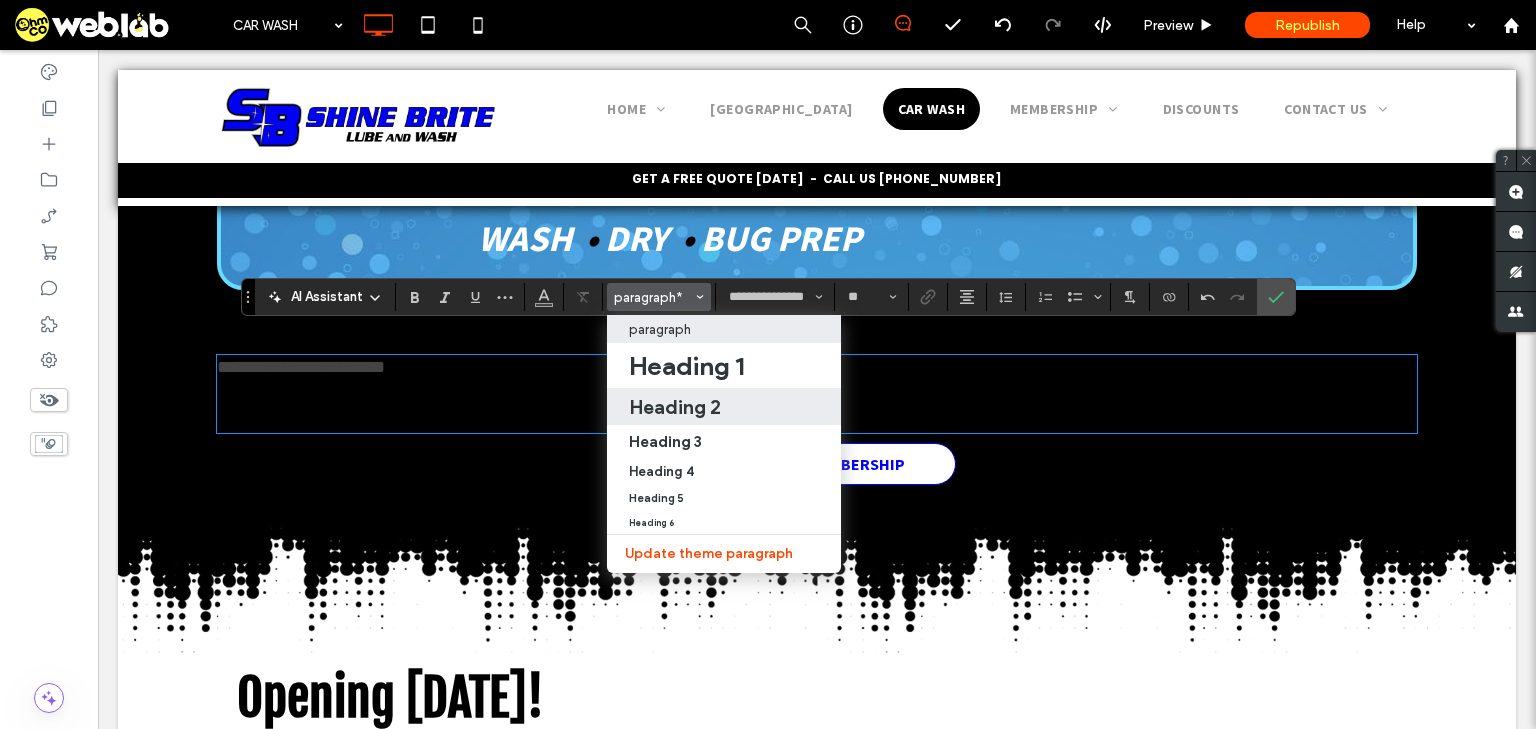 type on "**********" 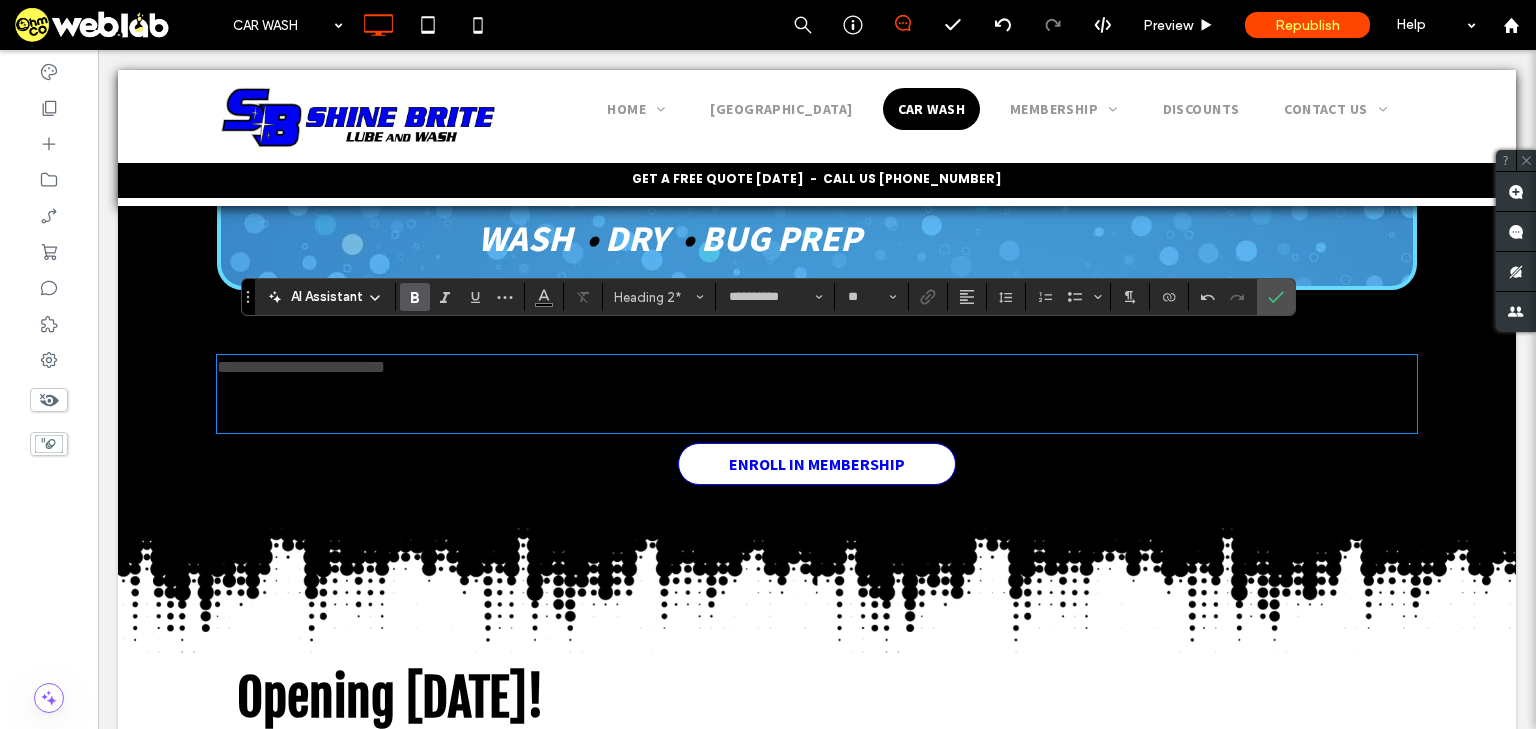 click on "********" at bounding box center (817, 404) 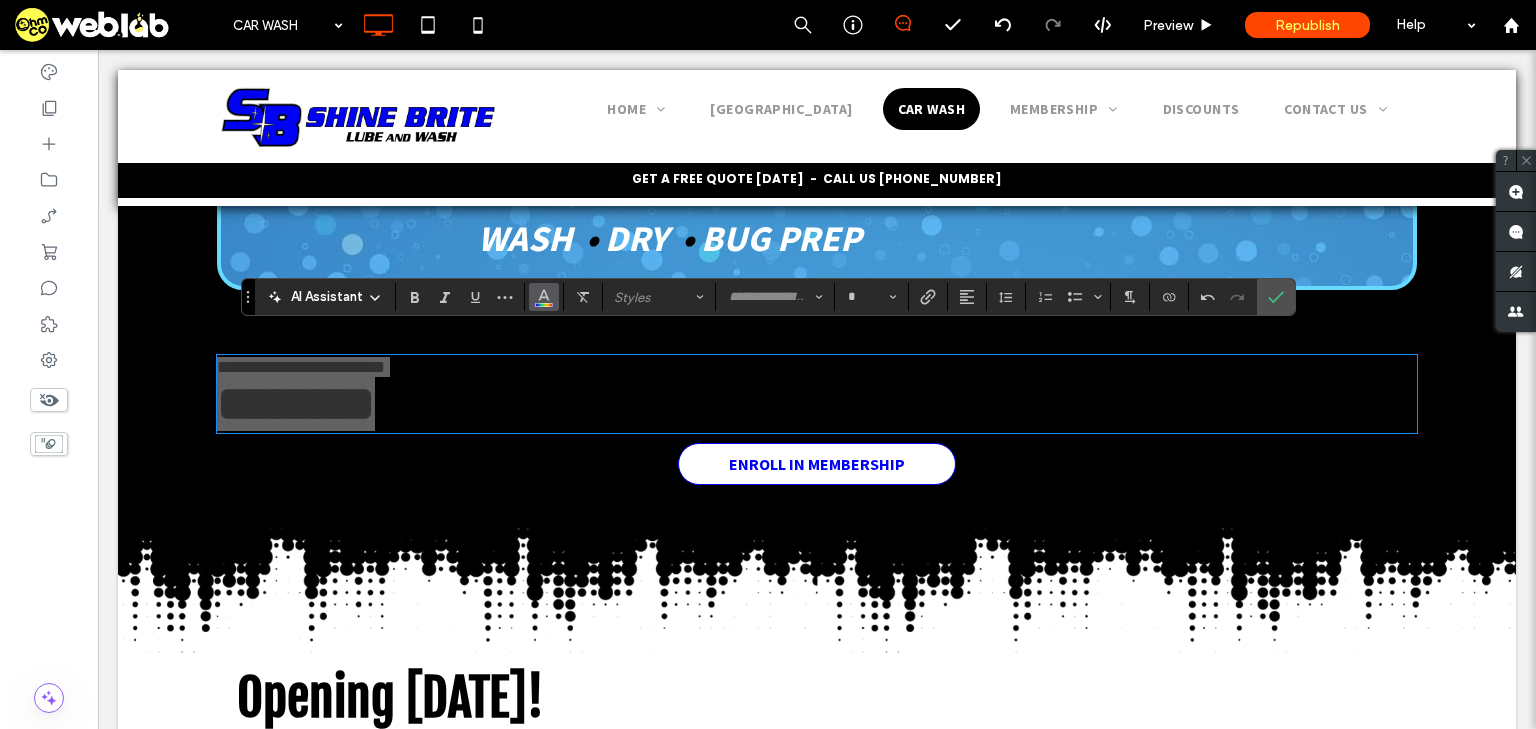 click 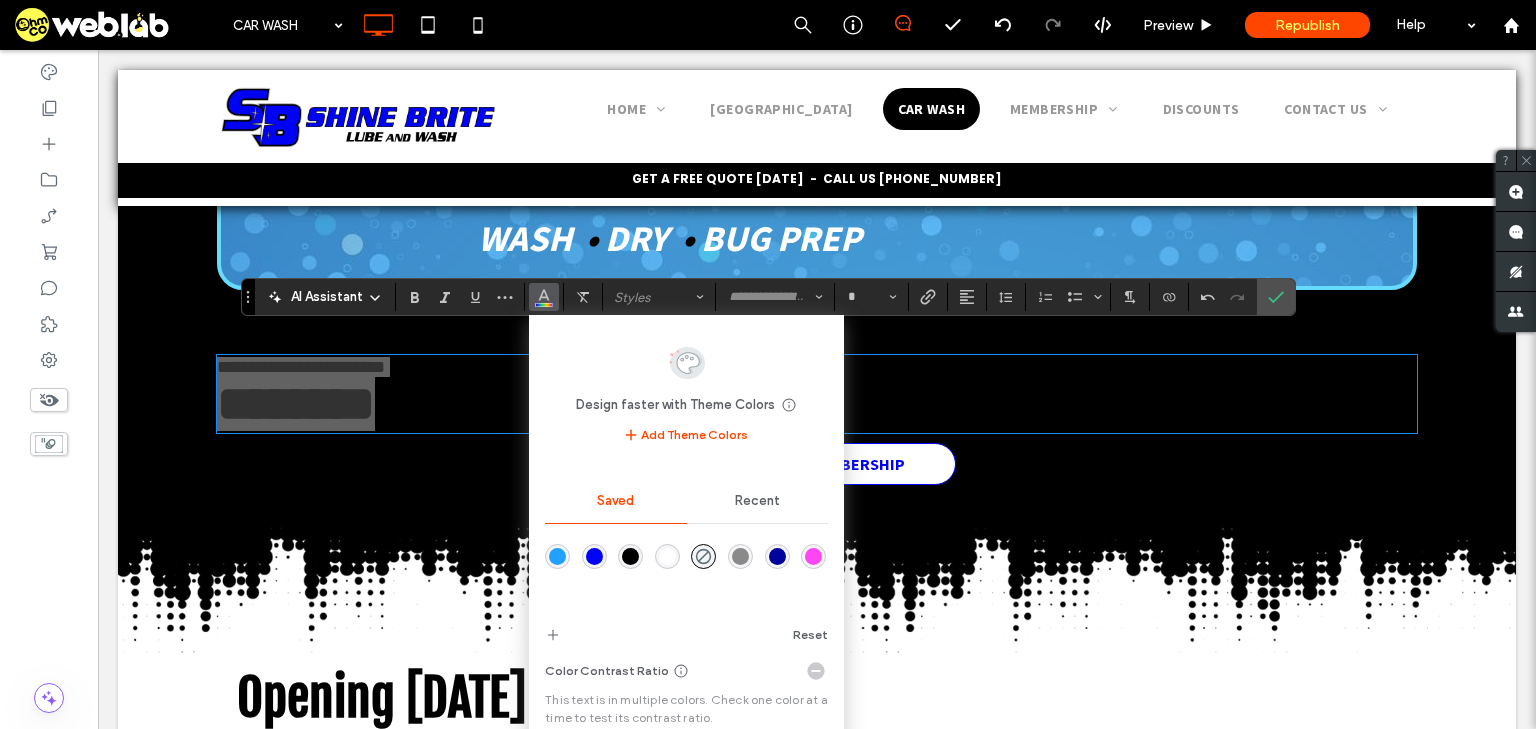 drag, startPoint x: 665, startPoint y: 553, endPoint x: 577, endPoint y: 503, distance: 101.21265 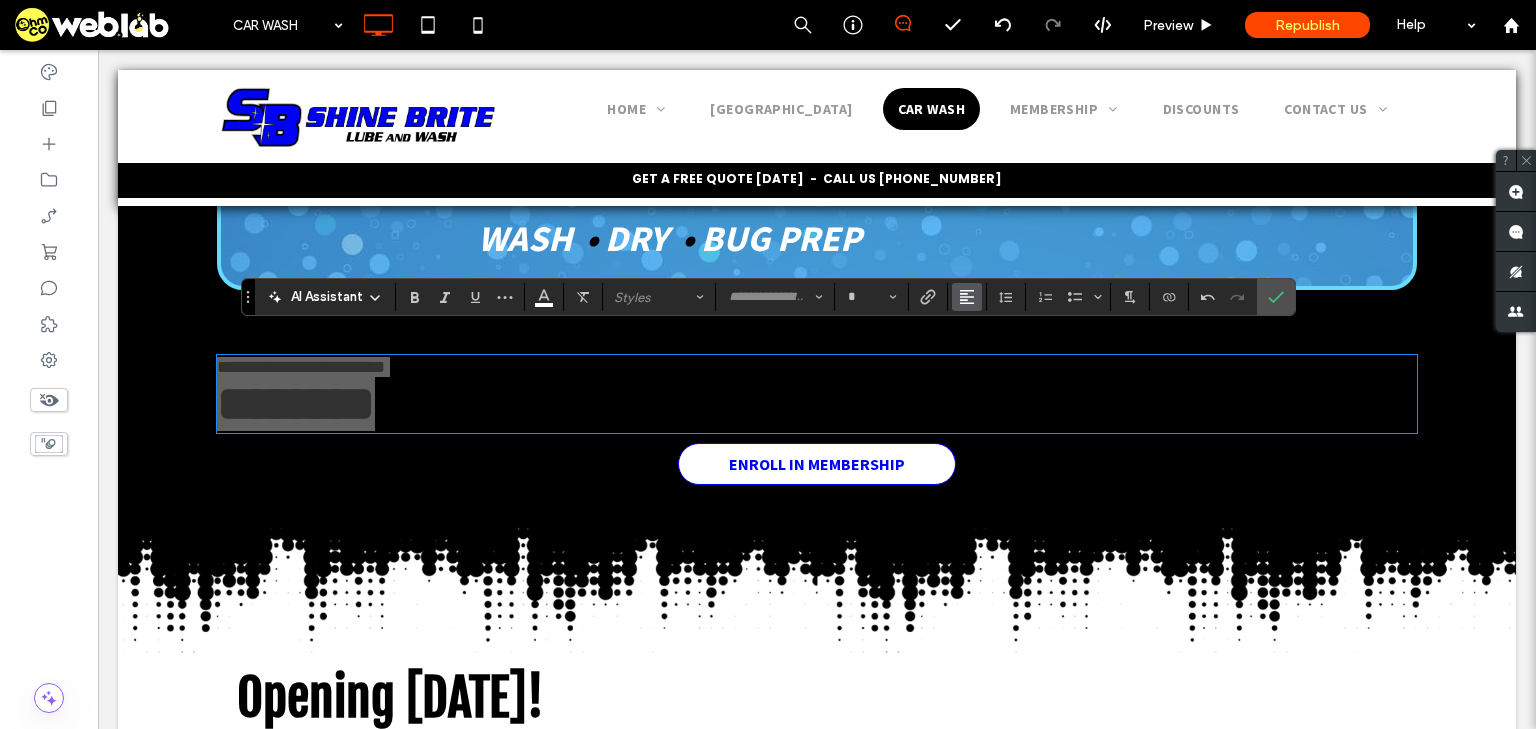 click 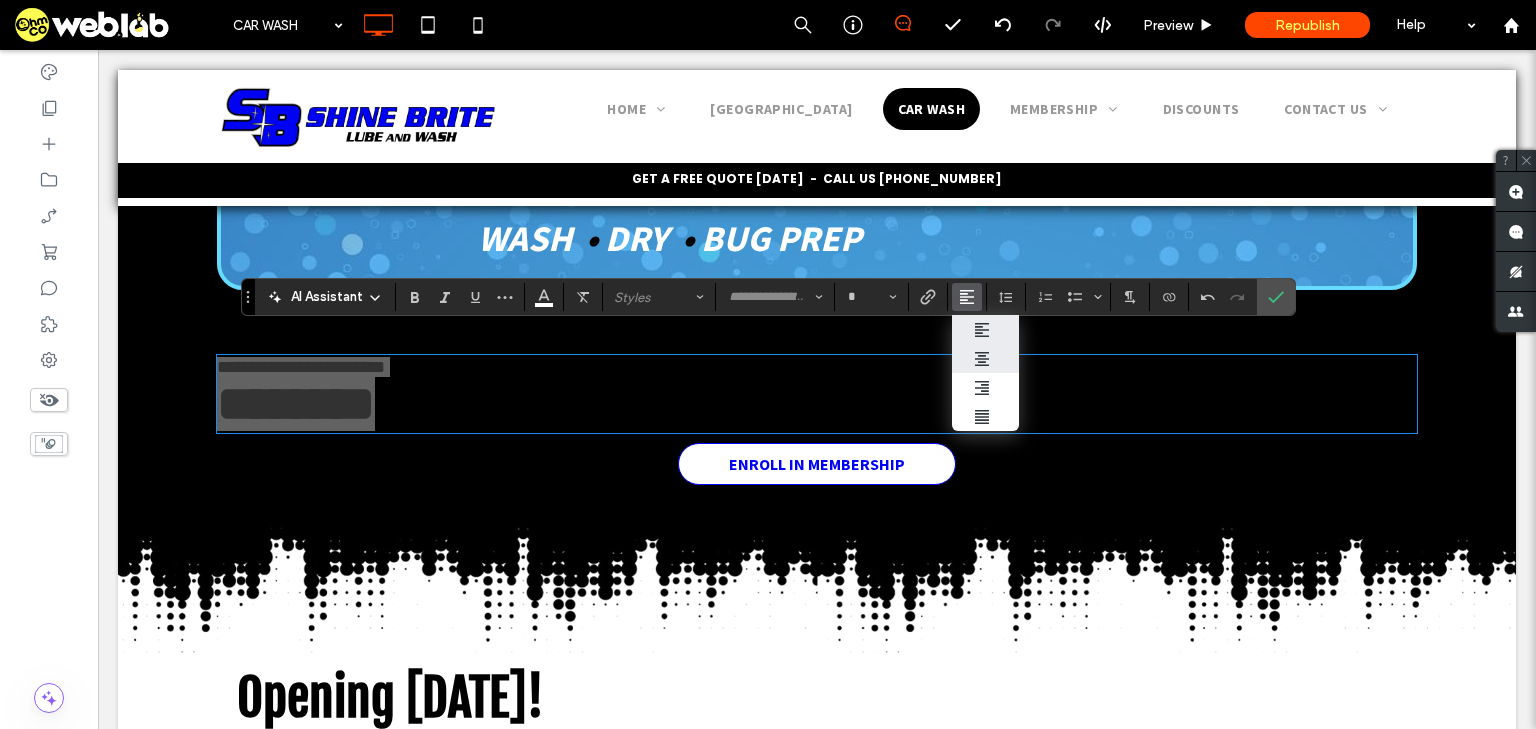 click 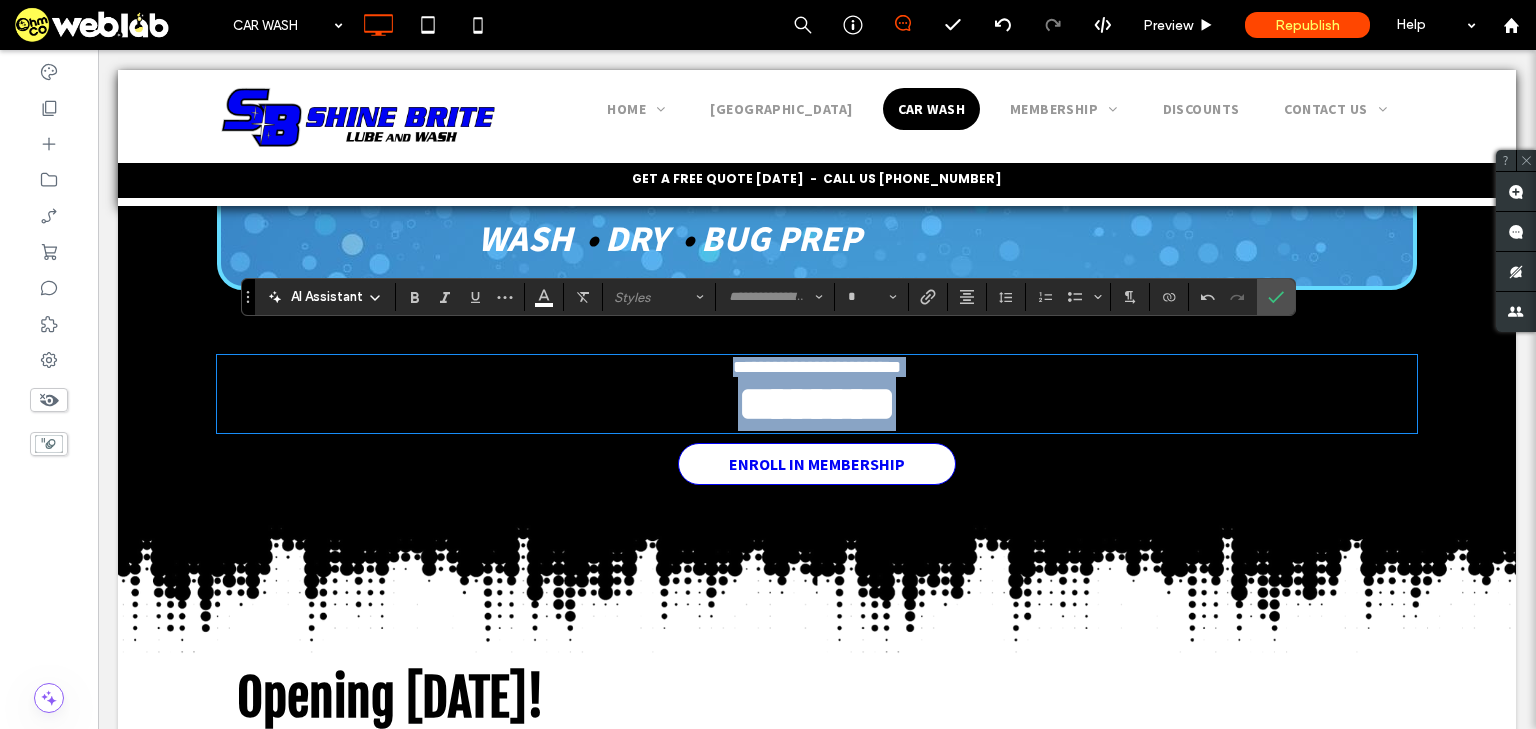 click on "**********" at bounding box center [817, 367] 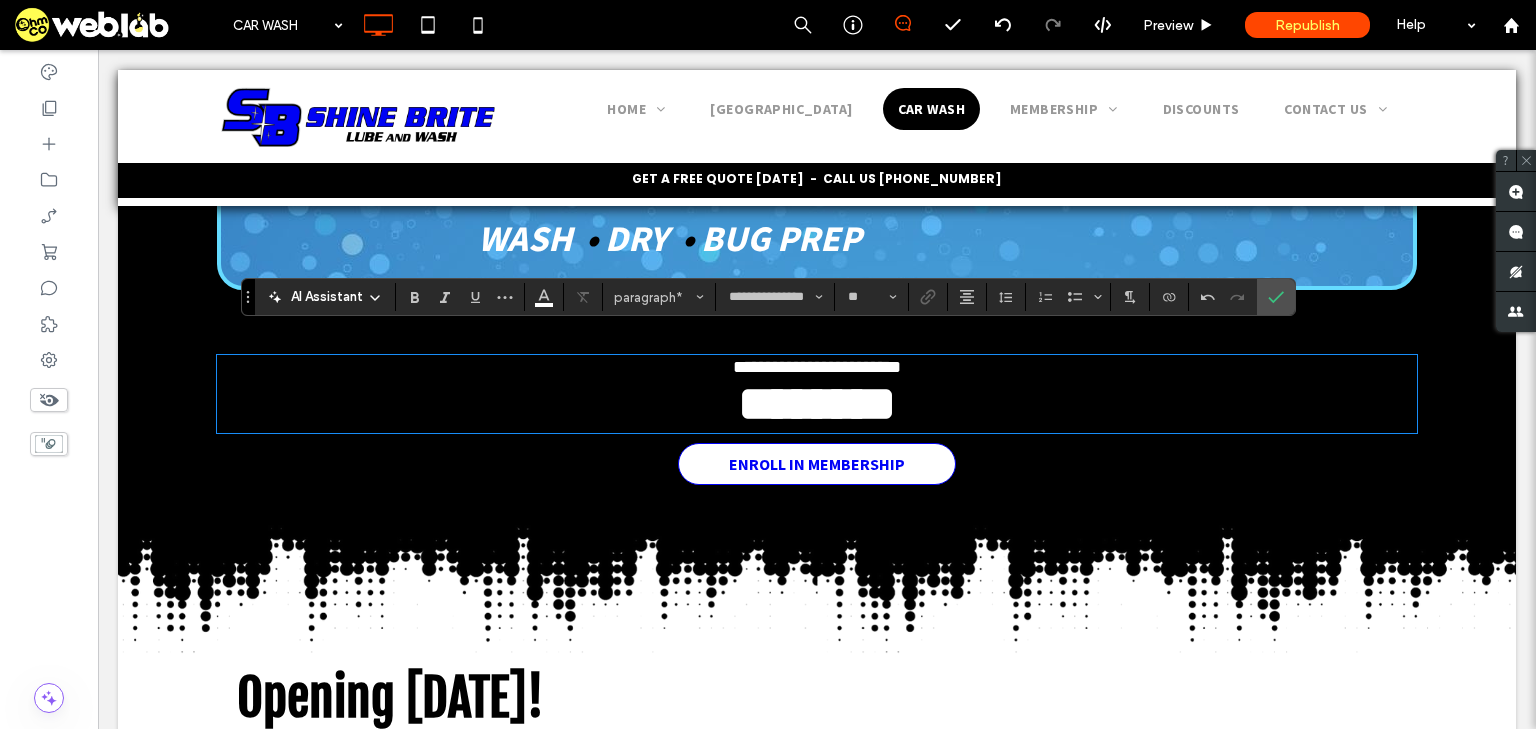 click on "**********" at bounding box center (817, 367) 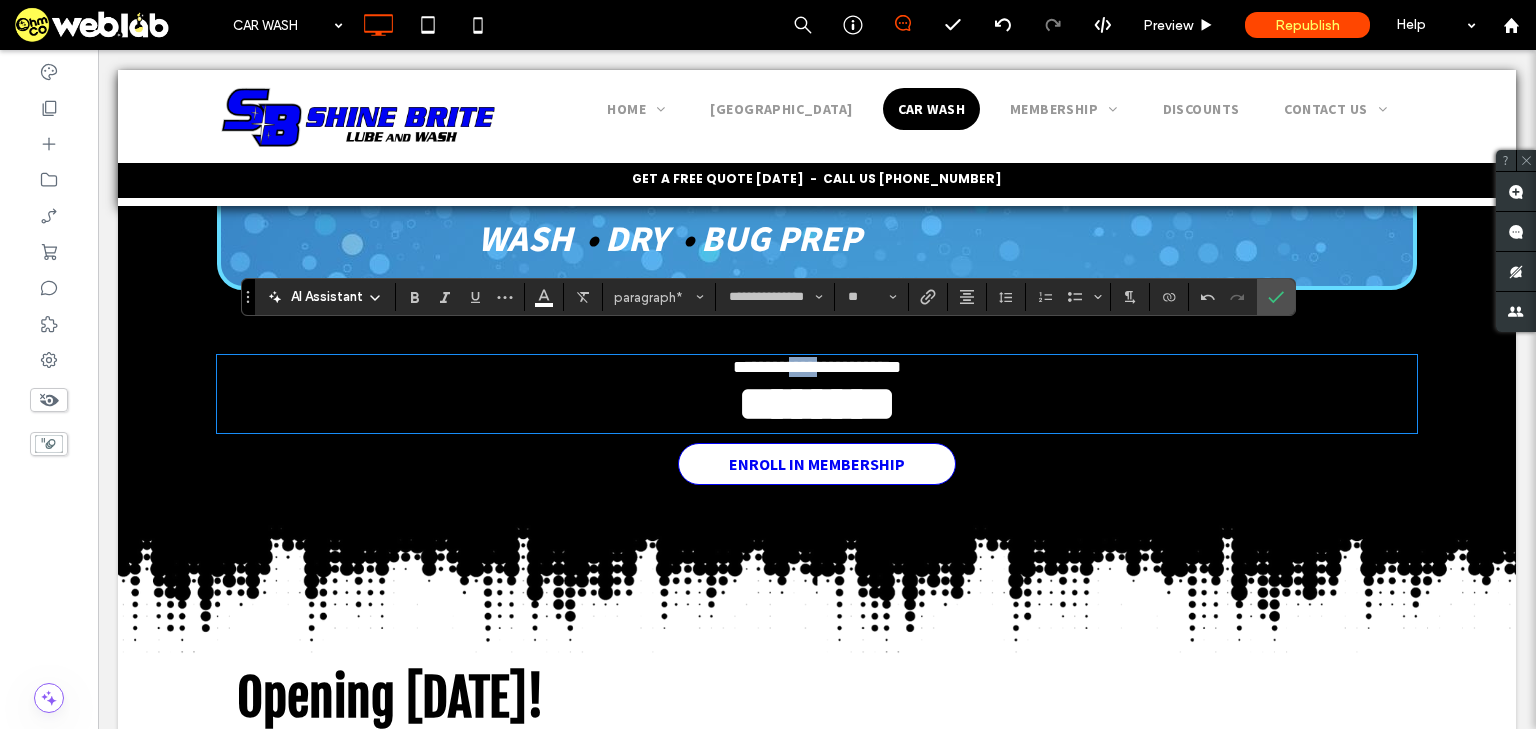 click on "**********" at bounding box center [817, 367] 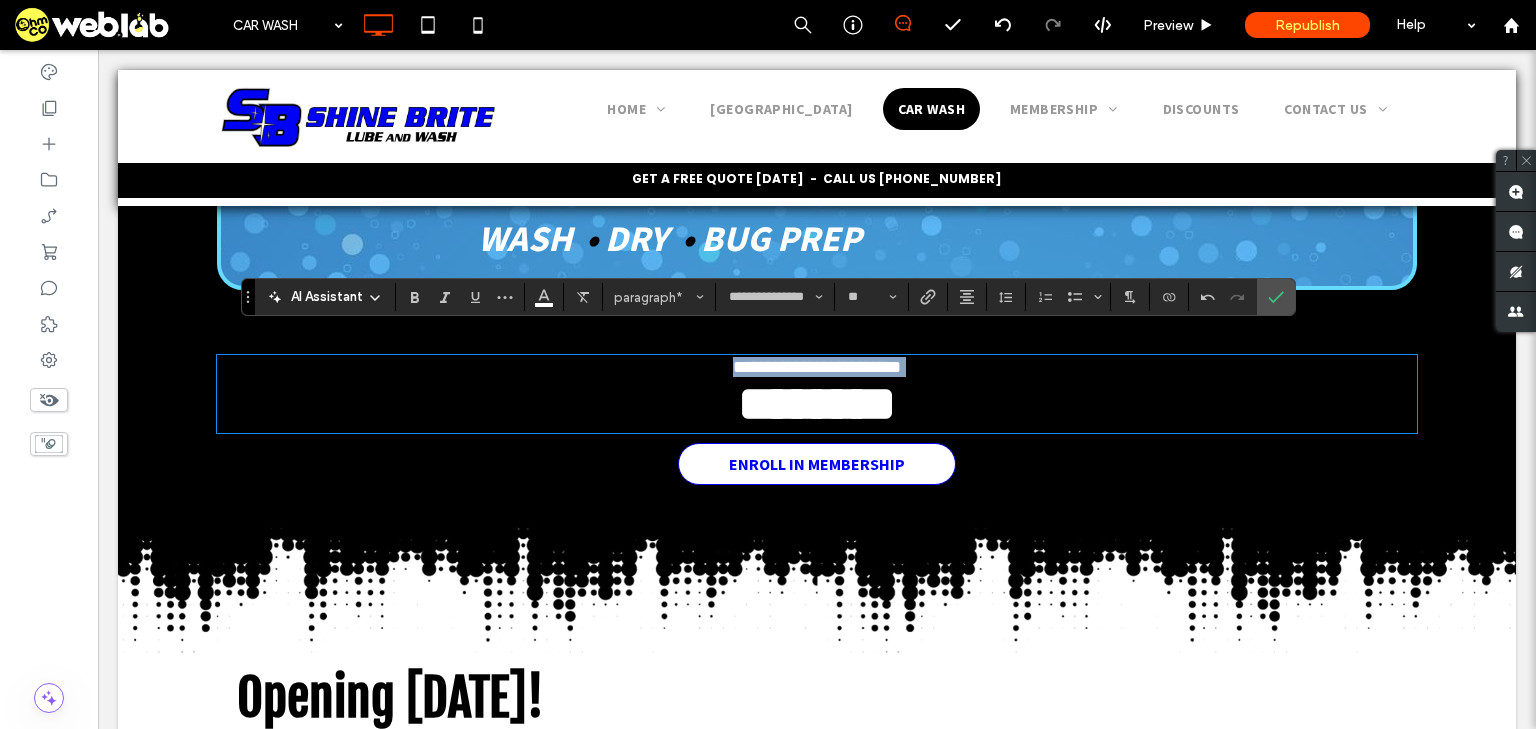 click on "**********" at bounding box center (817, 367) 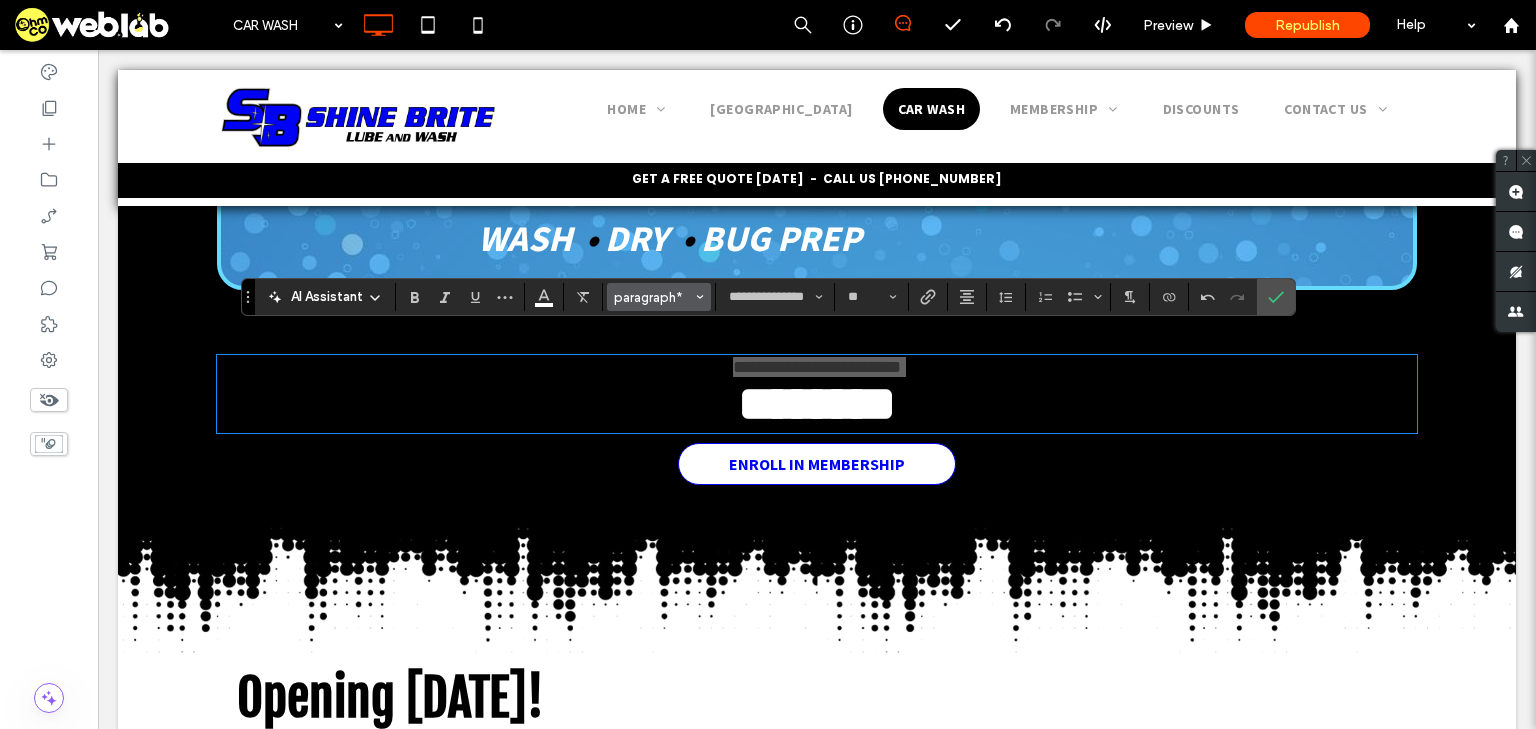 click on "paragraph*" at bounding box center [659, 297] 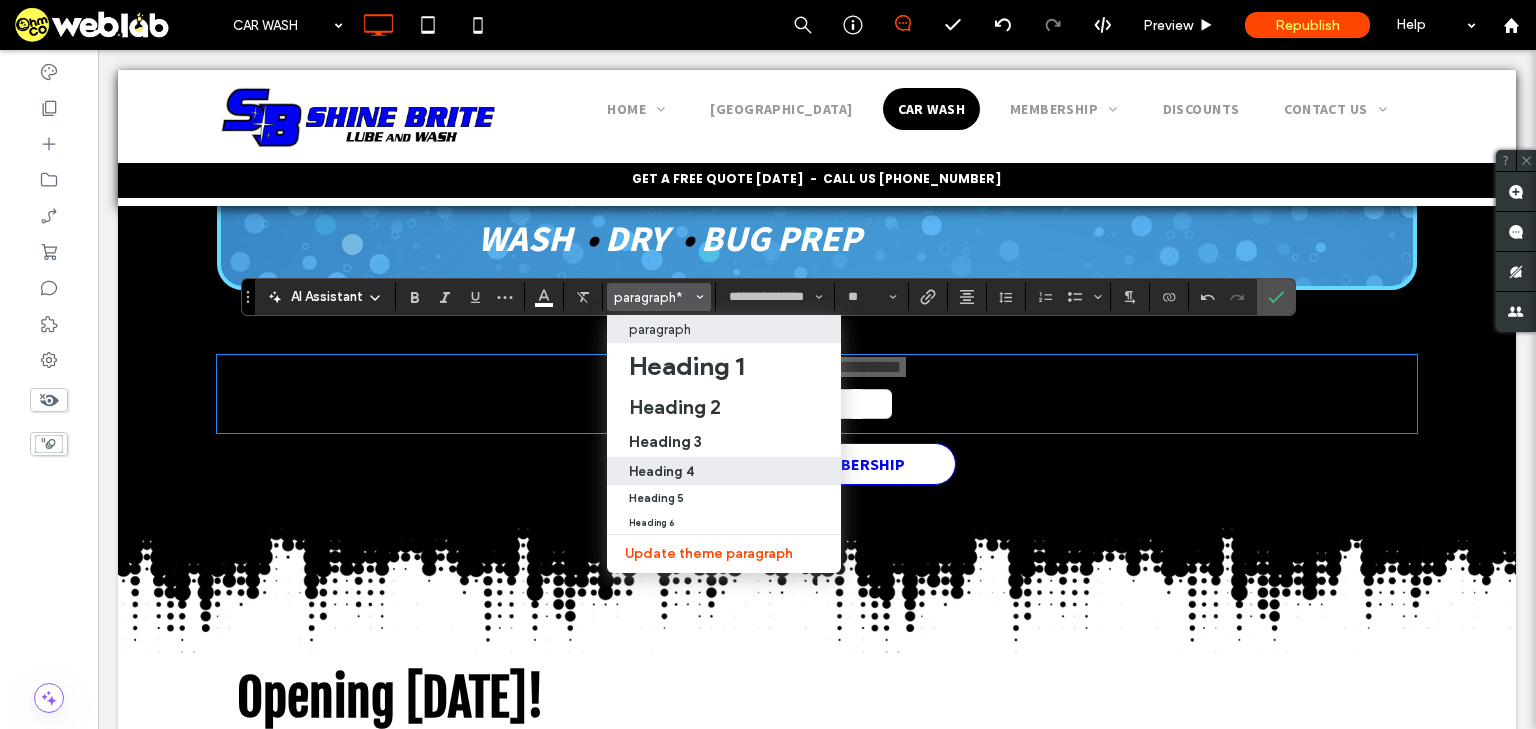 click on "Heading 4" at bounding box center [661, 471] 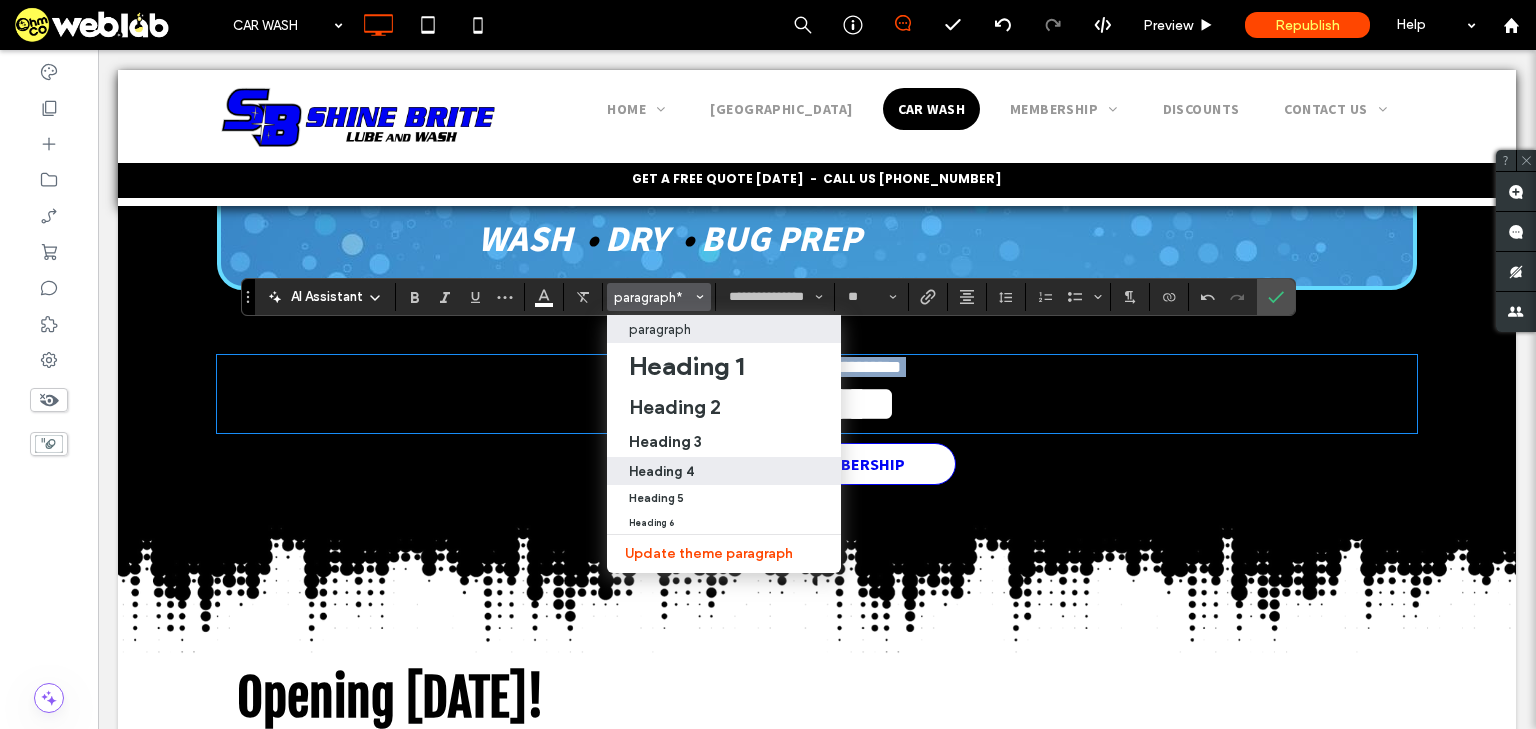type on "**********" 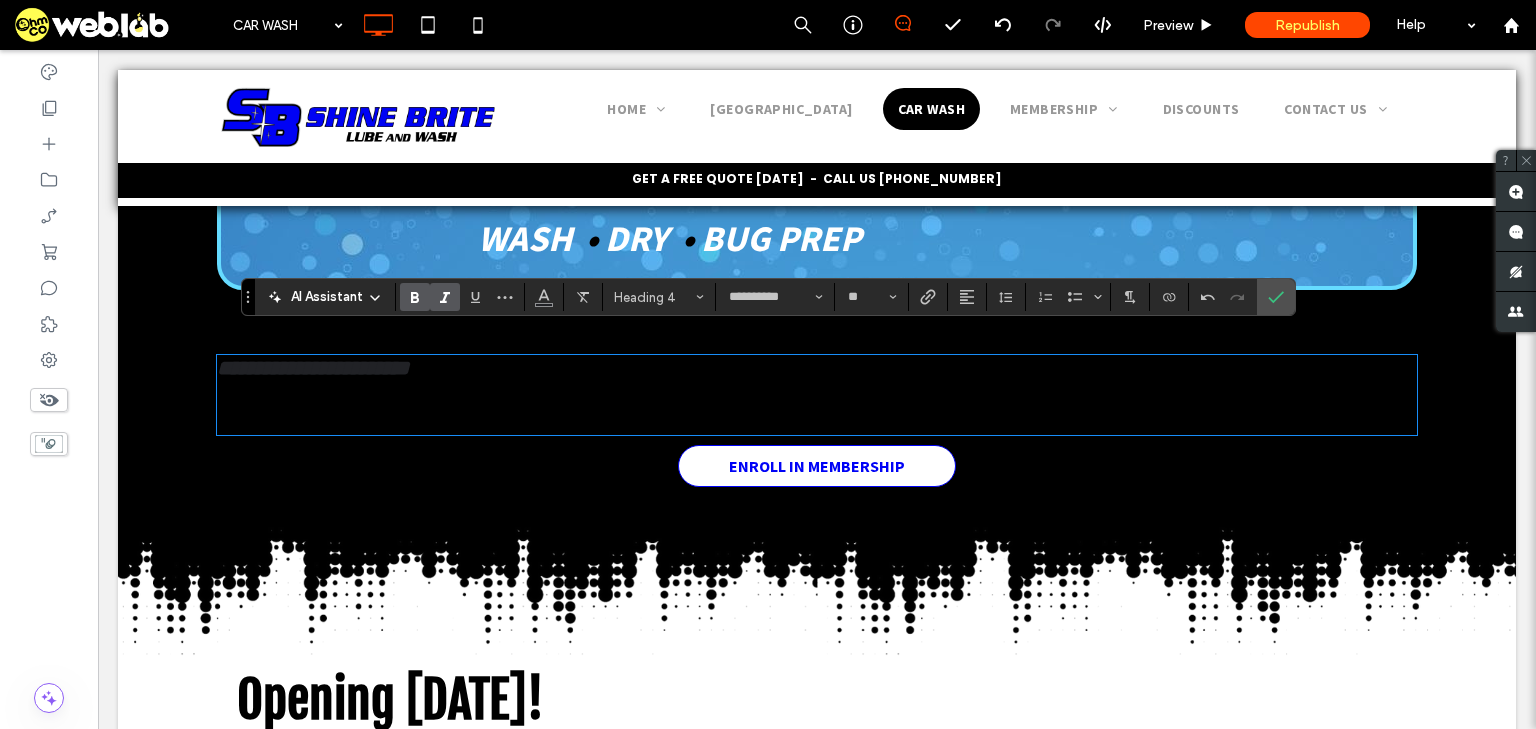 click on "********" at bounding box center [817, 406] 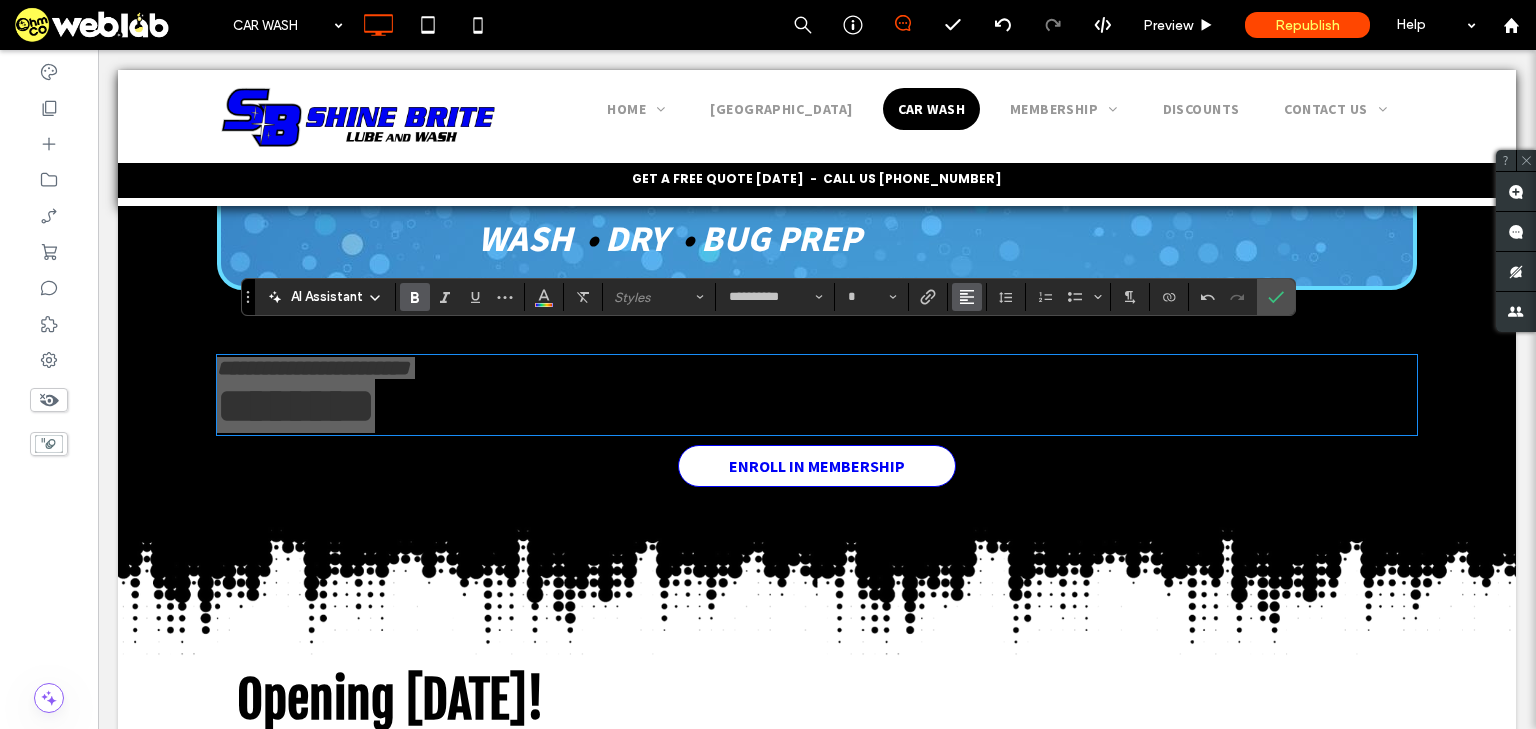 click 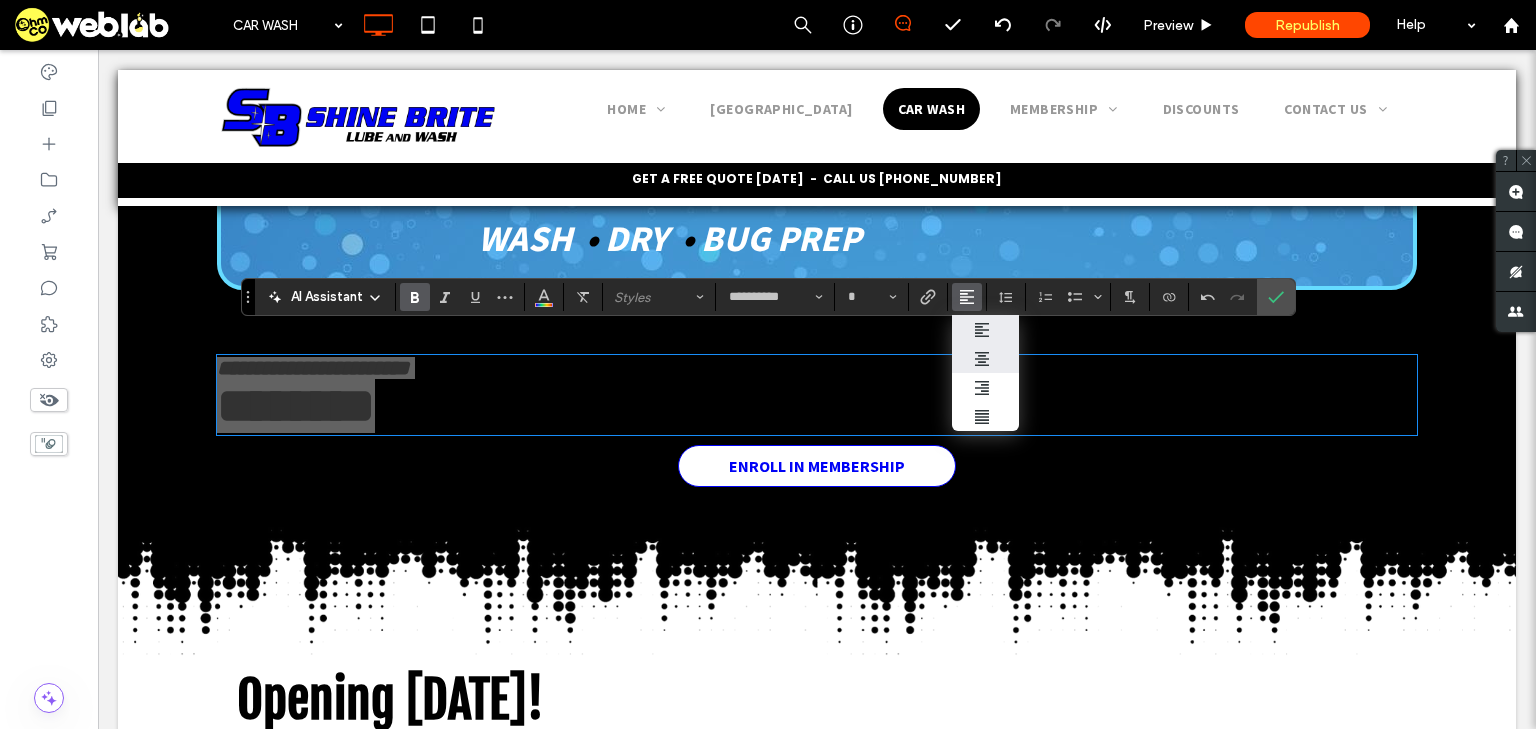 click 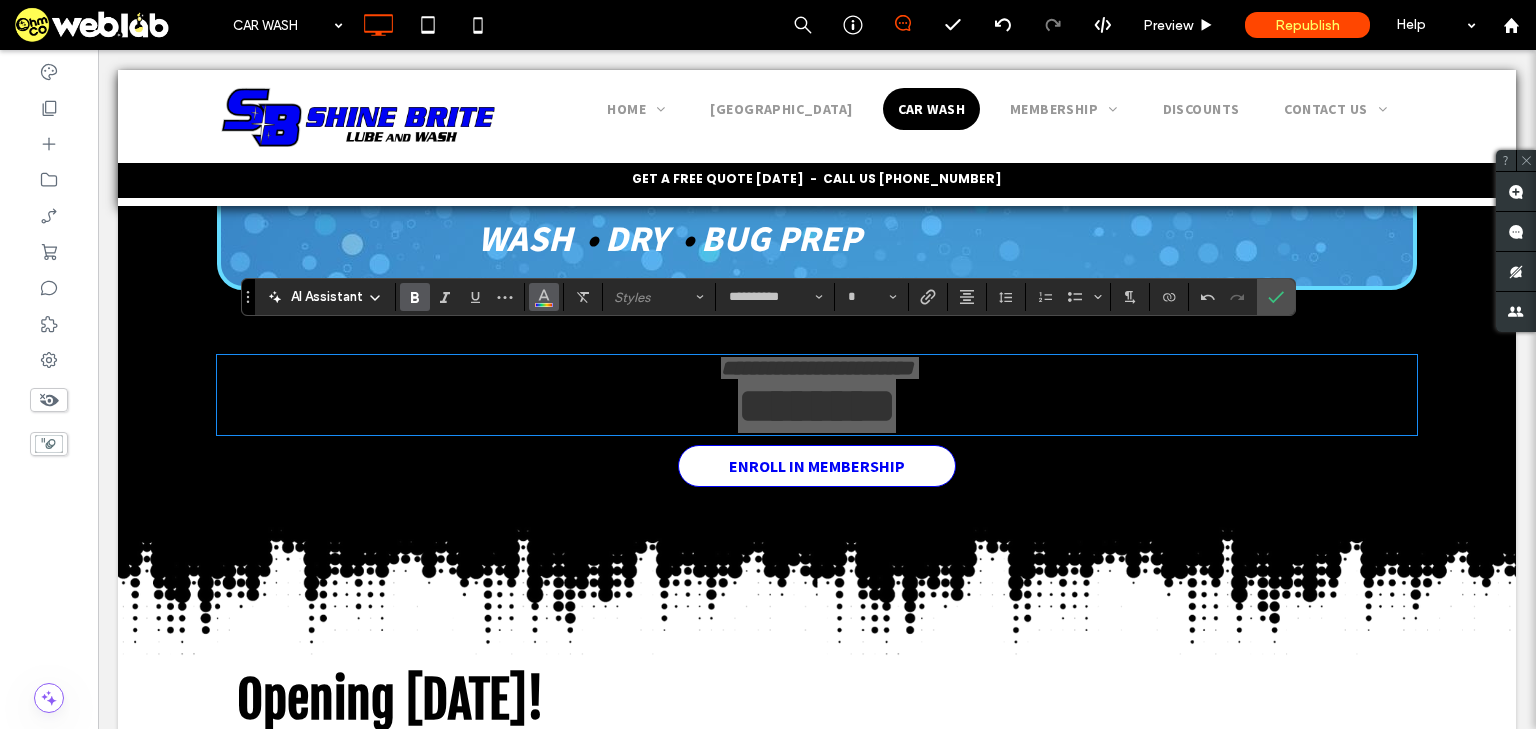 click 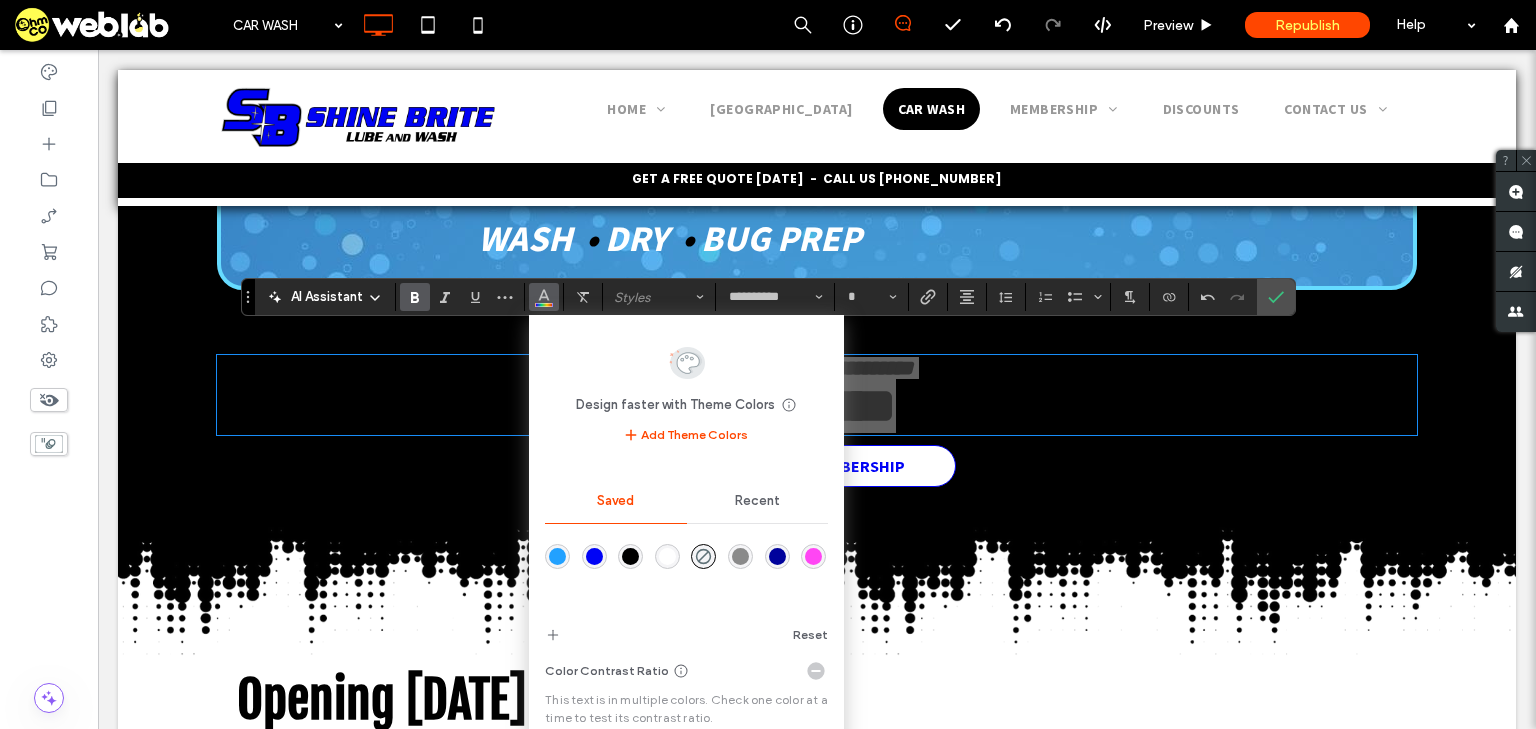 click at bounding box center [667, 556] 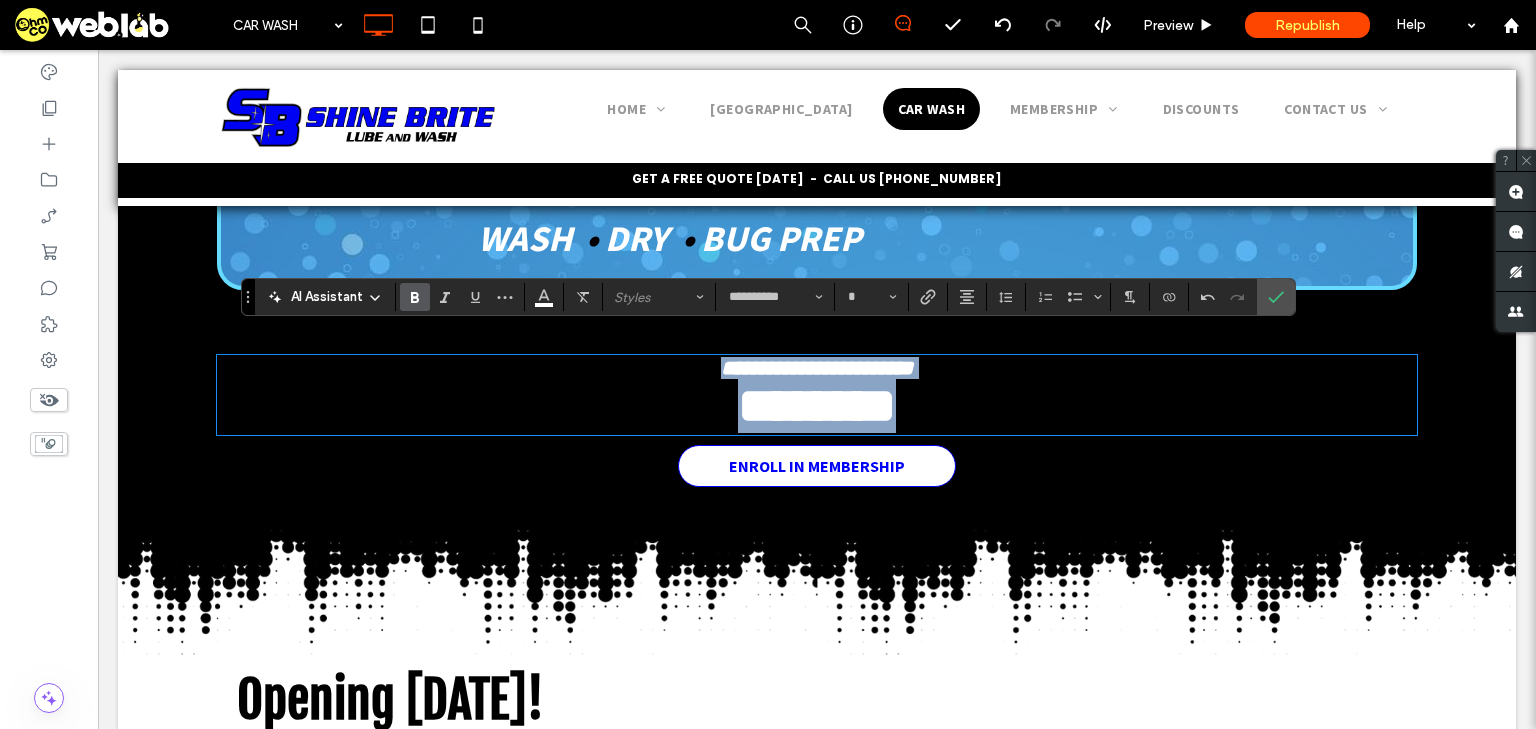 click on "********" at bounding box center (817, 405) 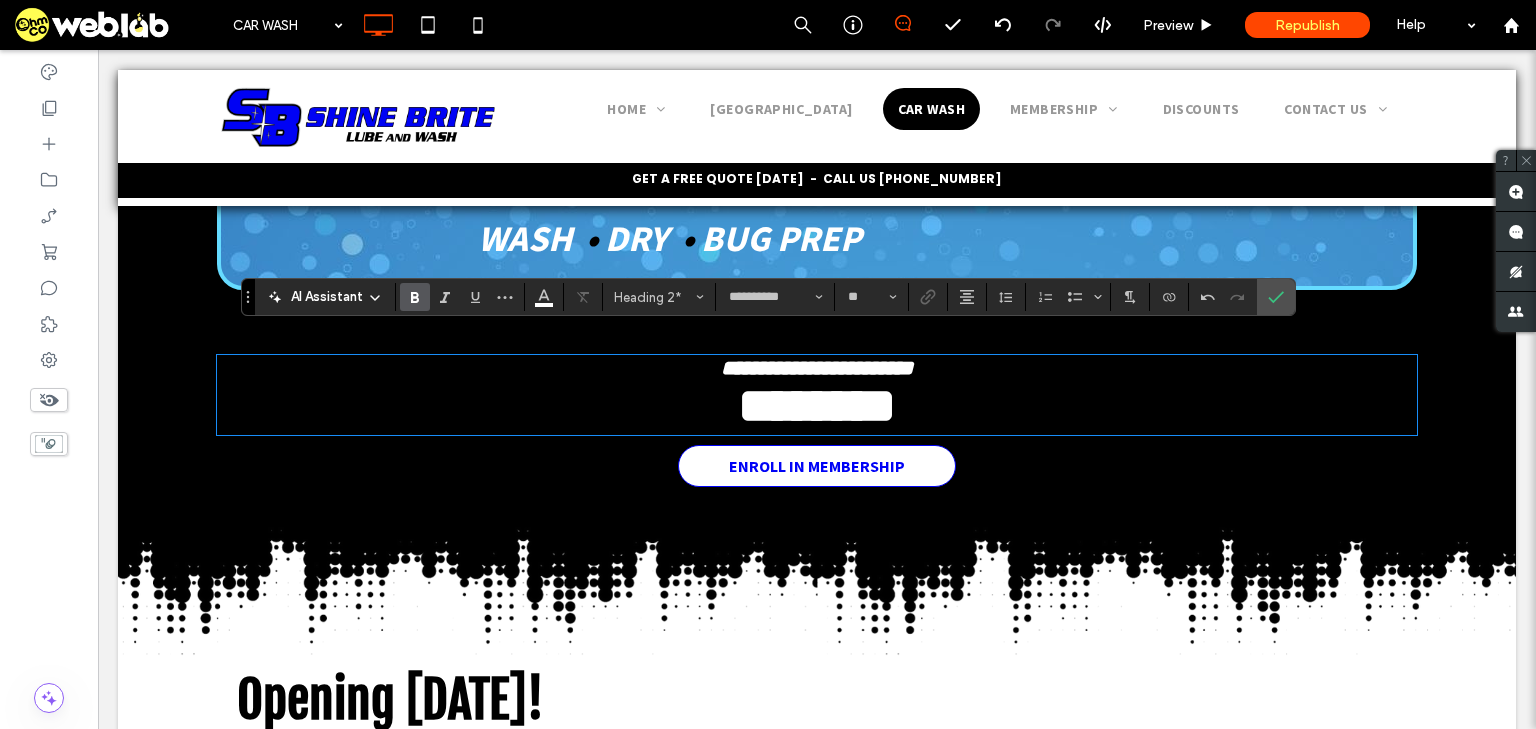 click on "********" at bounding box center (817, 405) 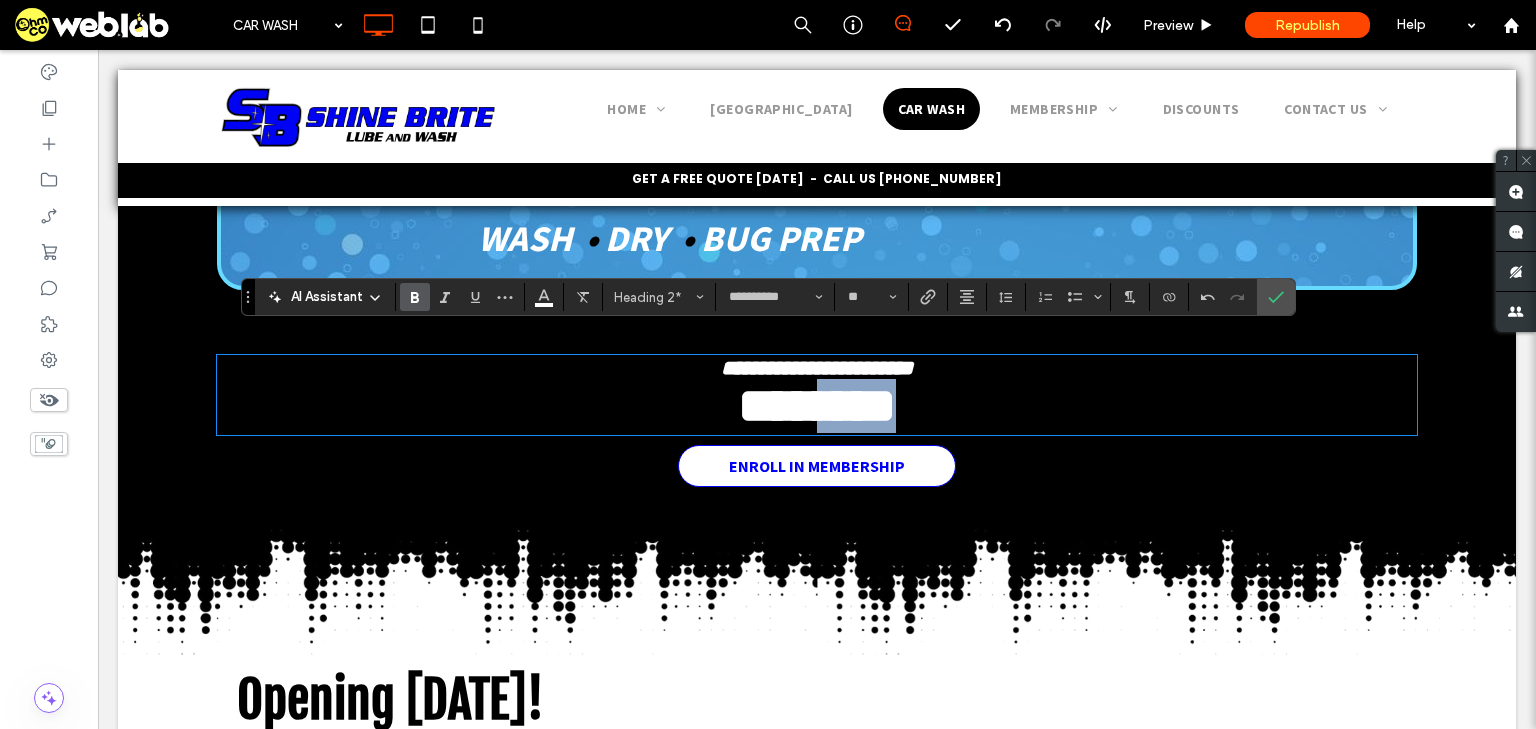 click on "********" at bounding box center (817, 405) 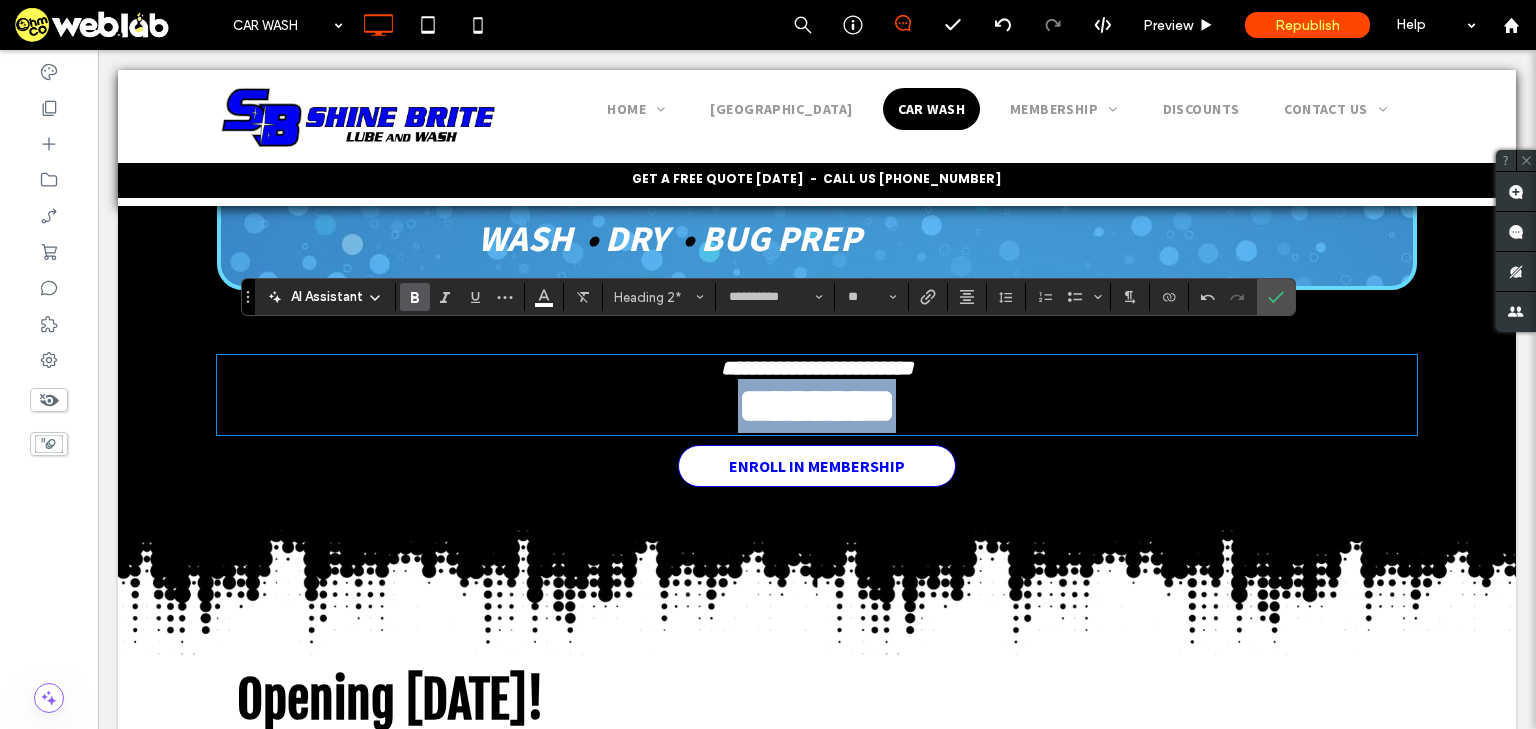 click on "********" at bounding box center (817, 405) 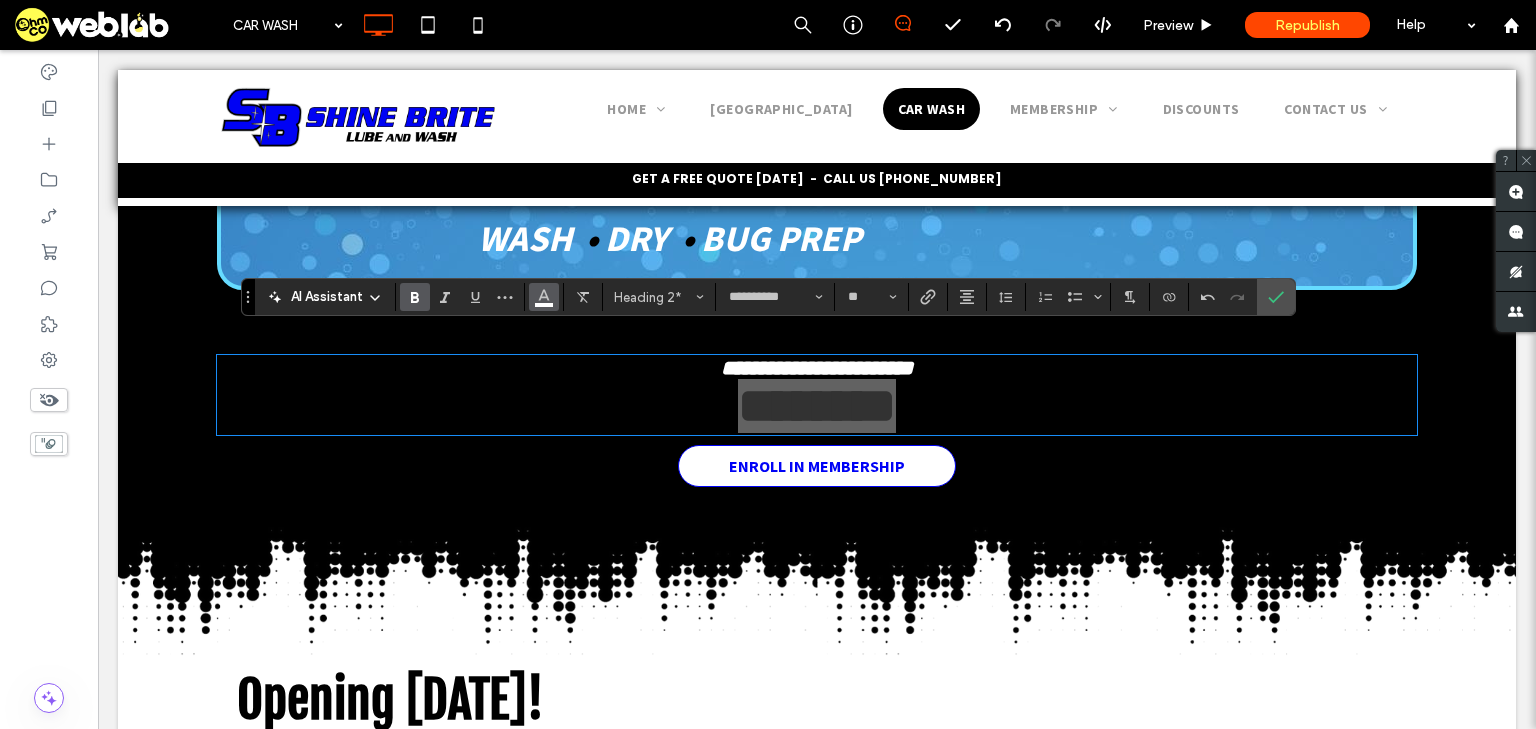 click 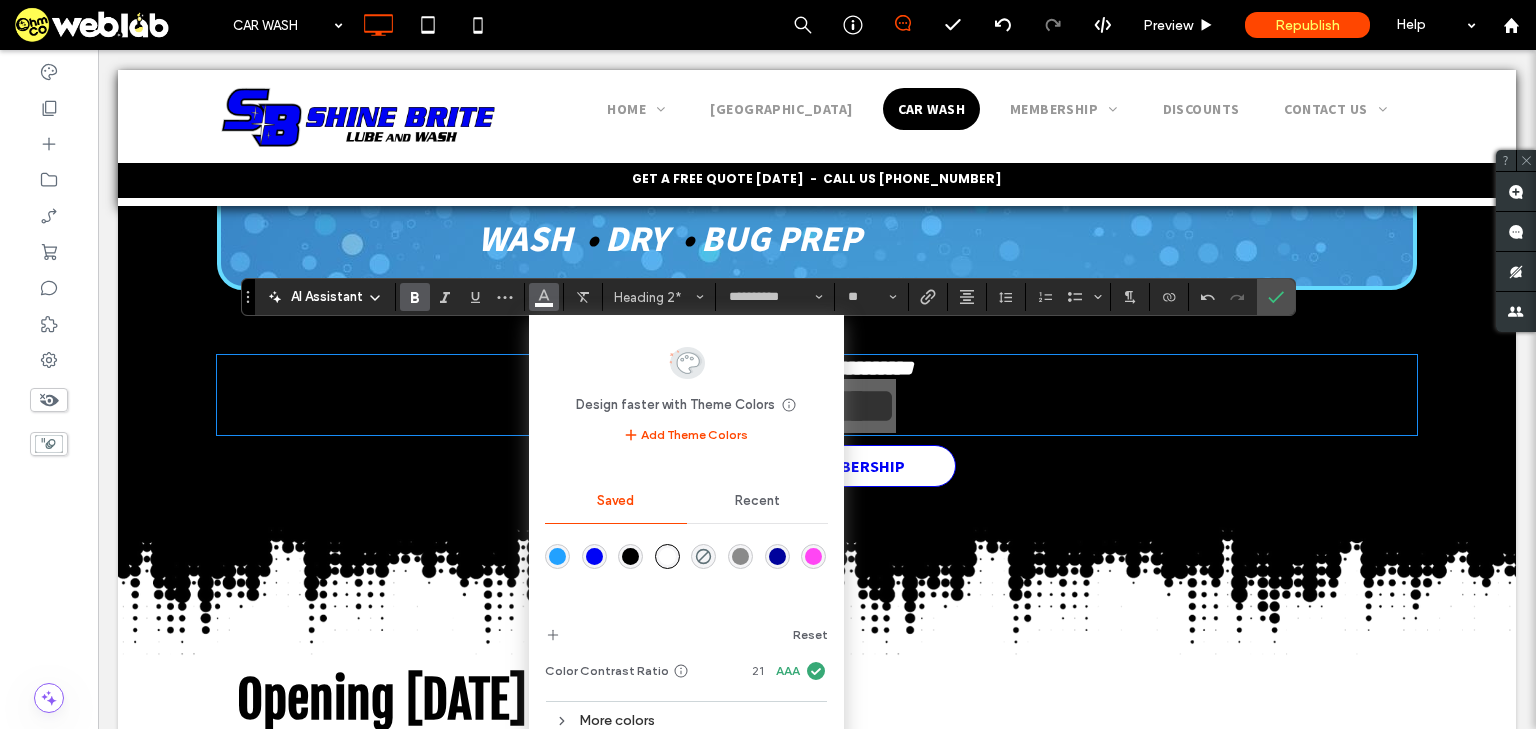 click at bounding box center [557, 556] 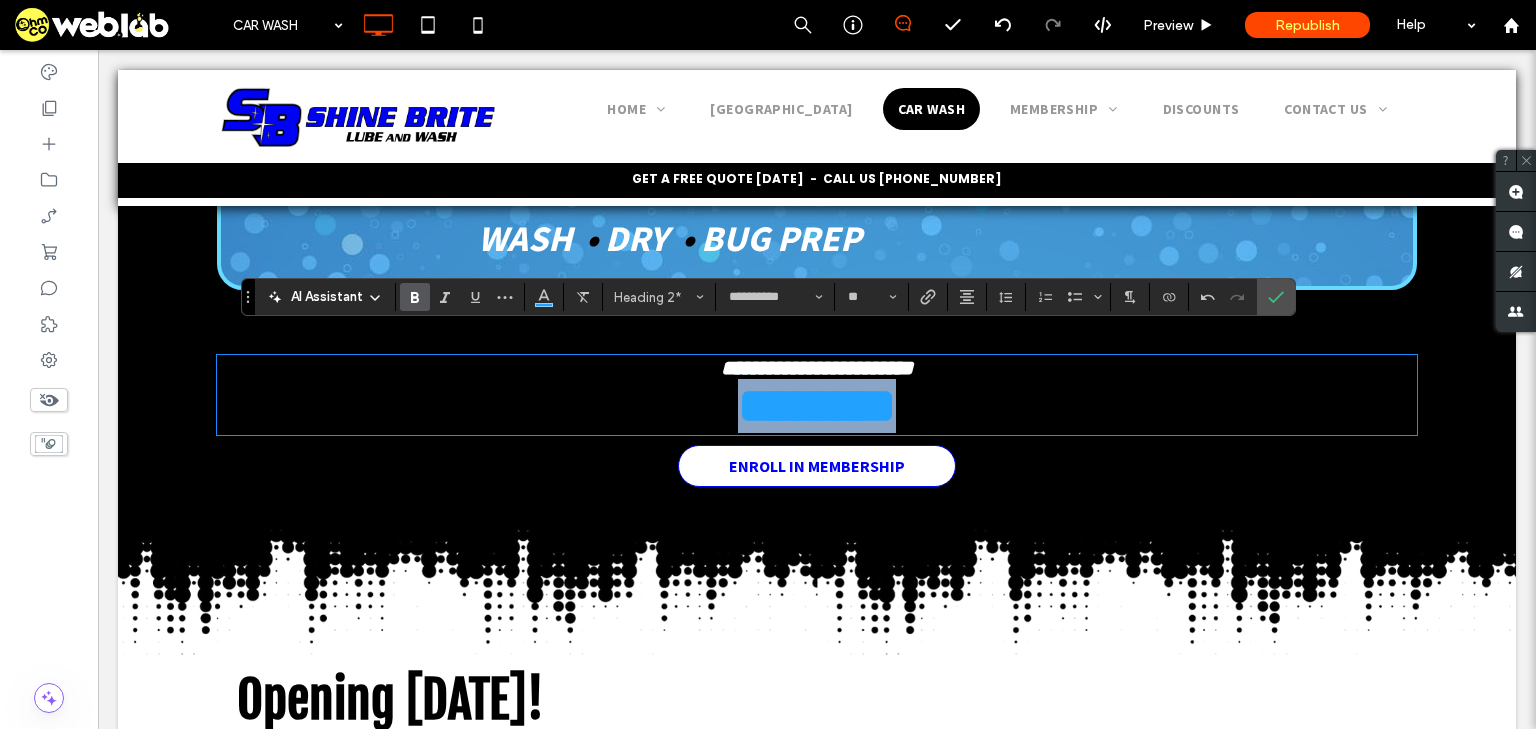 click on "********" at bounding box center [817, 405] 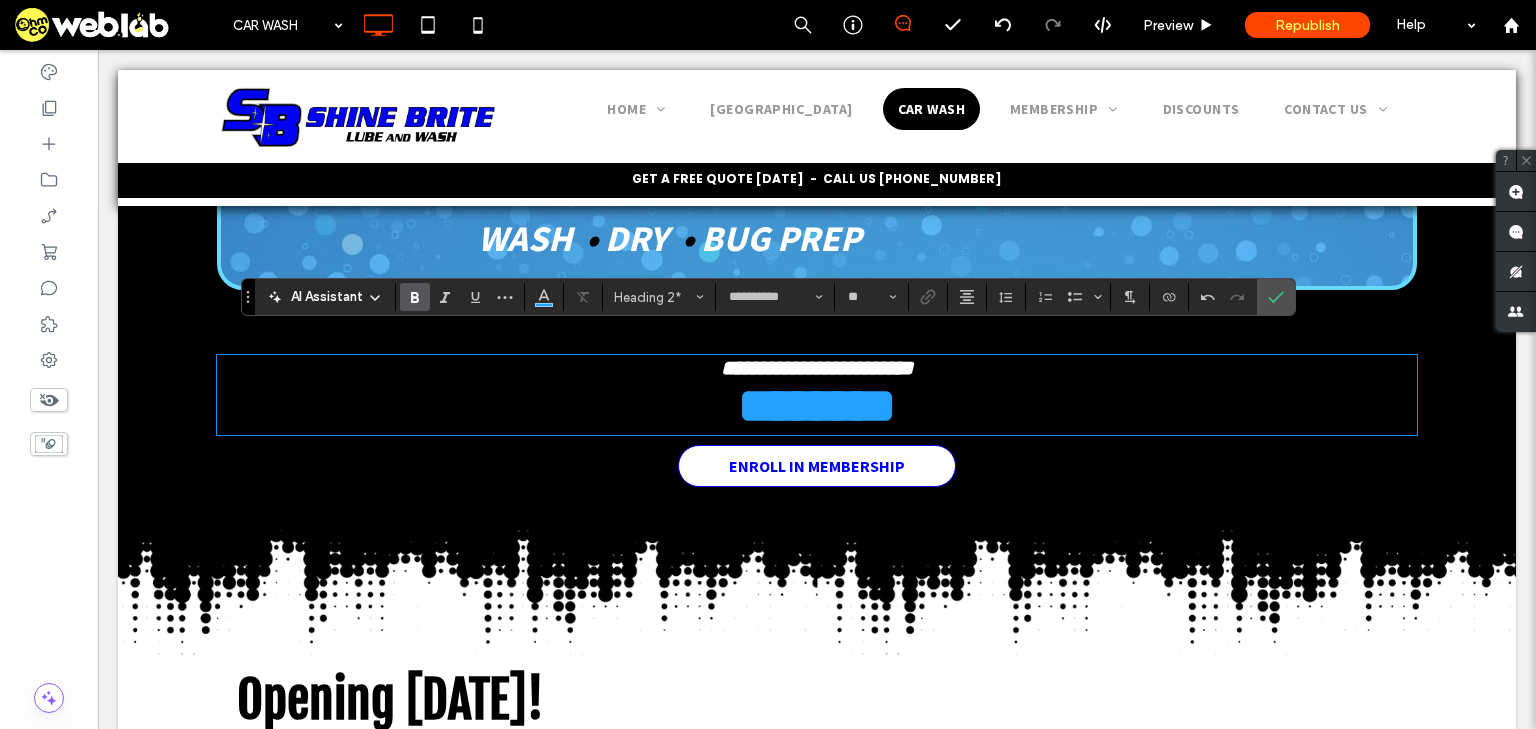 click on "********" at bounding box center (817, 406) 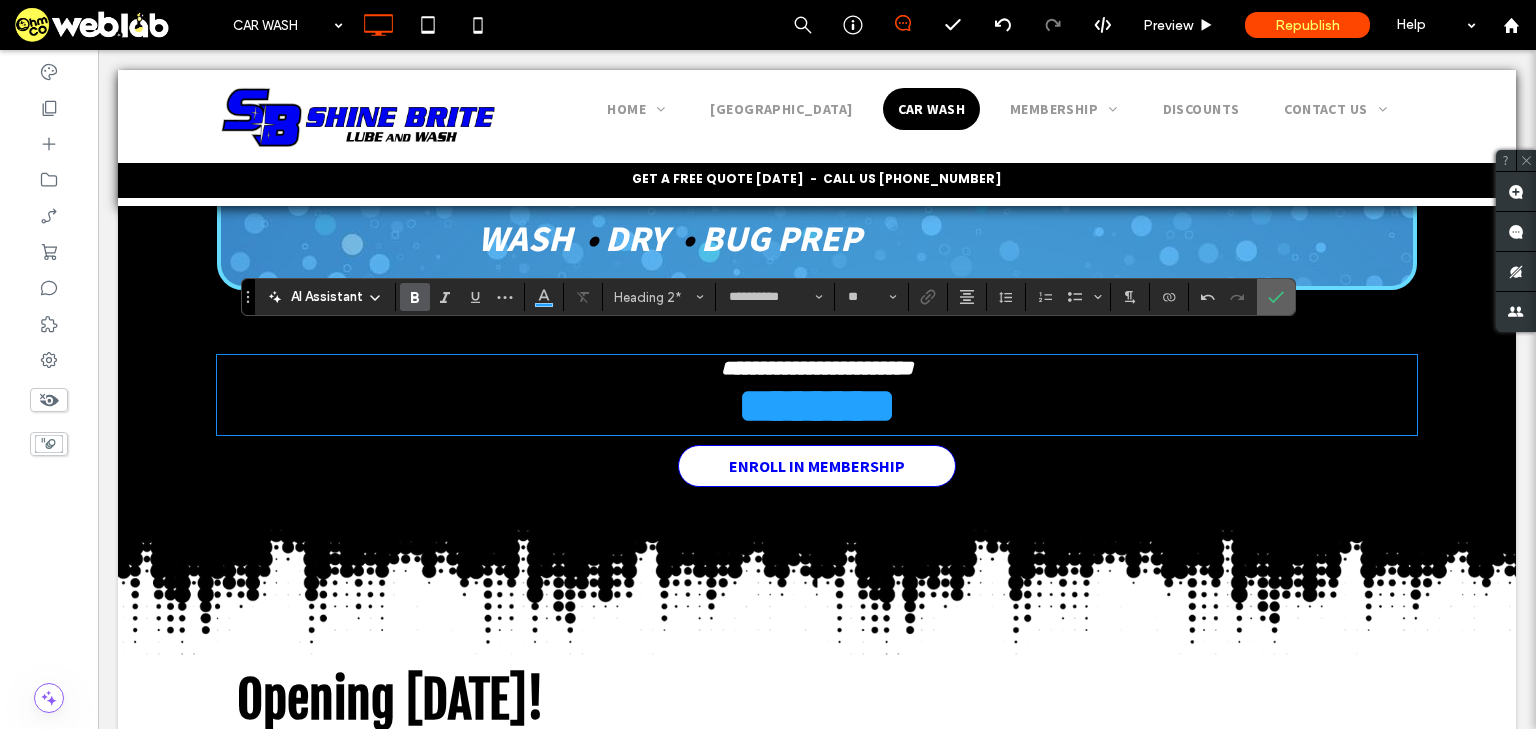 drag, startPoint x: 1269, startPoint y: 297, endPoint x: 1129, endPoint y: 274, distance: 141.87671 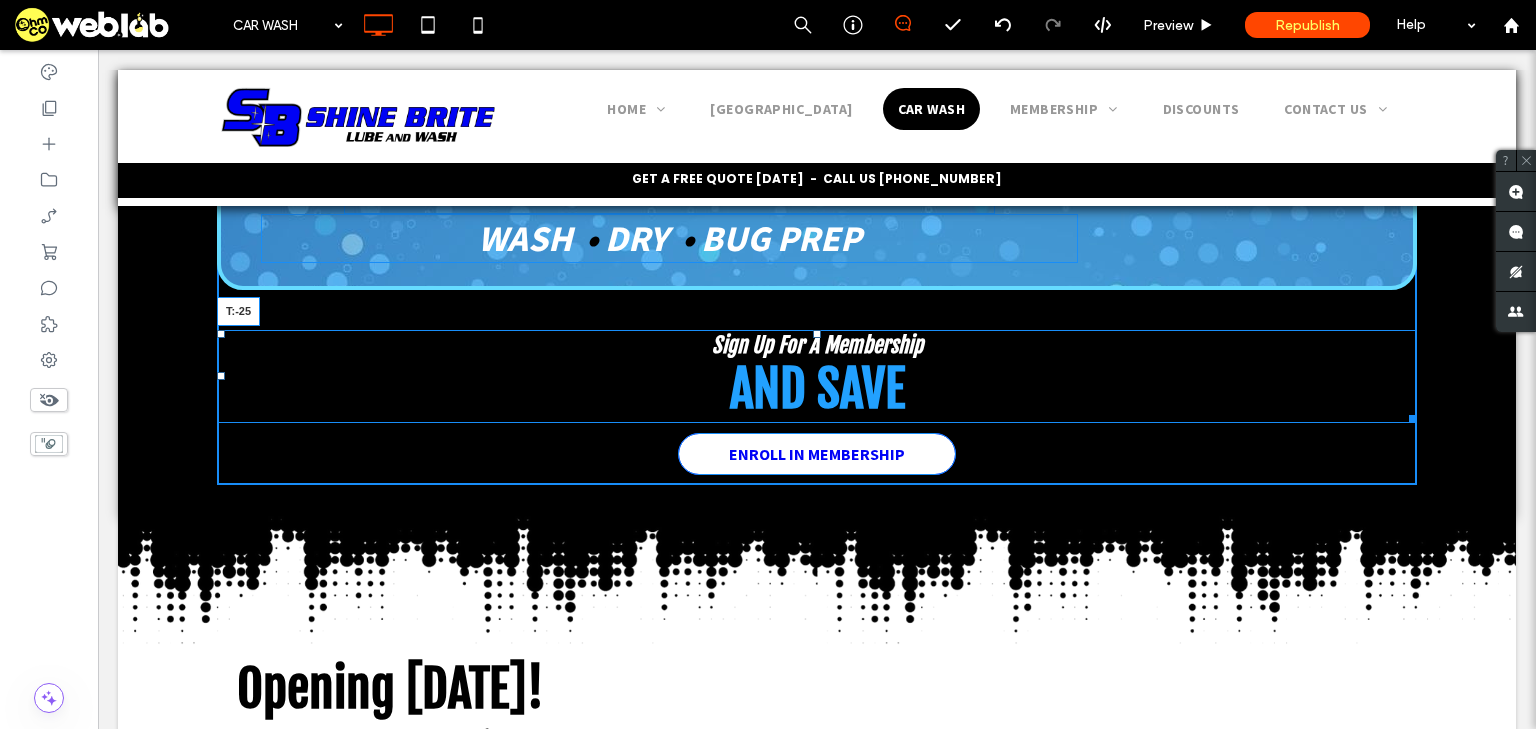 drag, startPoint x: 812, startPoint y: 332, endPoint x: 796, endPoint y: 287, distance: 47.759815 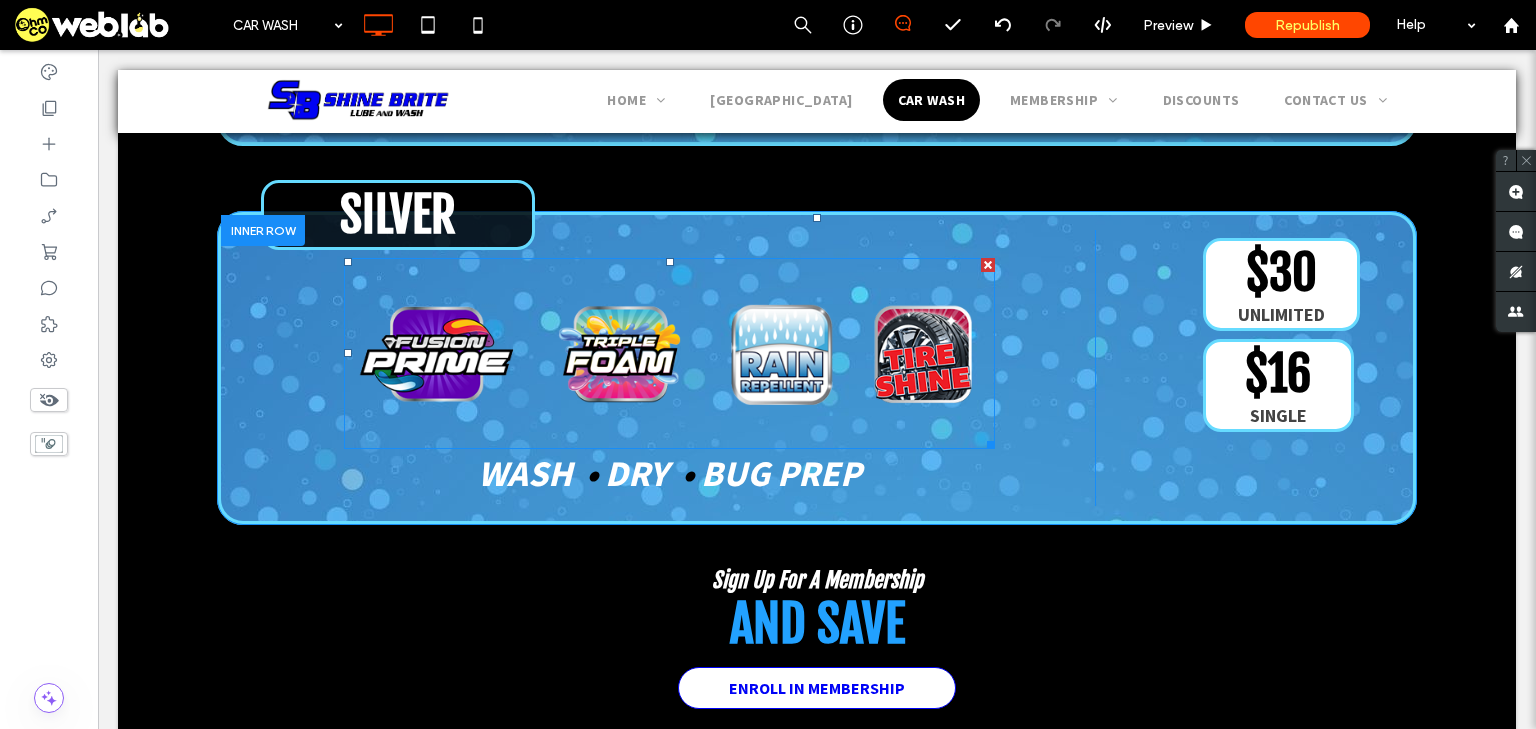 scroll, scrollTop: 2583, scrollLeft: 0, axis: vertical 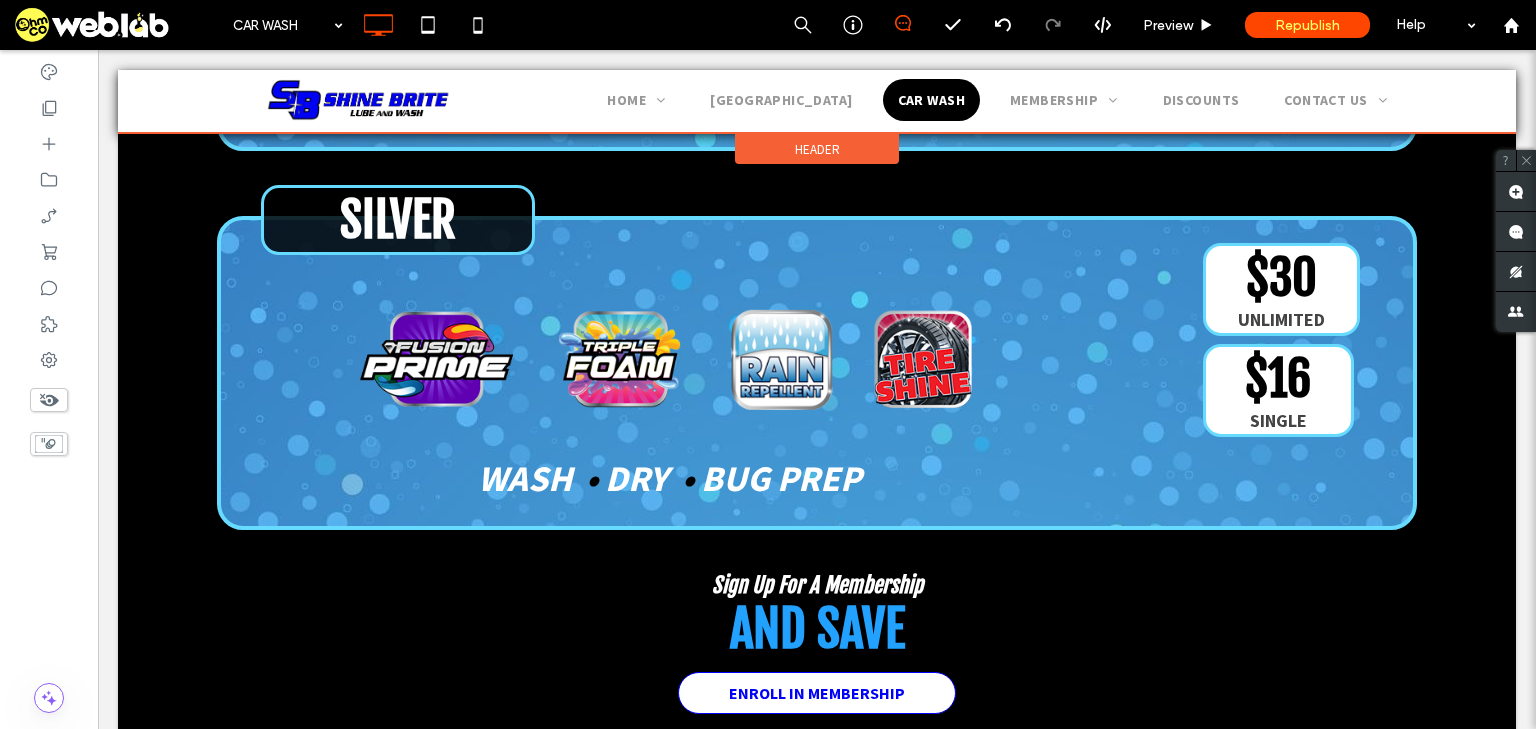 click at bounding box center [817, 101] 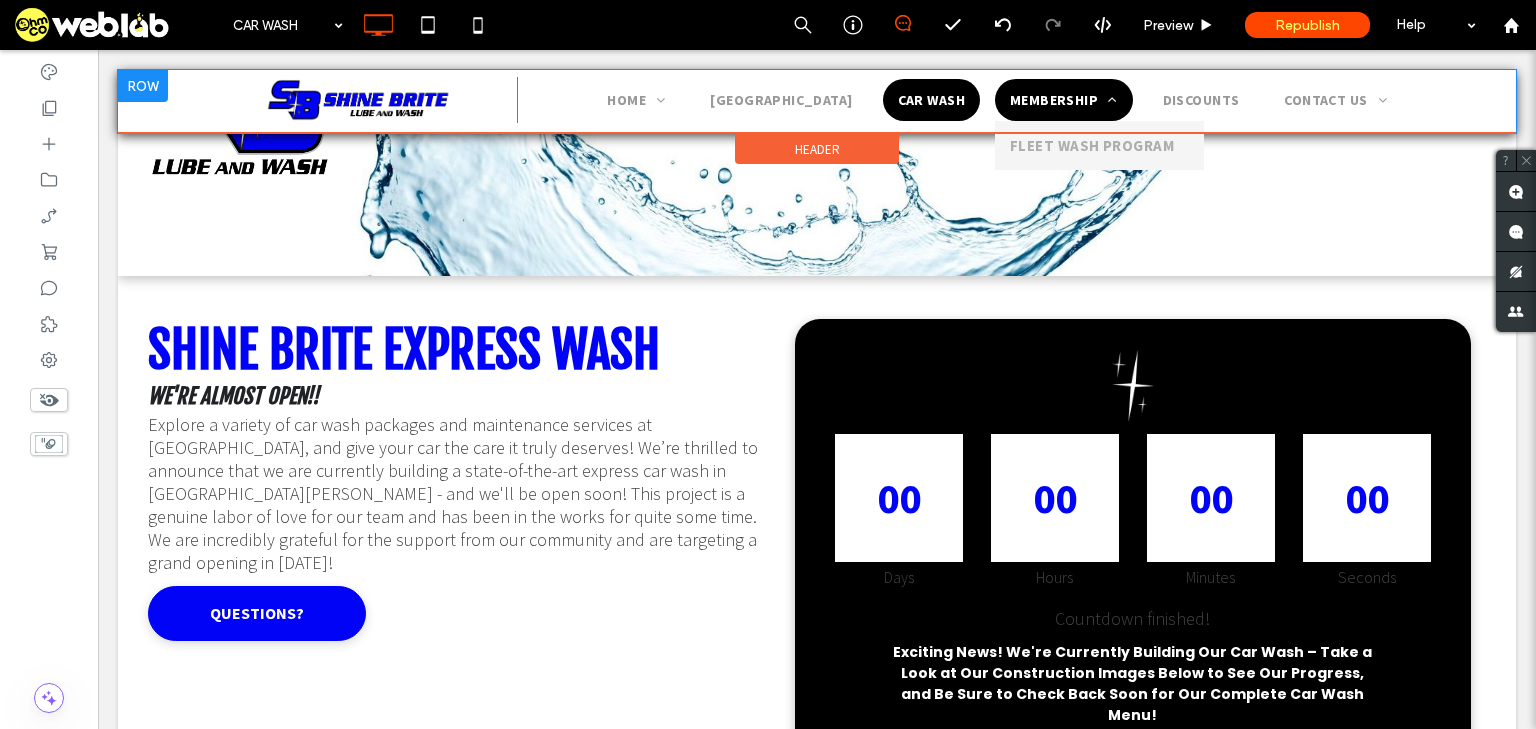 scroll, scrollTop: 0, scrollLeft: 0, axis: both 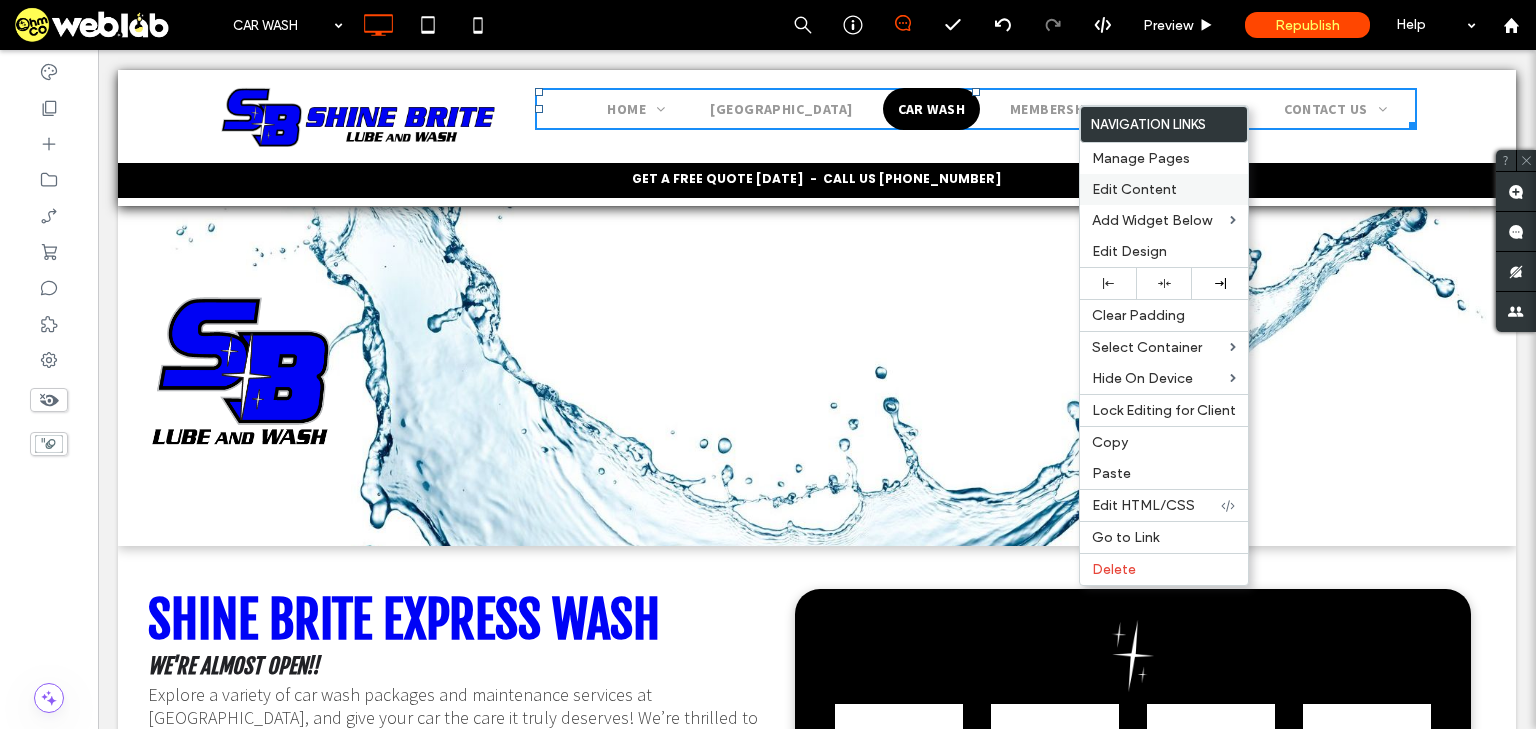 click on "Edit Content" at bounding box center [1134, 189] 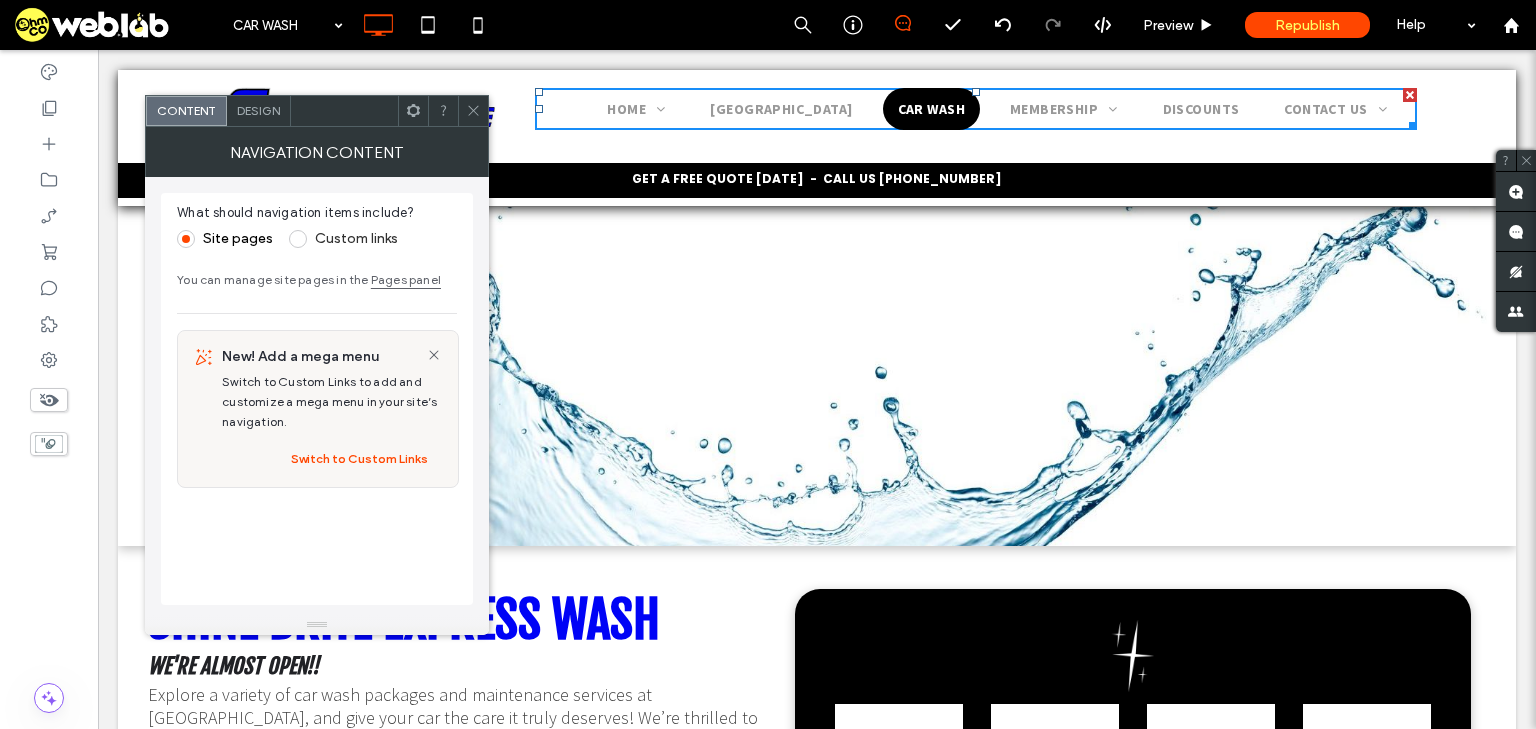 click 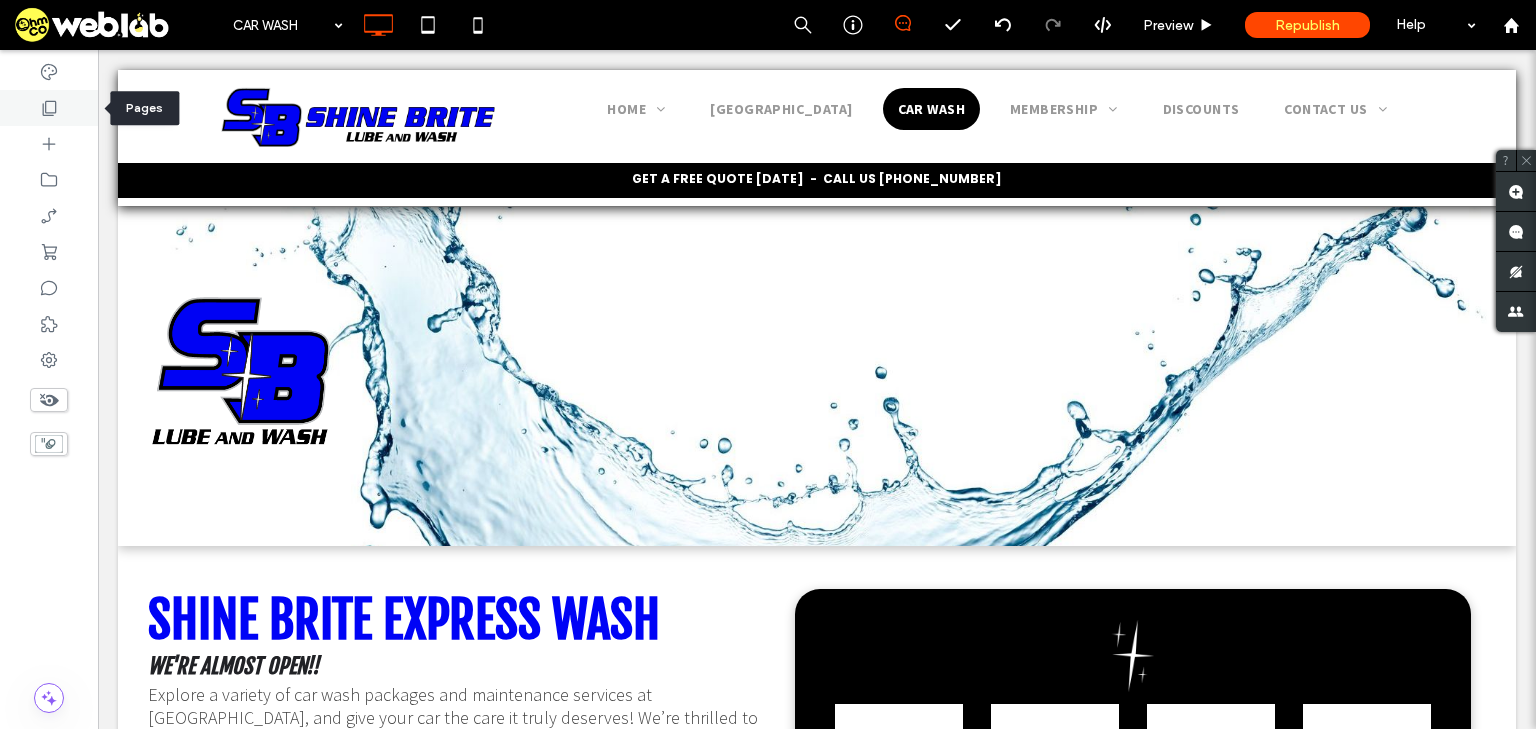 click at bounding box center [49, 108] 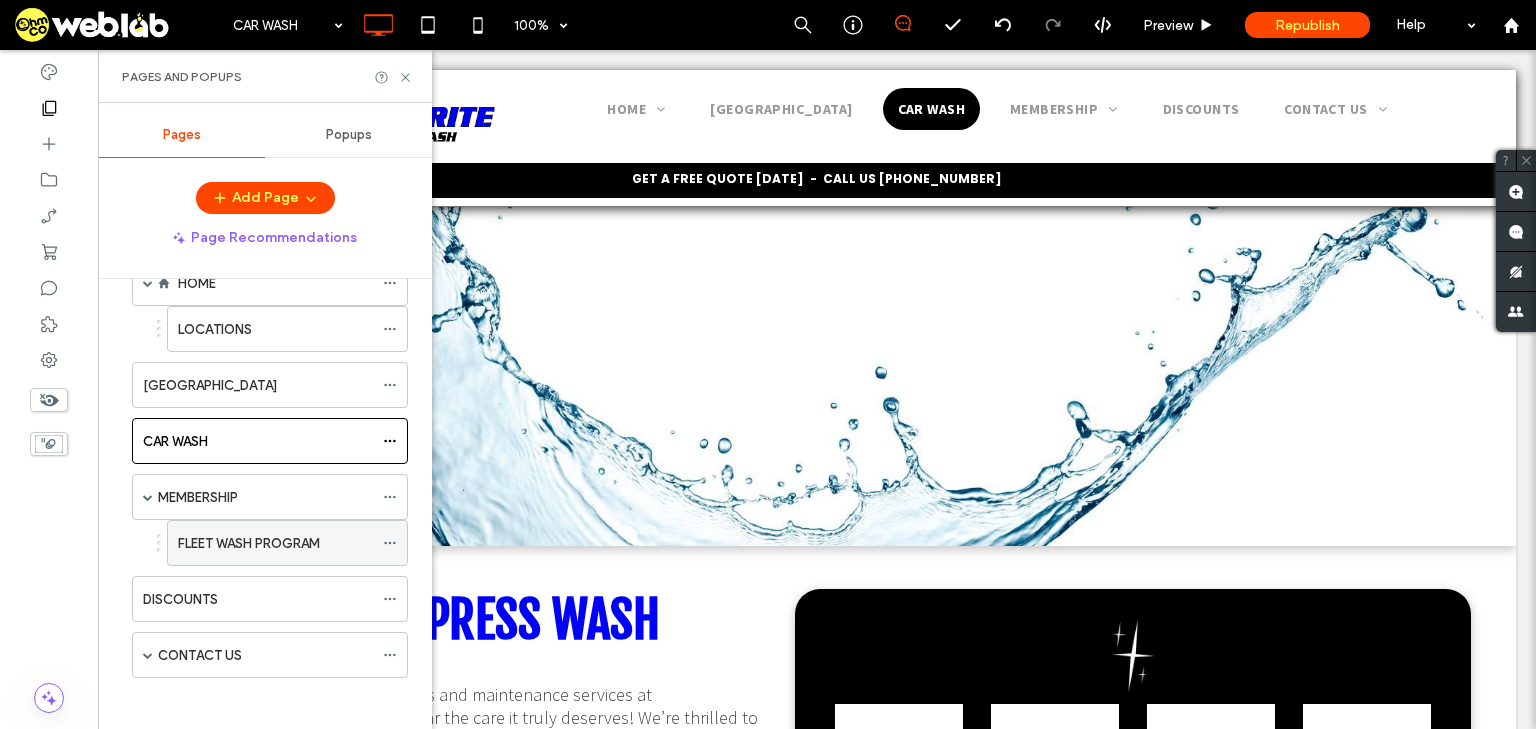 scroll, scrollTop: 58, scrollLeft: 0, axis: vertical 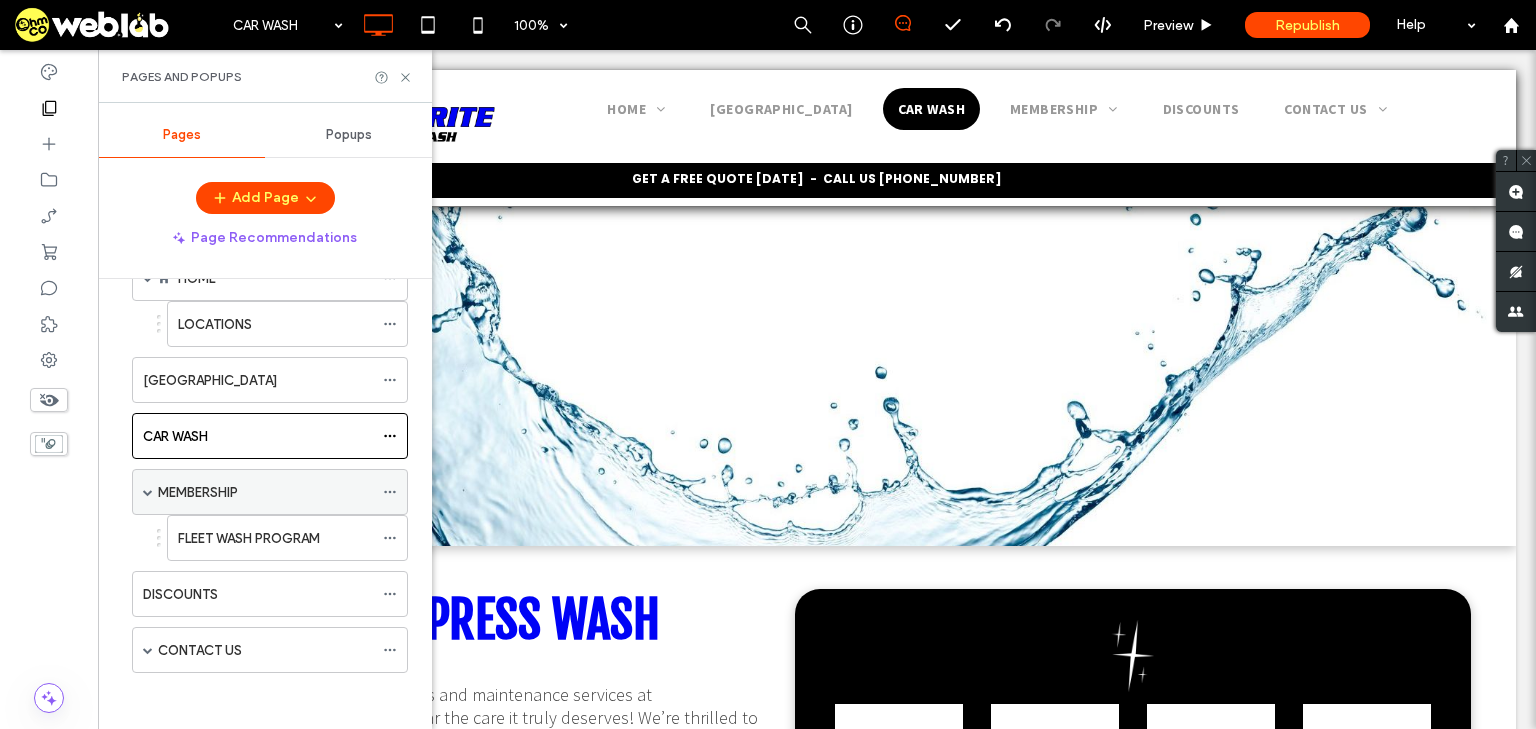 click 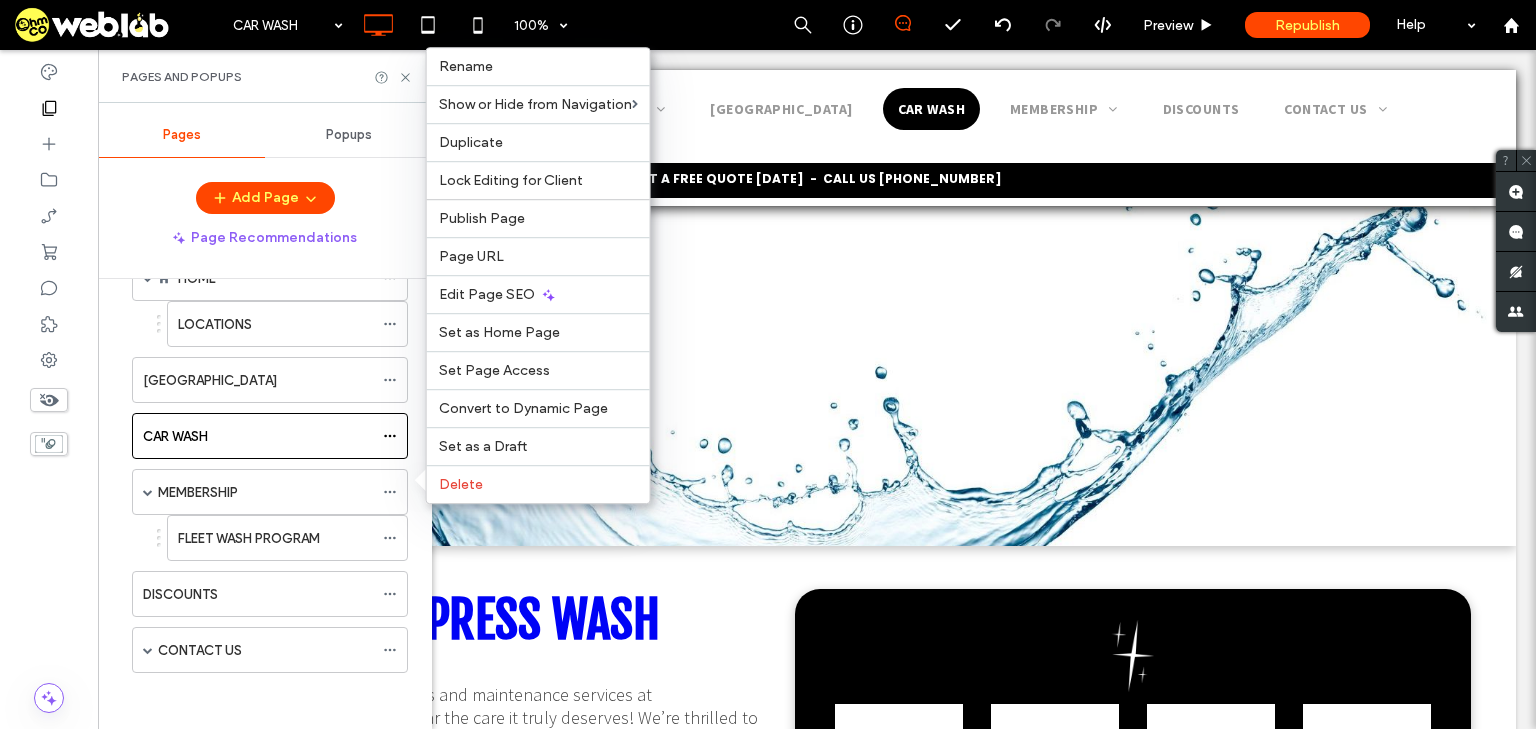 click on "HOME LOCATIONS LUBE CENTER CAR WASH MEMBERSHIP FLEET WASH PROGRAM DISCOUNTS CONTACT US GET A QUOTE APPLY NOW" at bounding box center [265, 483] 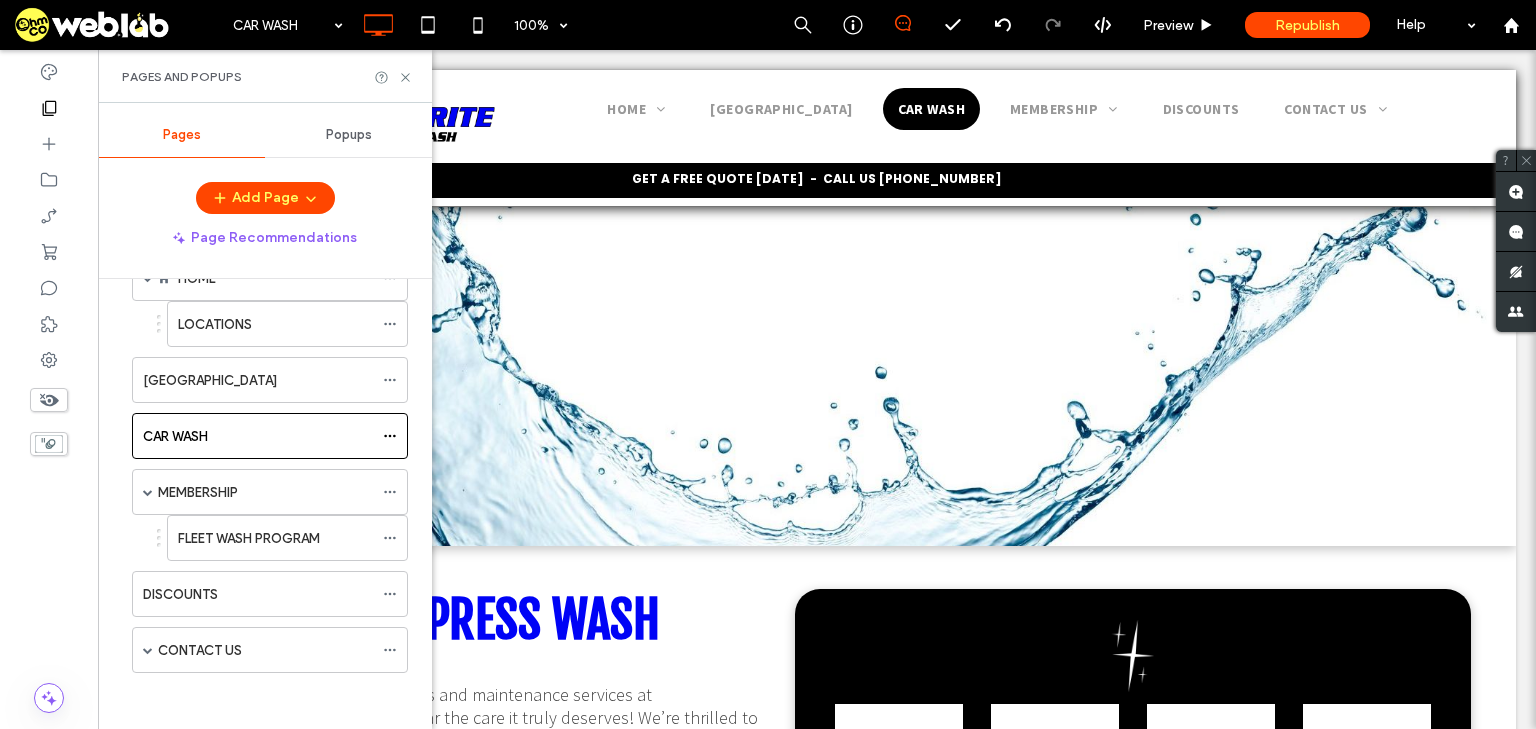 click on "Pages Popups Add Page Page Recommendations HOME LOCATIONS LUBE CENTER CAR WASH MEMBERSHIP FLEET WASH PROGRAM DISCOUNTS CONTACT US GET A QUOTE APPLY NOW" at bounding box center (265, 416) 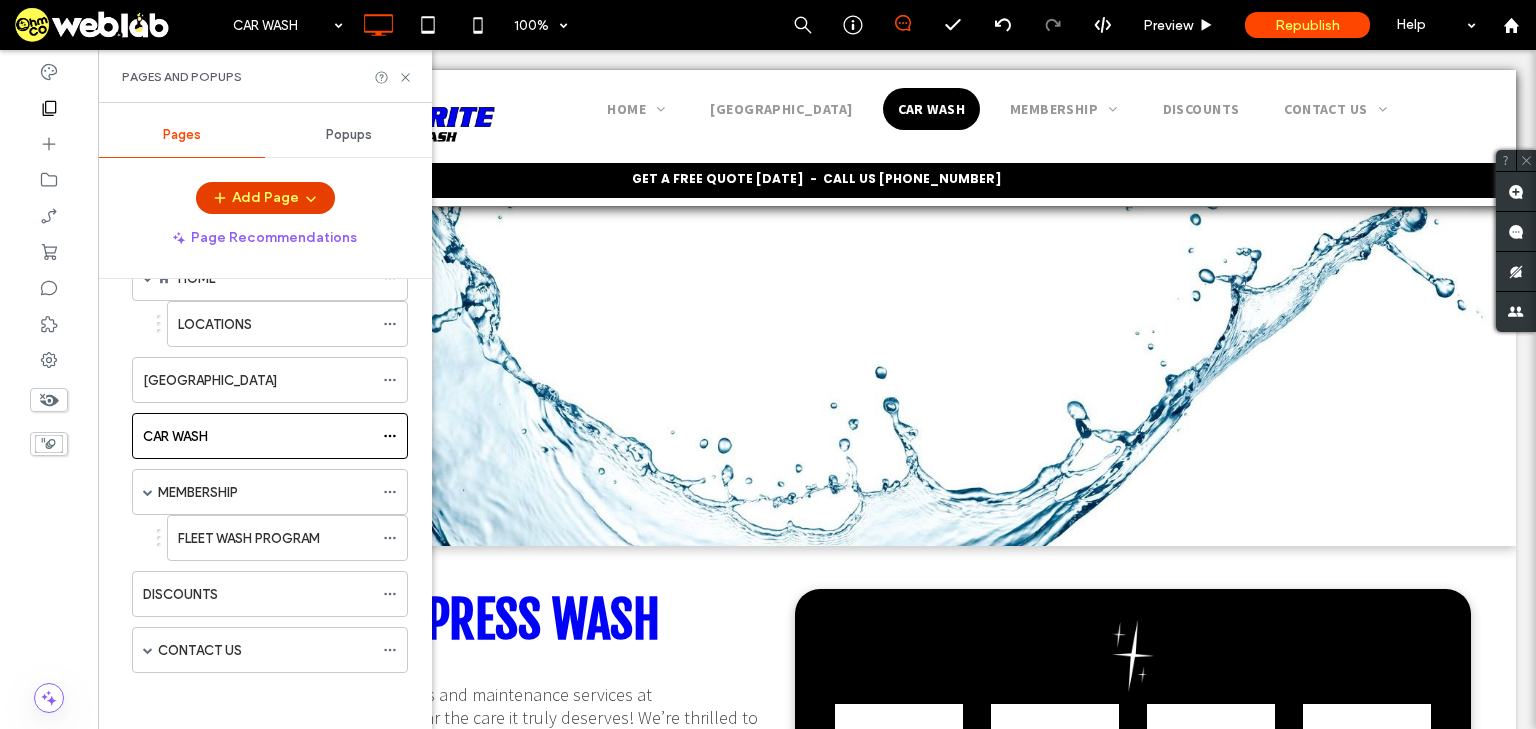 click at bounding box center [309, 198] 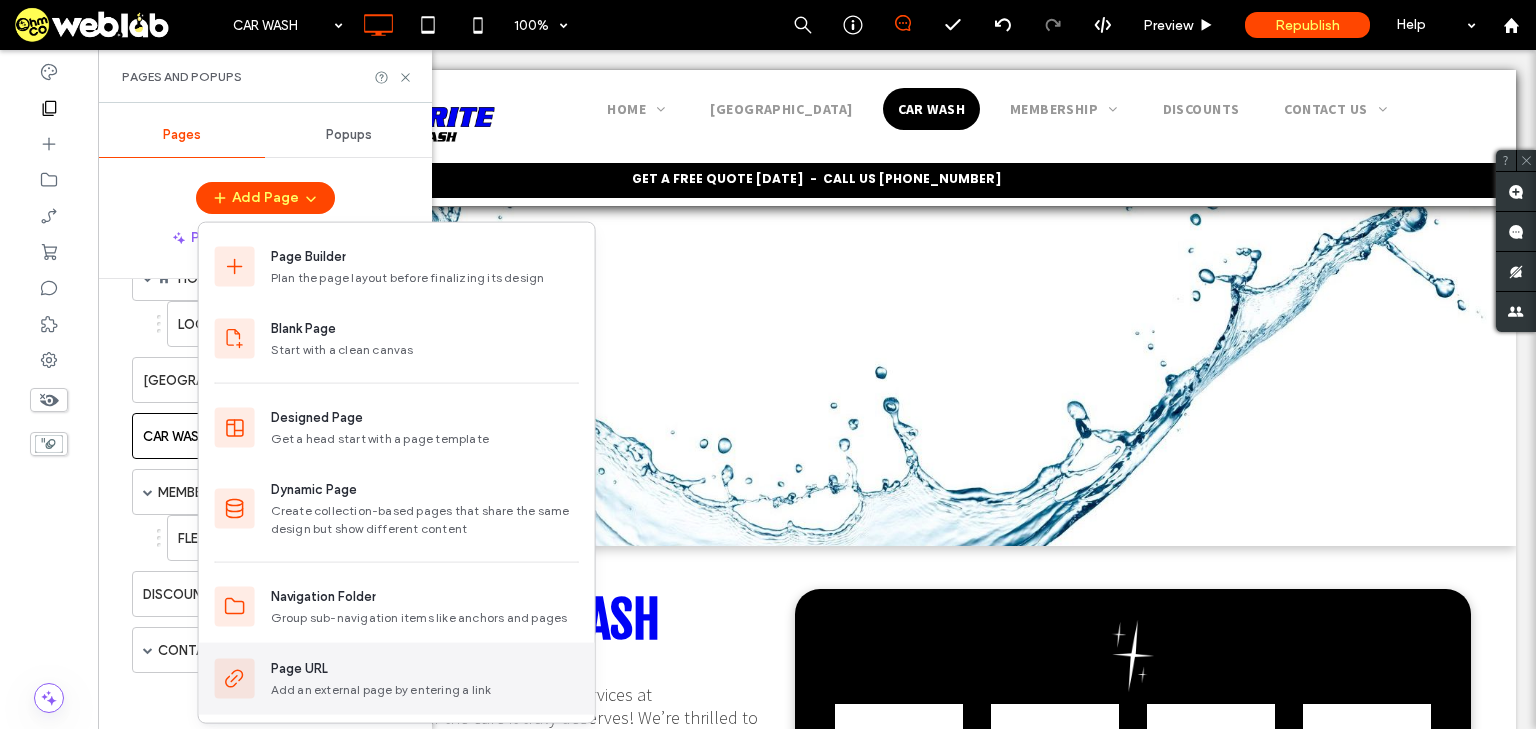 click on "Add an external page by entering a link" at bounding box center [425, 690] 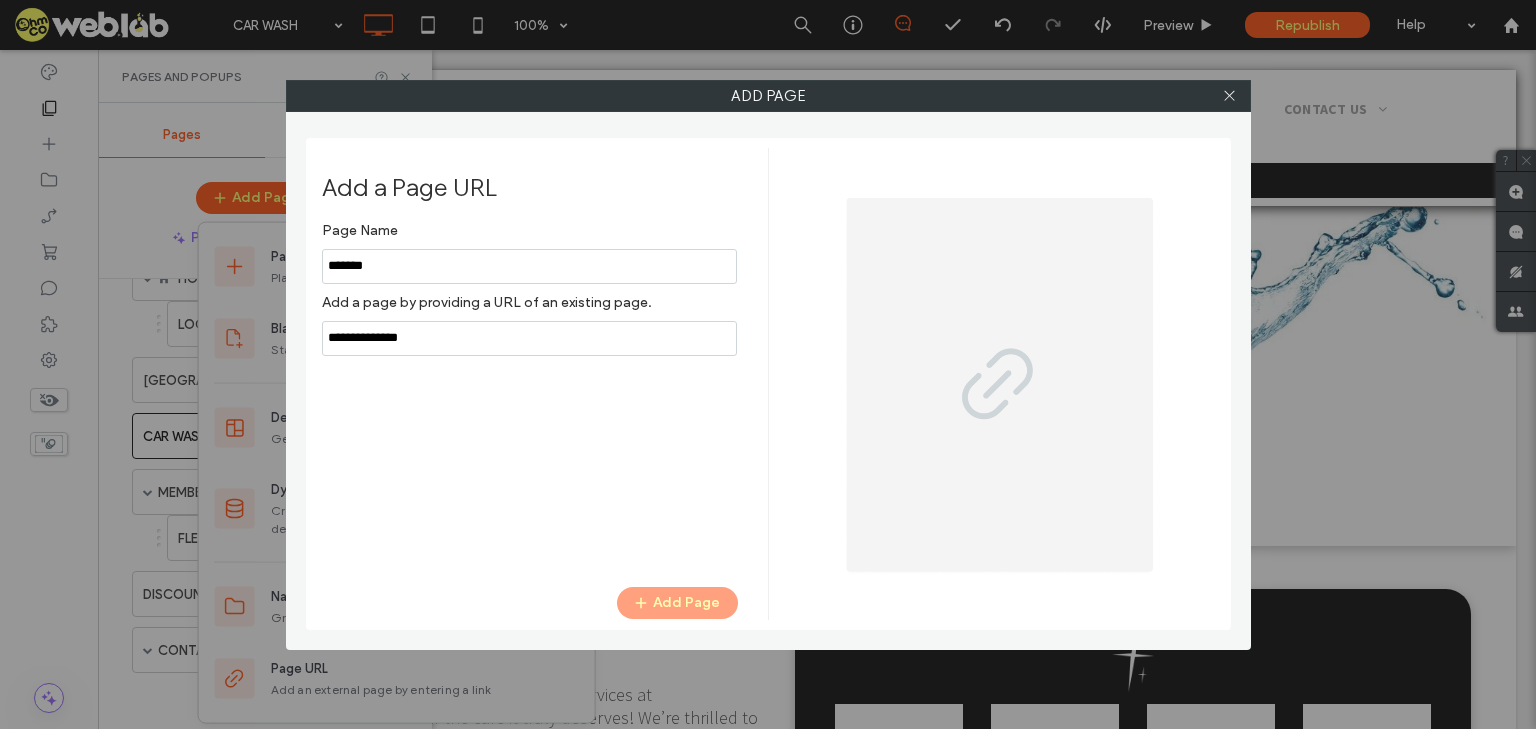 type on "*******" 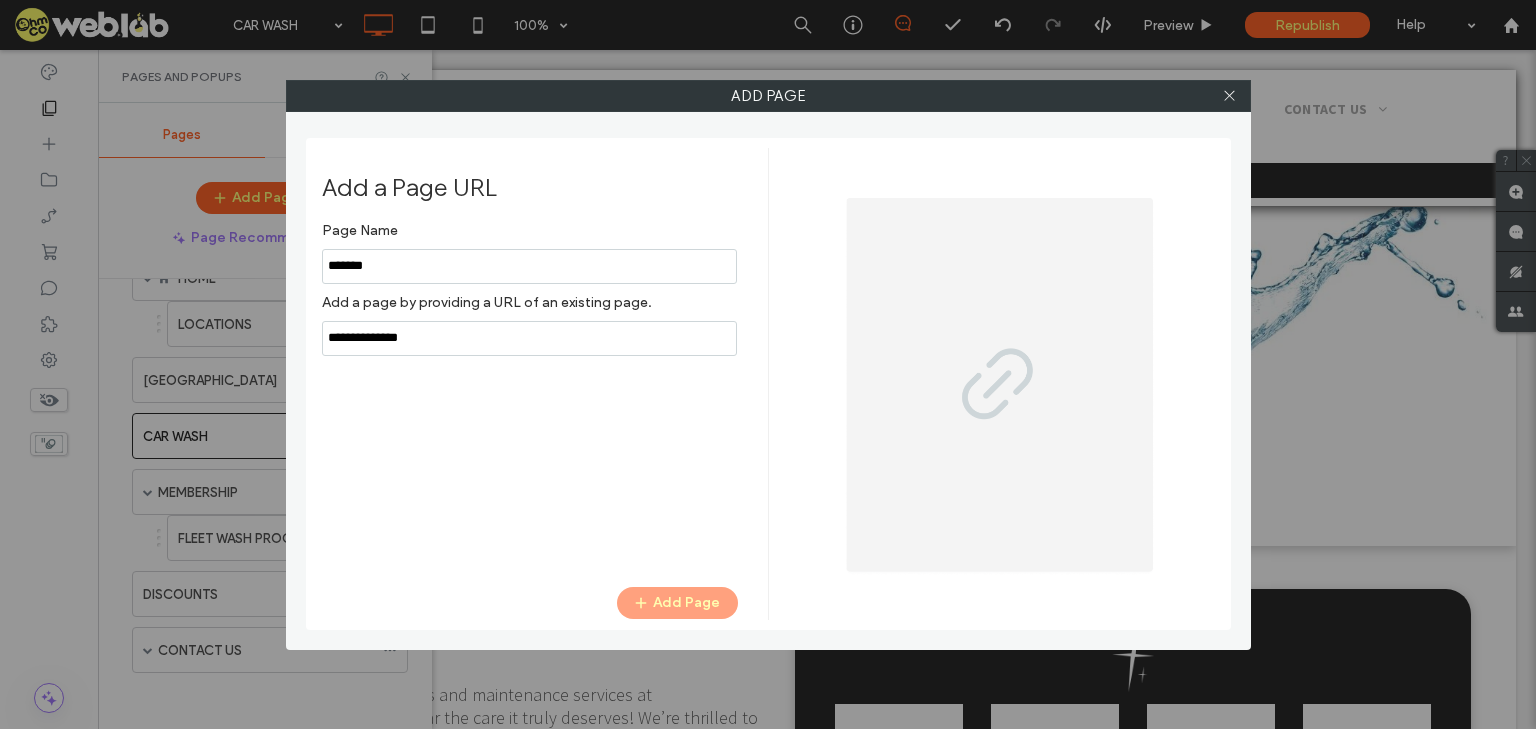 click at bounding box center [529, 338] 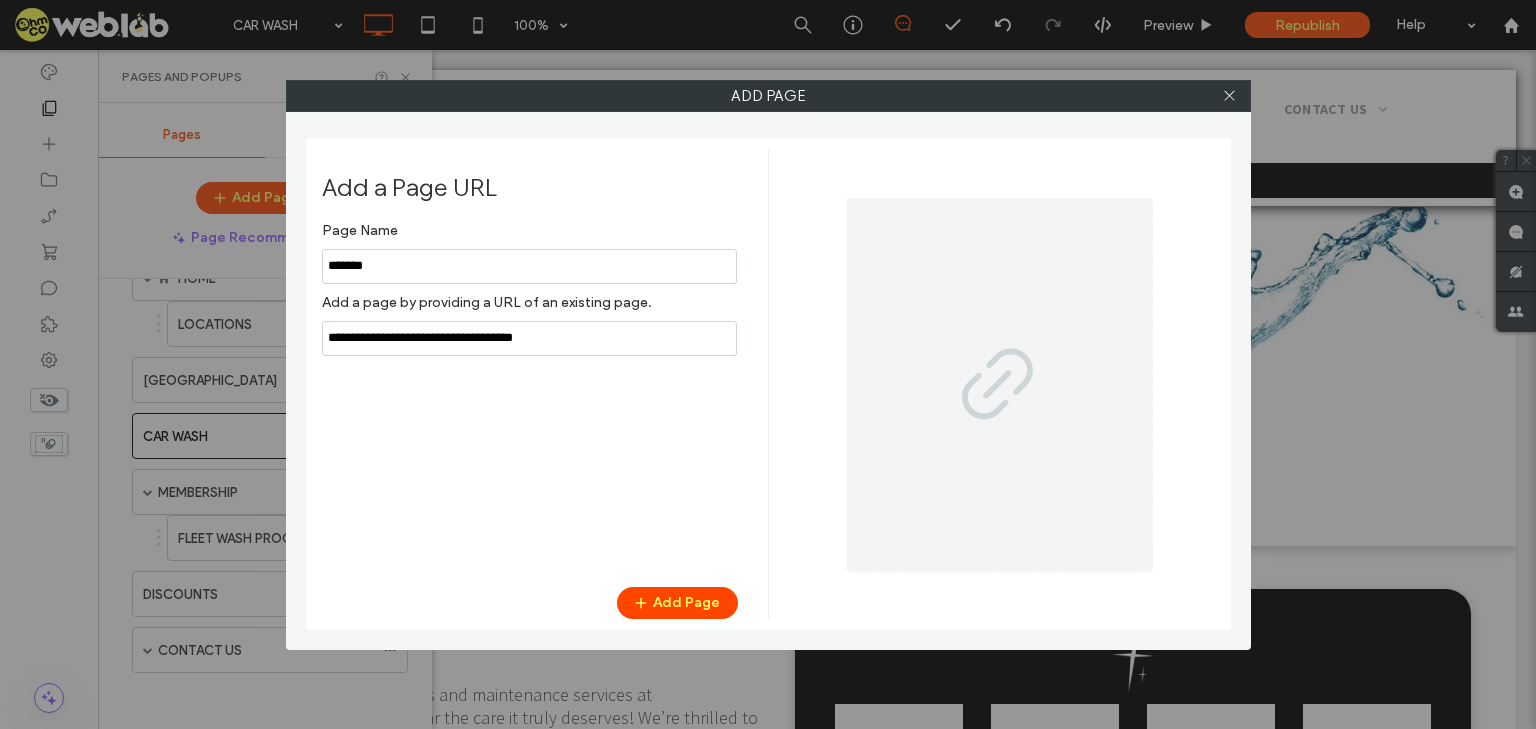type on "**********" 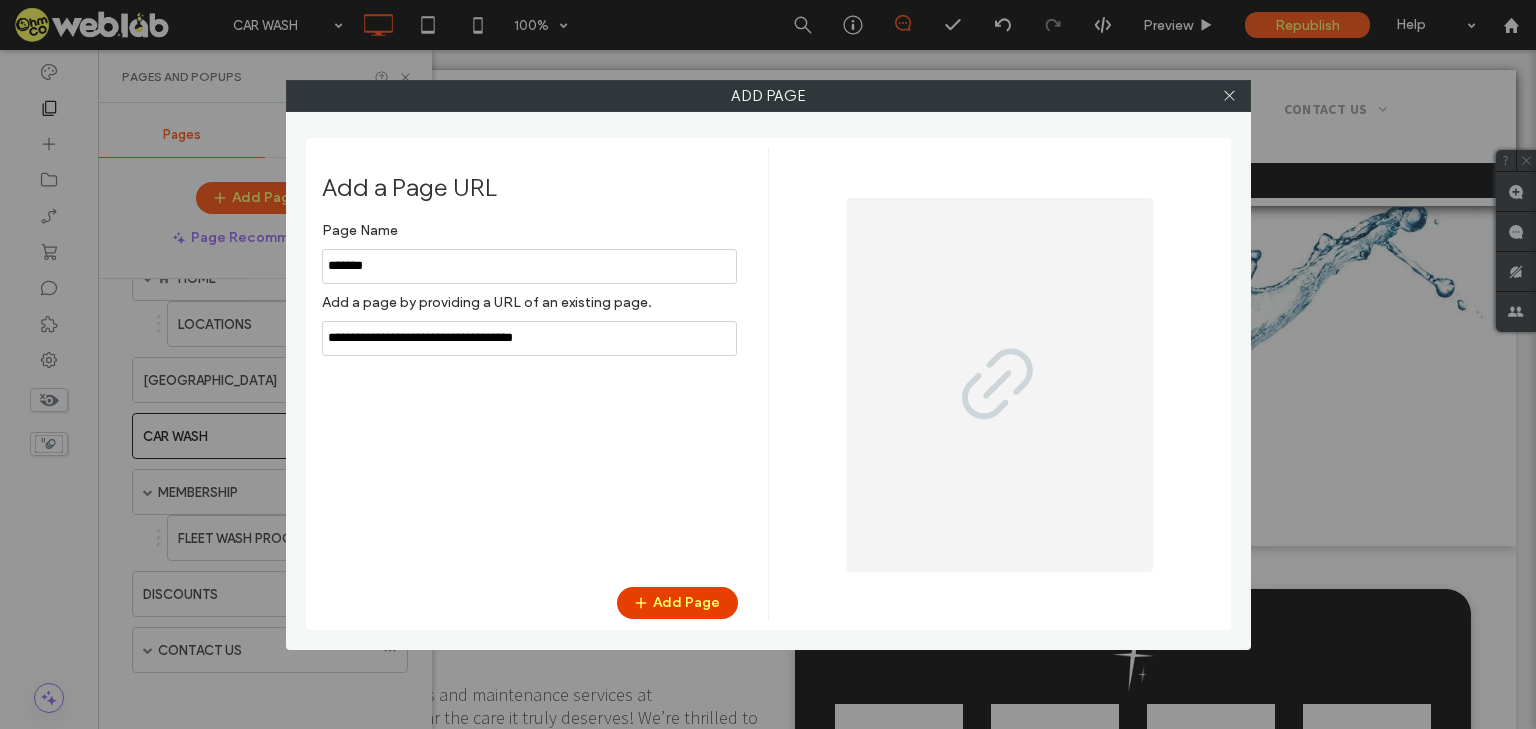 click on "Add Page" at bounding box center (677, 603) 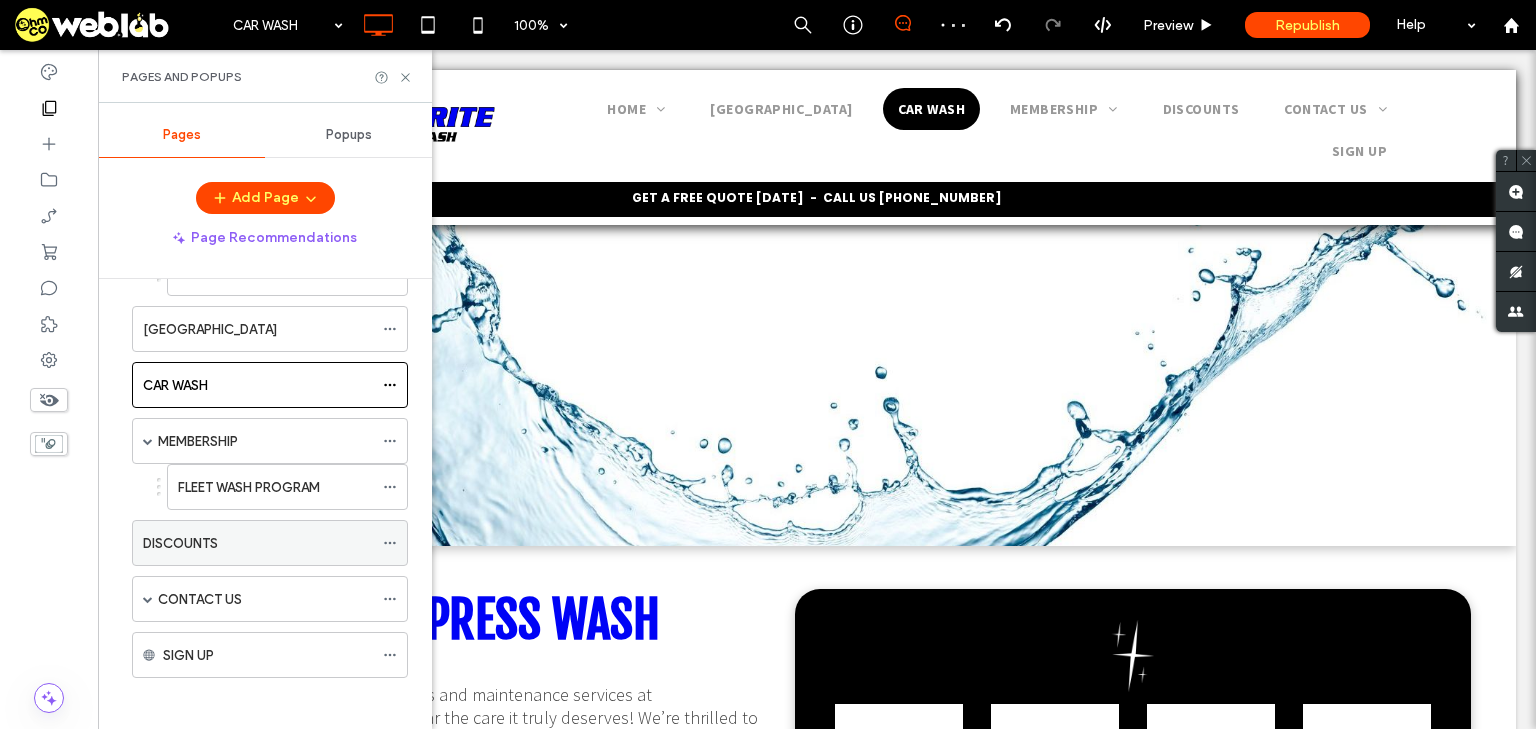 scroll, scrollTop: 113, scrollLeft: 0, axis: vertical 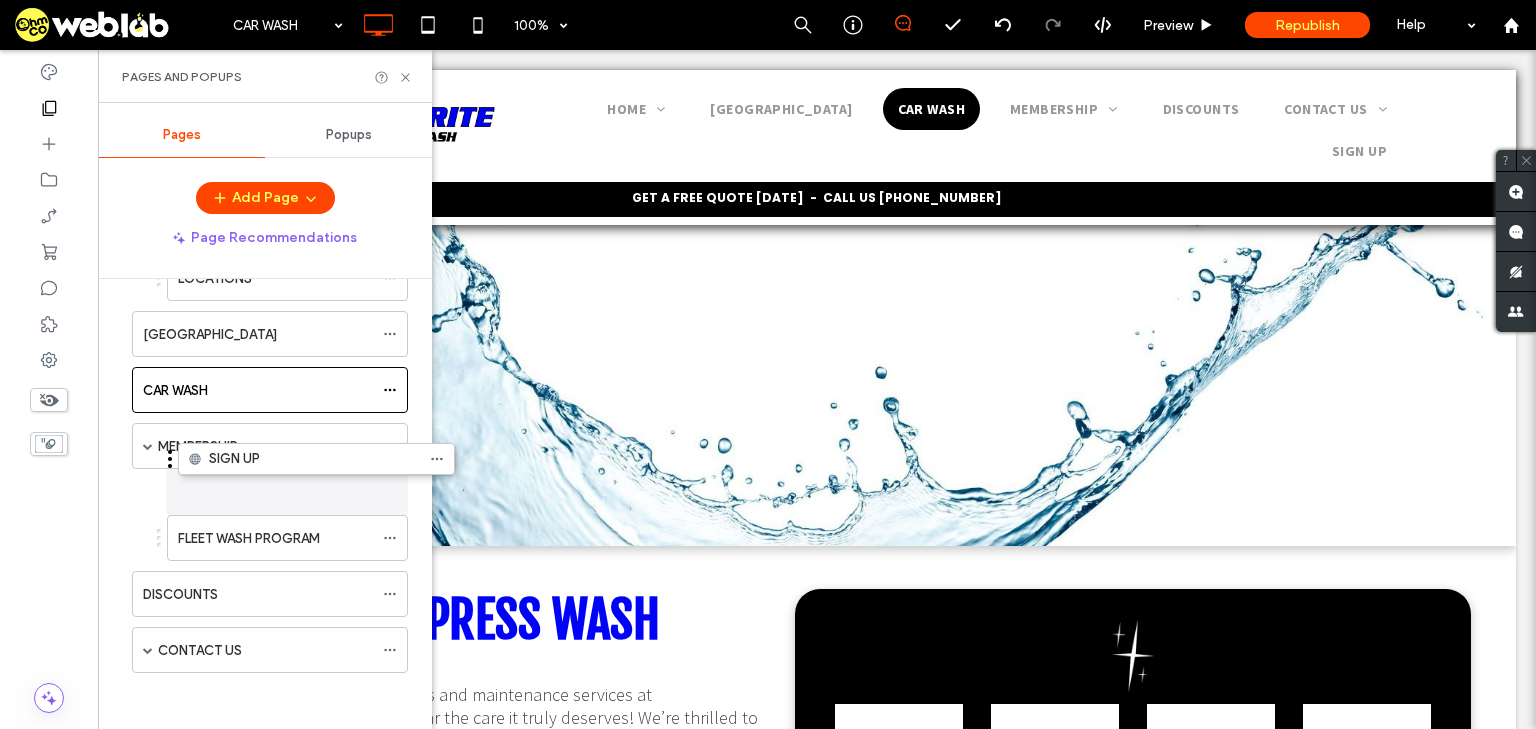 drag, startPoint x: 122, startPoint y: 652, endPoint x: 168, endPoint y: 471, distance: 186.75385 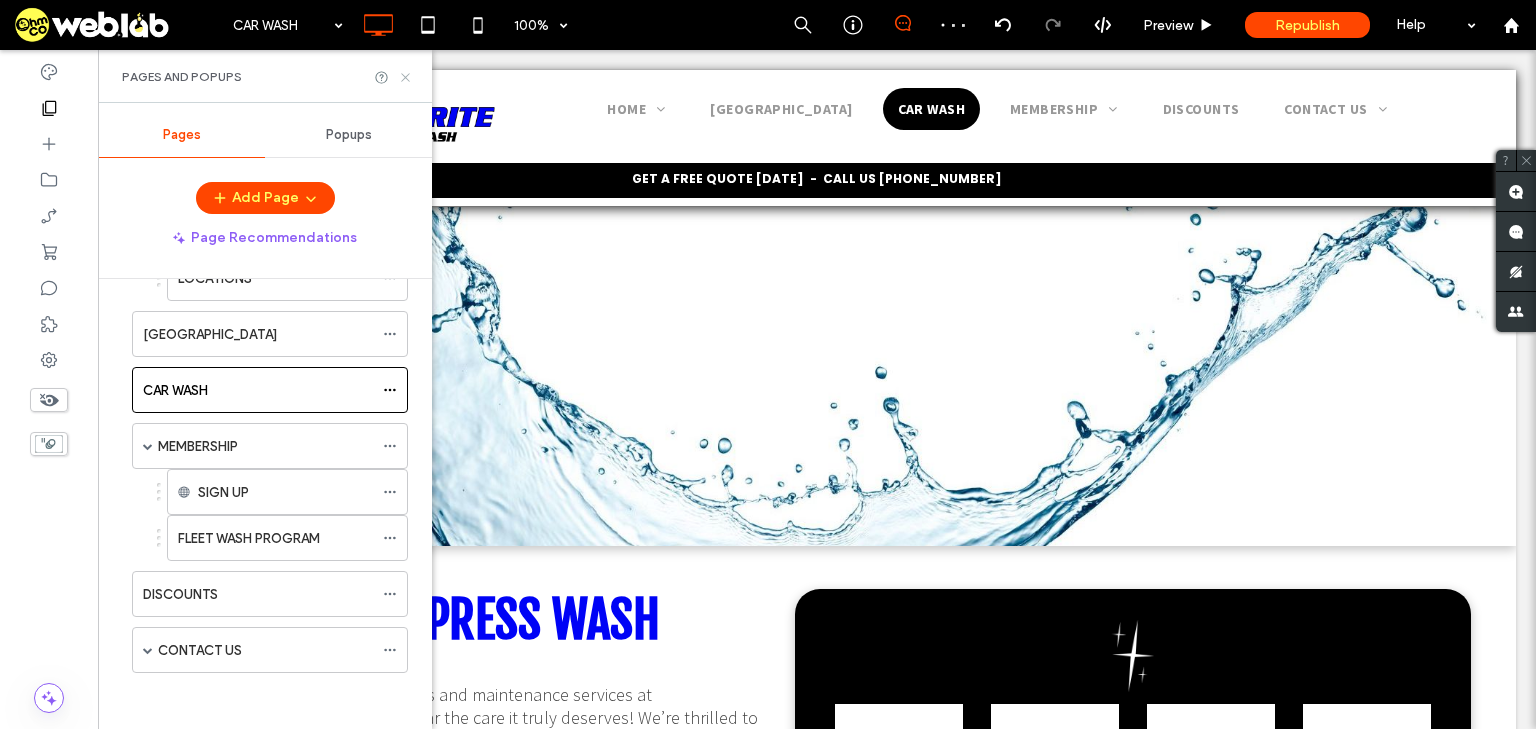 drag, startPoint x: 404, startPoint y: 80, endPoint x: 937, endPoint y: 126, distance: 534.9813 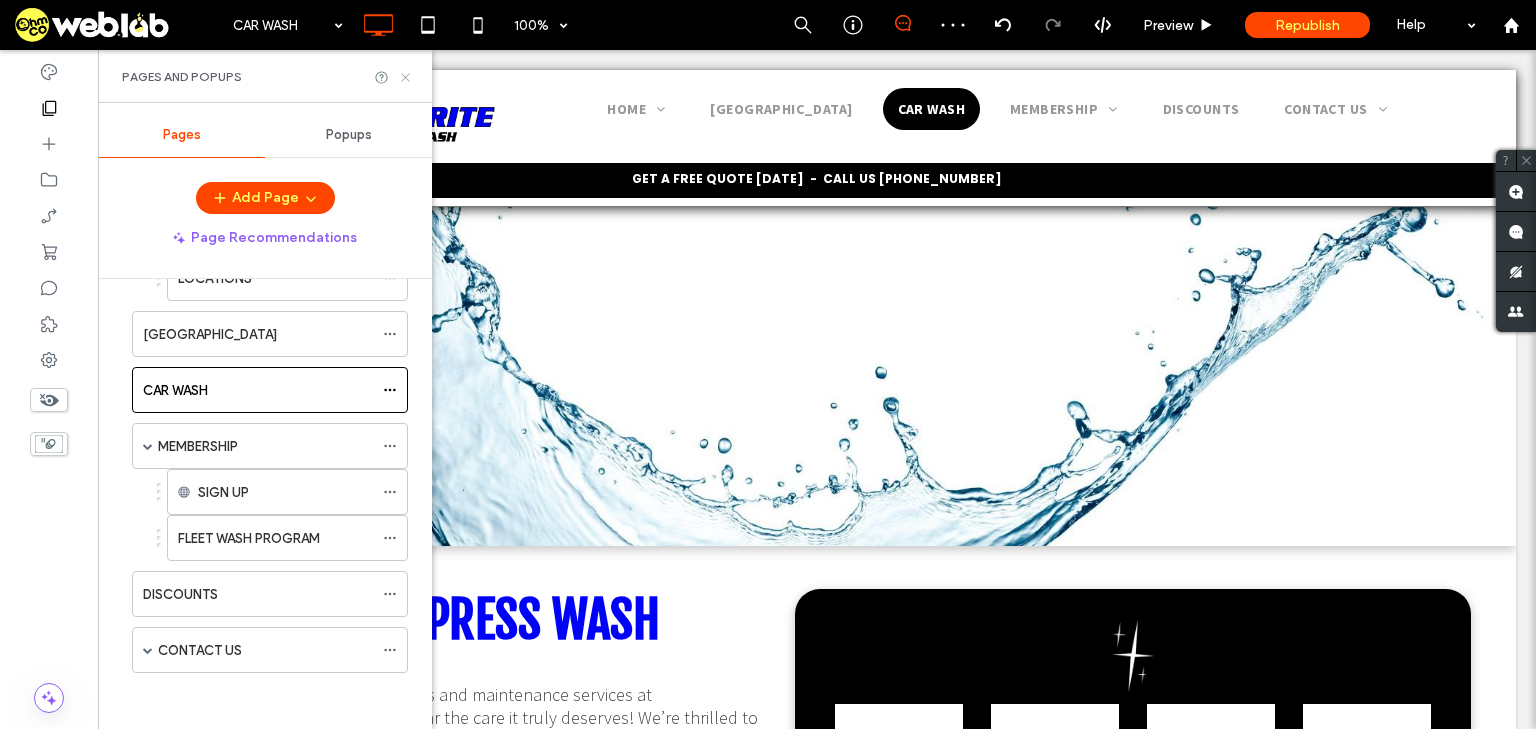 click 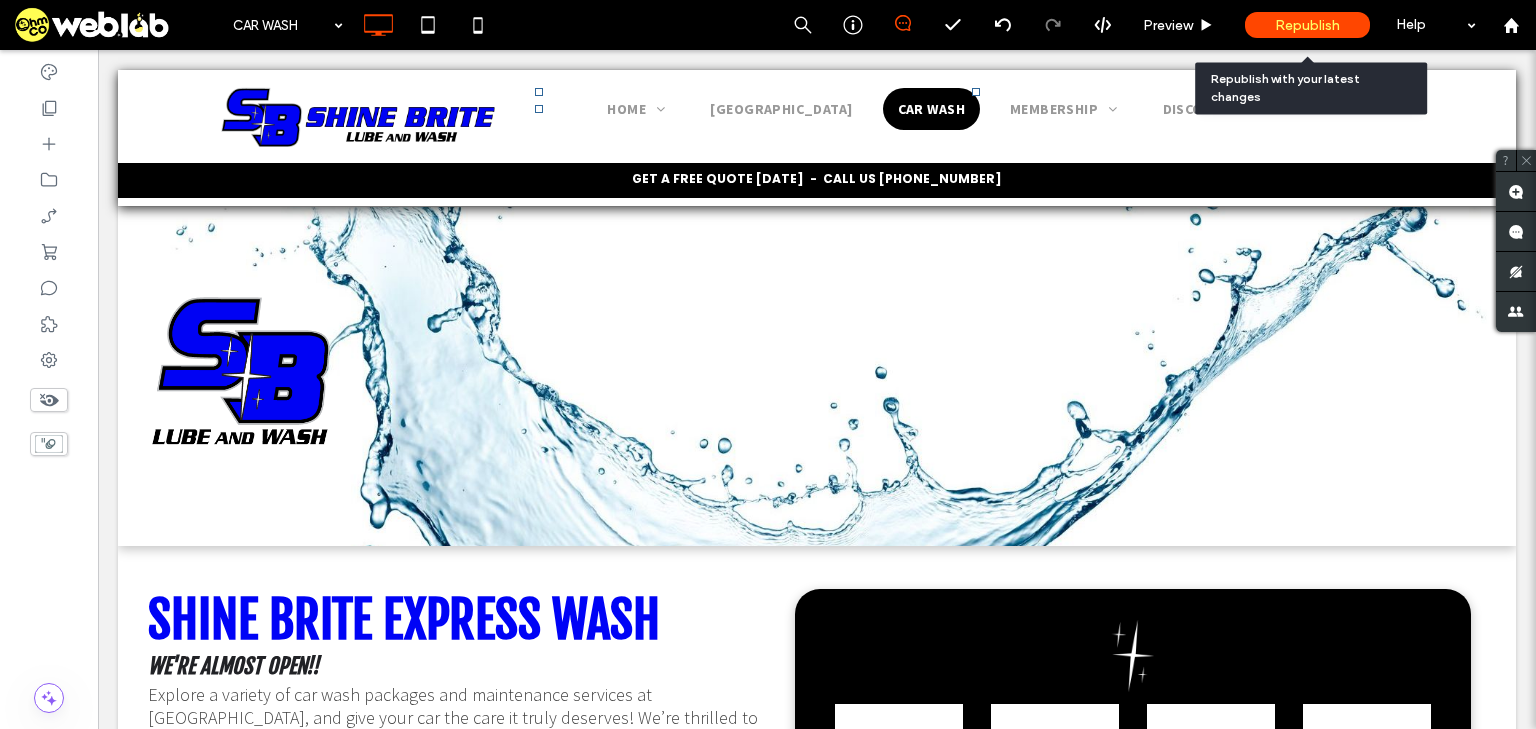 click on "Republish" at bounding box center [1307, 25] 